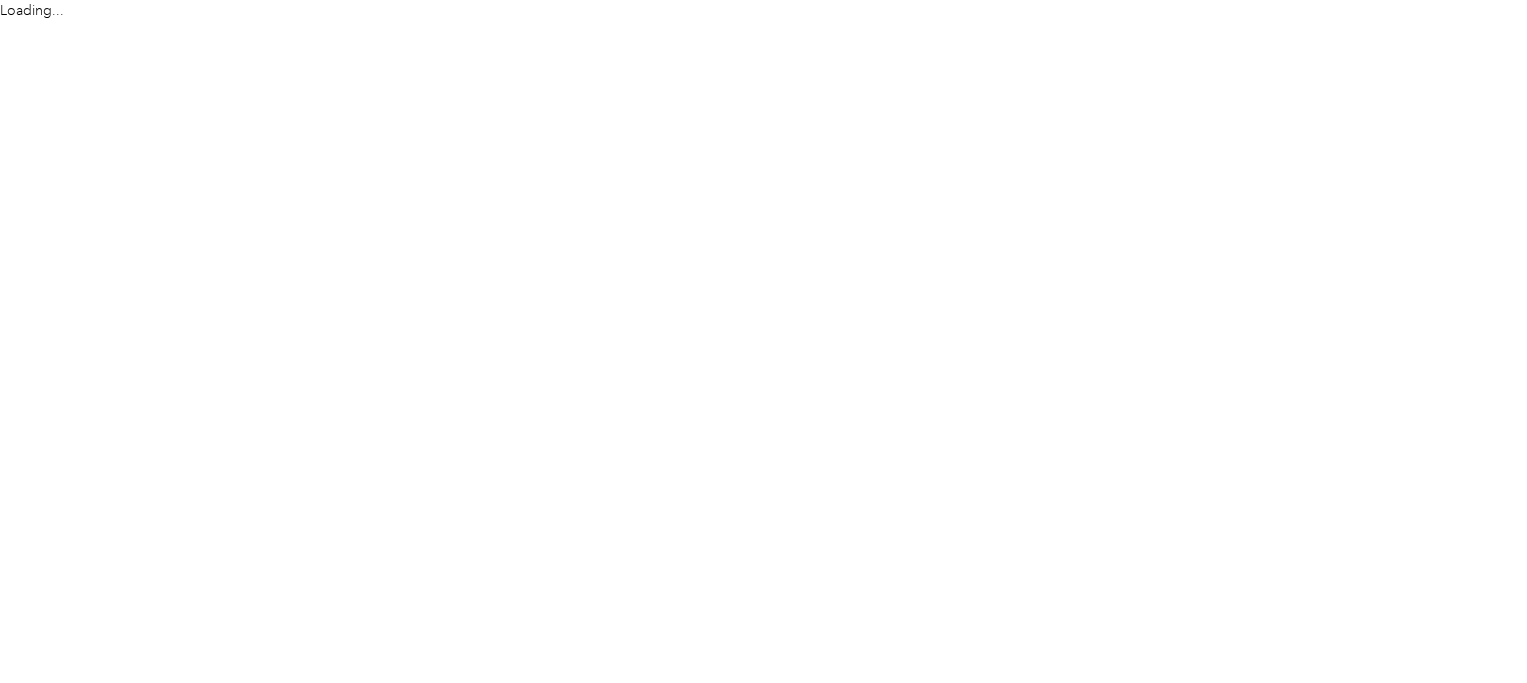 scroll, scrollTop: 0, scrollLeft: 0, axis: both 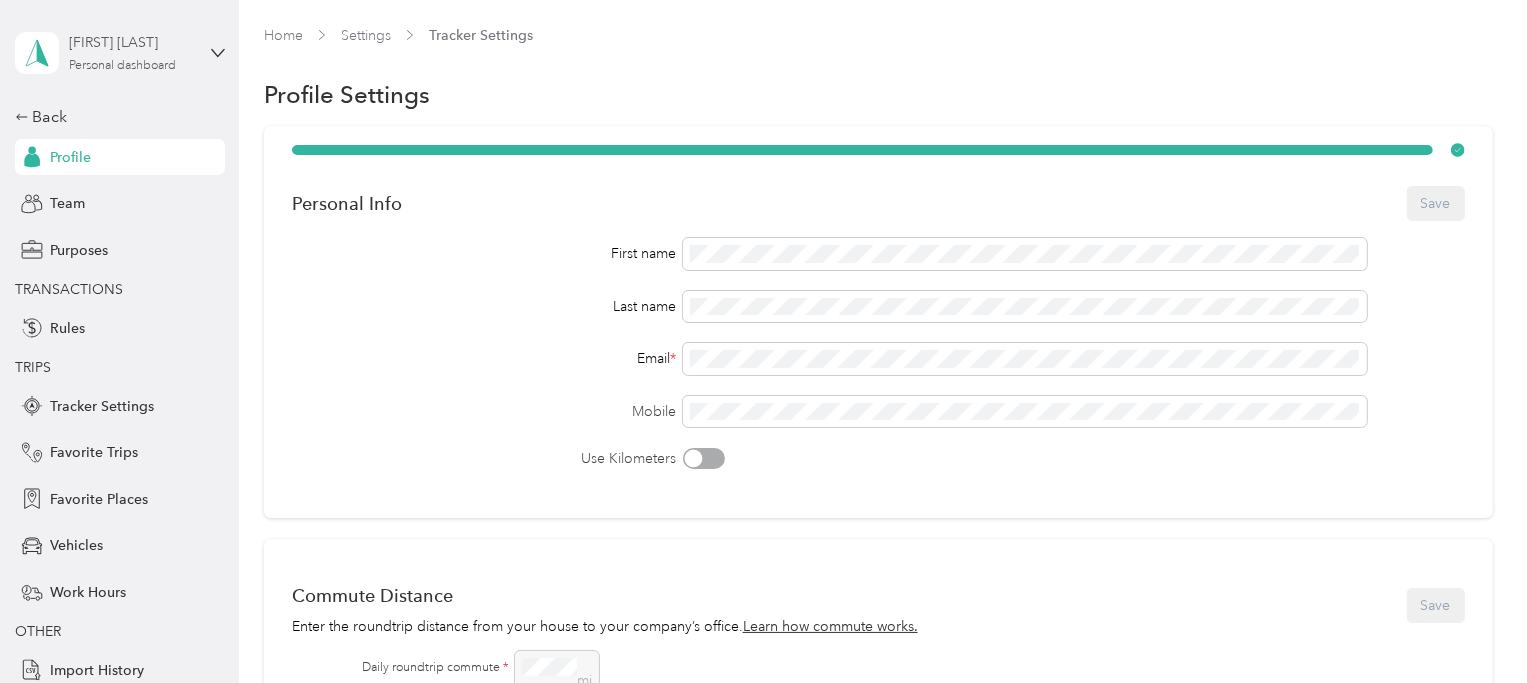 click on "[FIRST] [LAST] Personal dashboard" at bounding box center [131, 52] 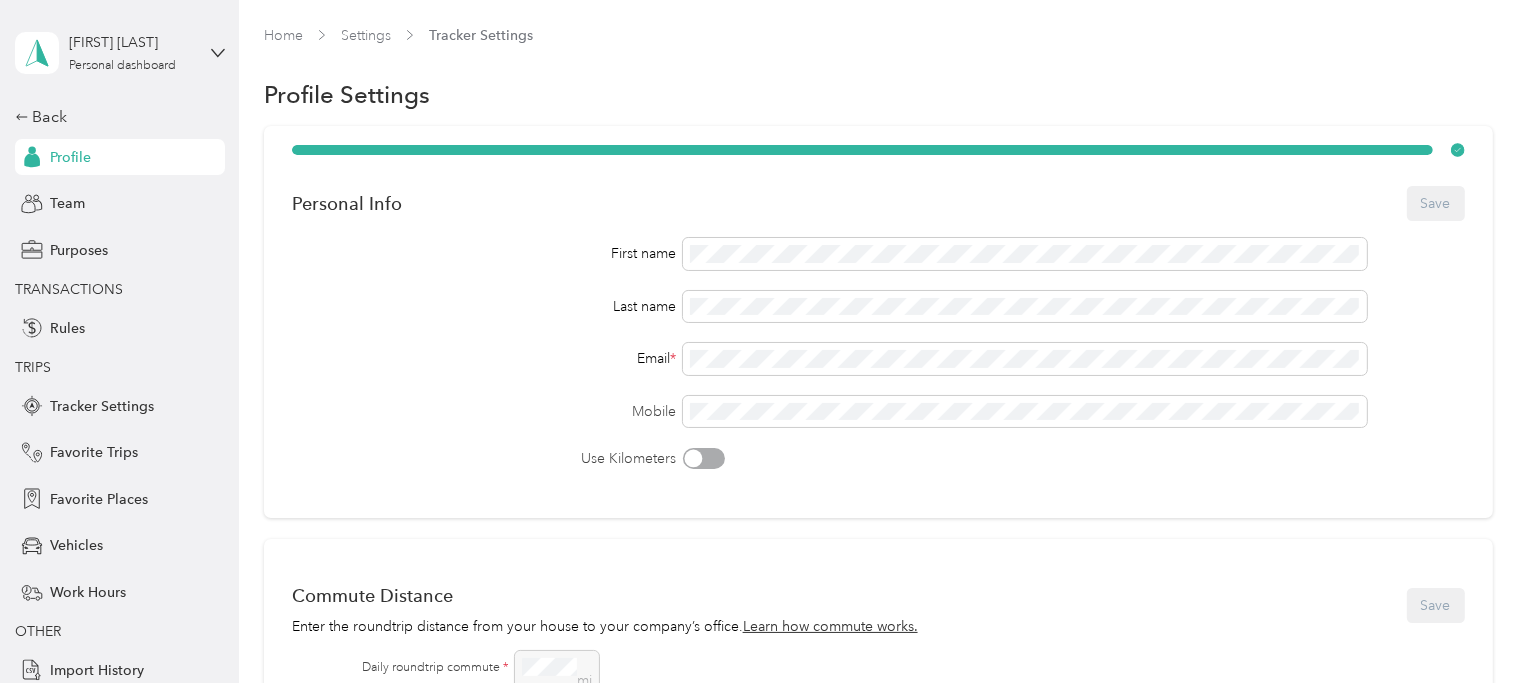 click on "Team dashboard" at bounding box center [161, 162] 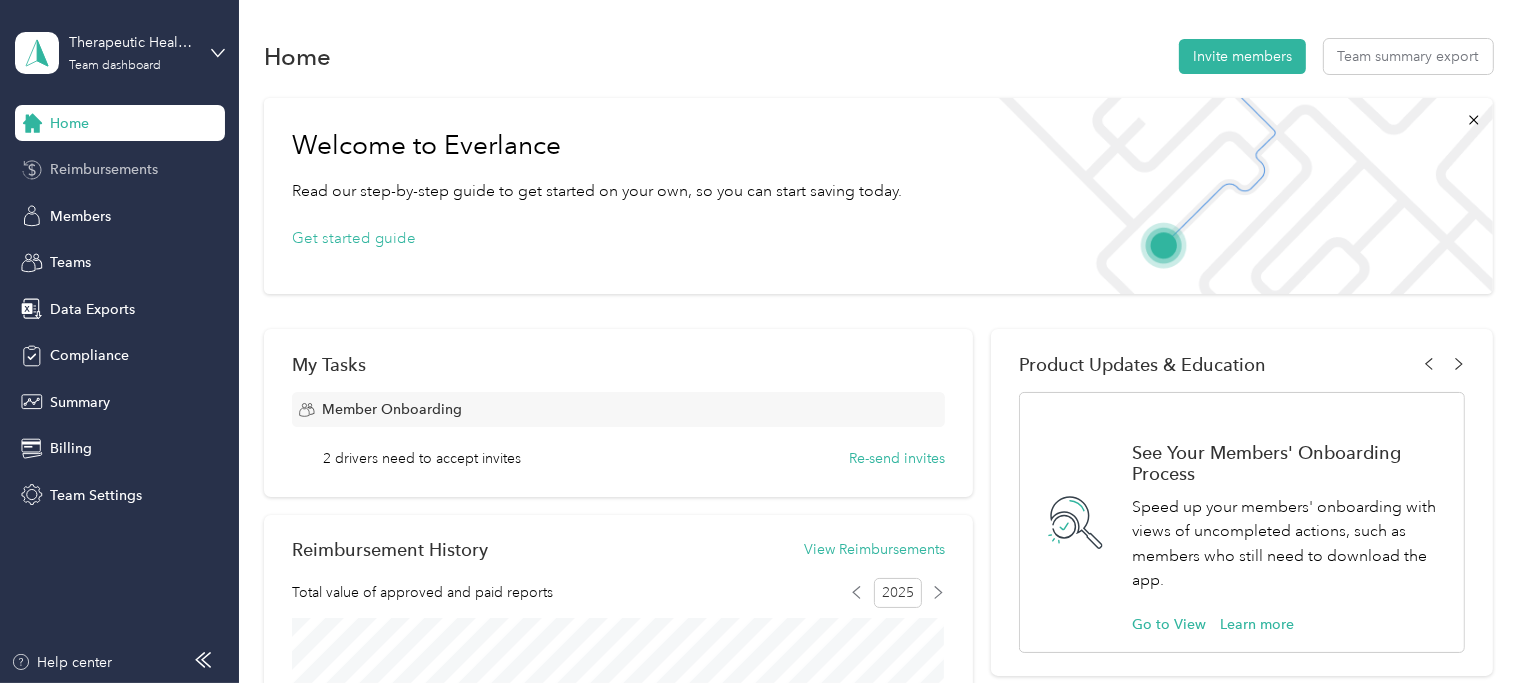 click on "Reimbursements" at bounding box center [104, 169] 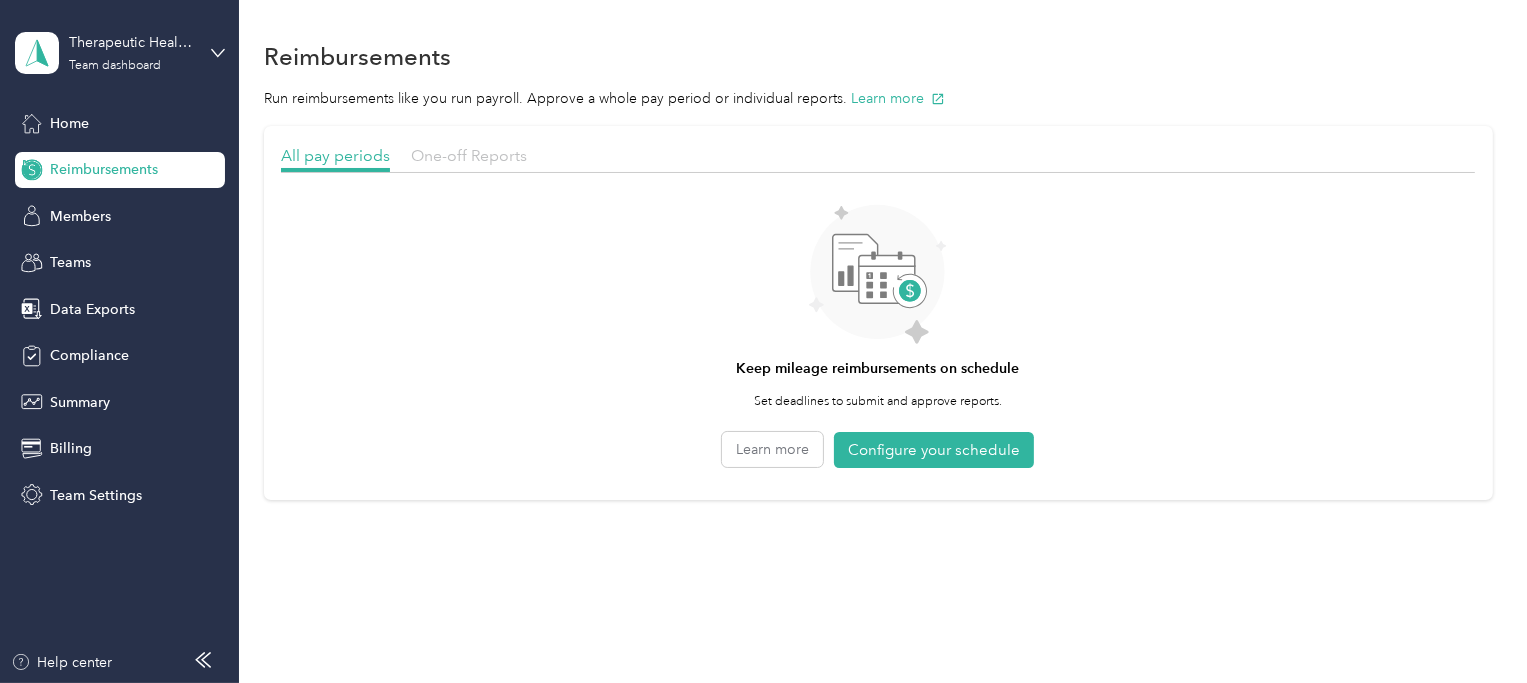 click on "One-off Reports" at bounding box center [469, 155] 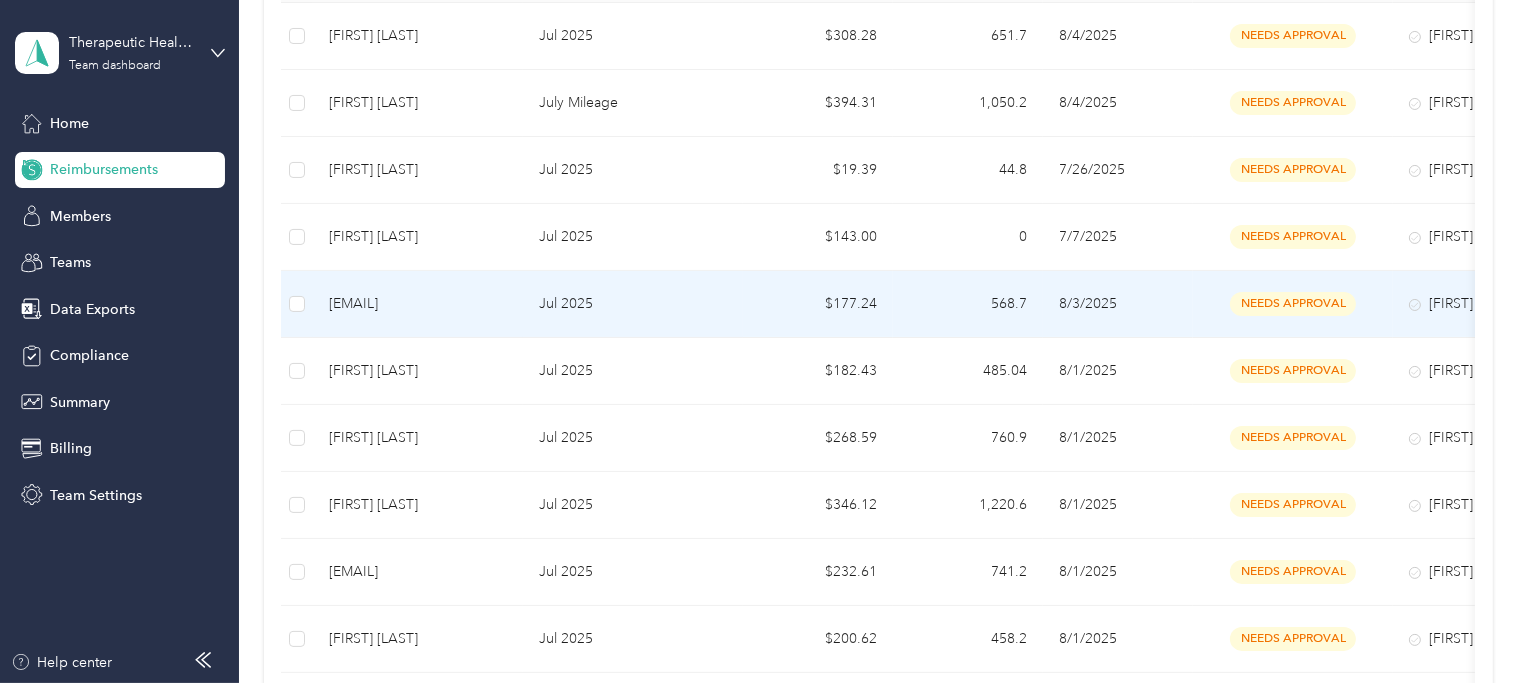 scroll, scrollTop: 322, scrollLeft: 0, axis: vertical 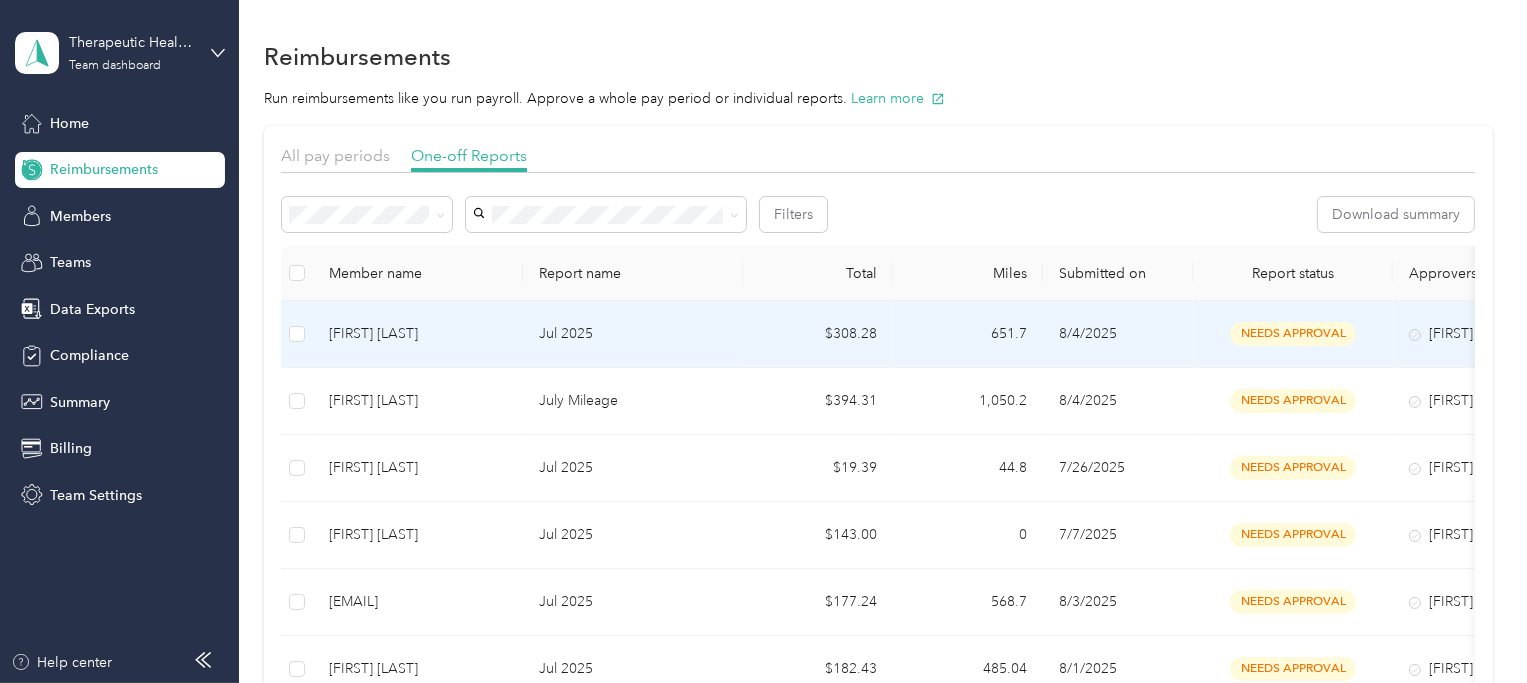 click on "[FIRST] [LAST]" at bounding box center (418, 334) 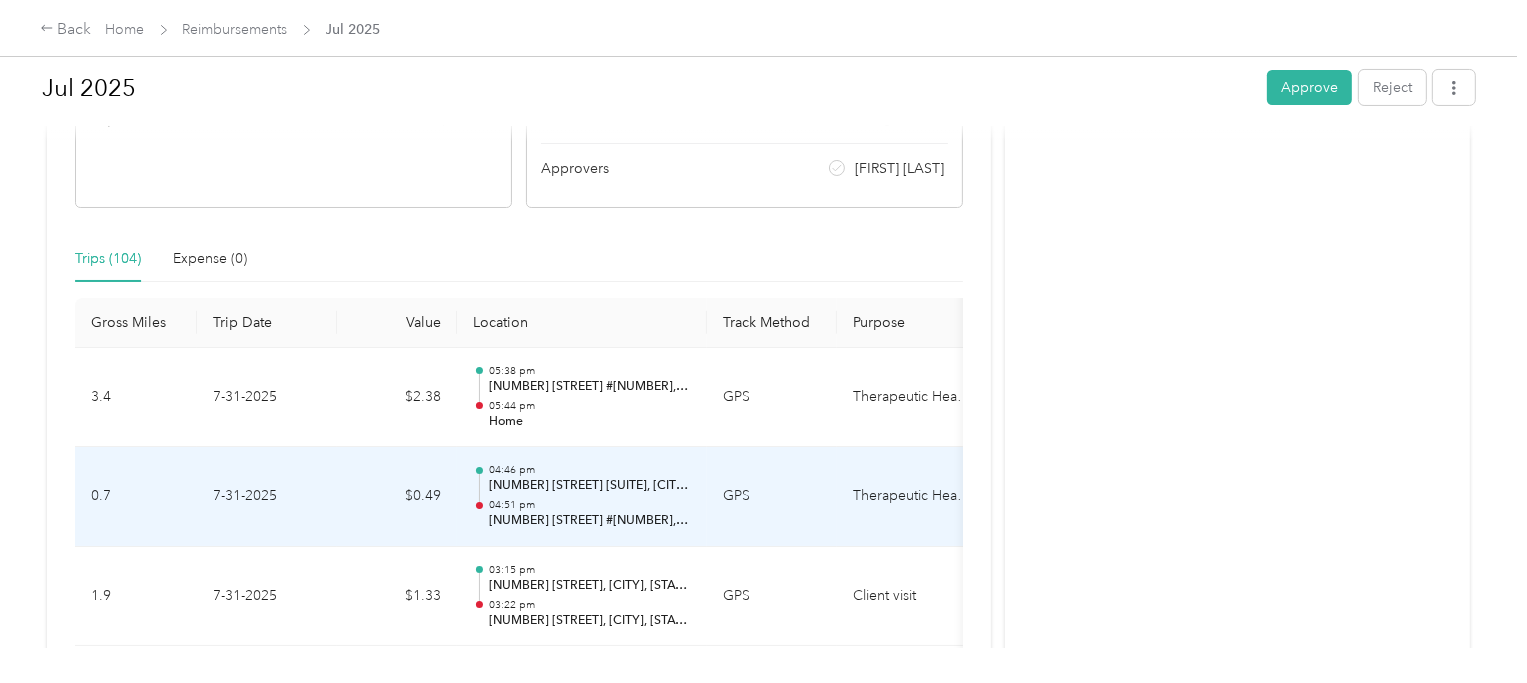 scroll, scrollTop: 166, scrollLeft: 0, axis: vertical 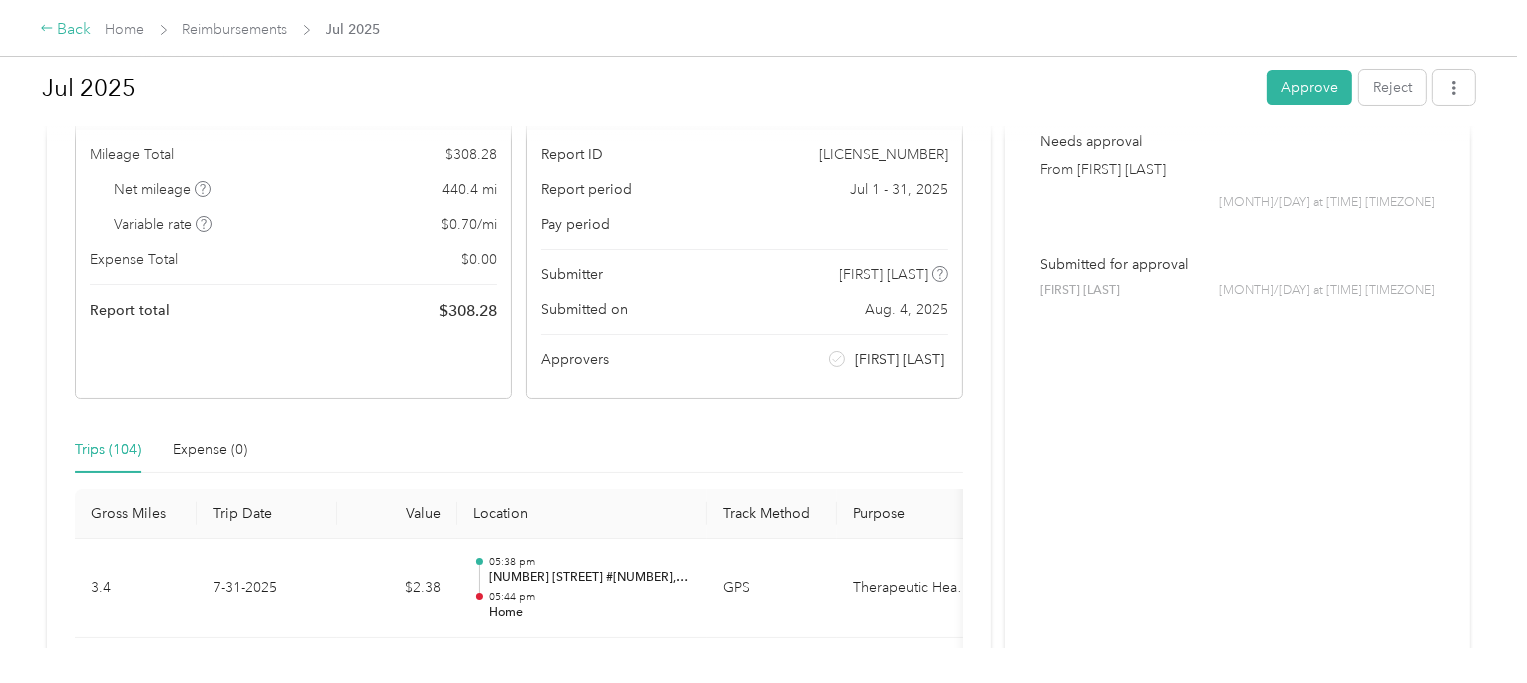 click on "Back" at bounding box center [66, 30] 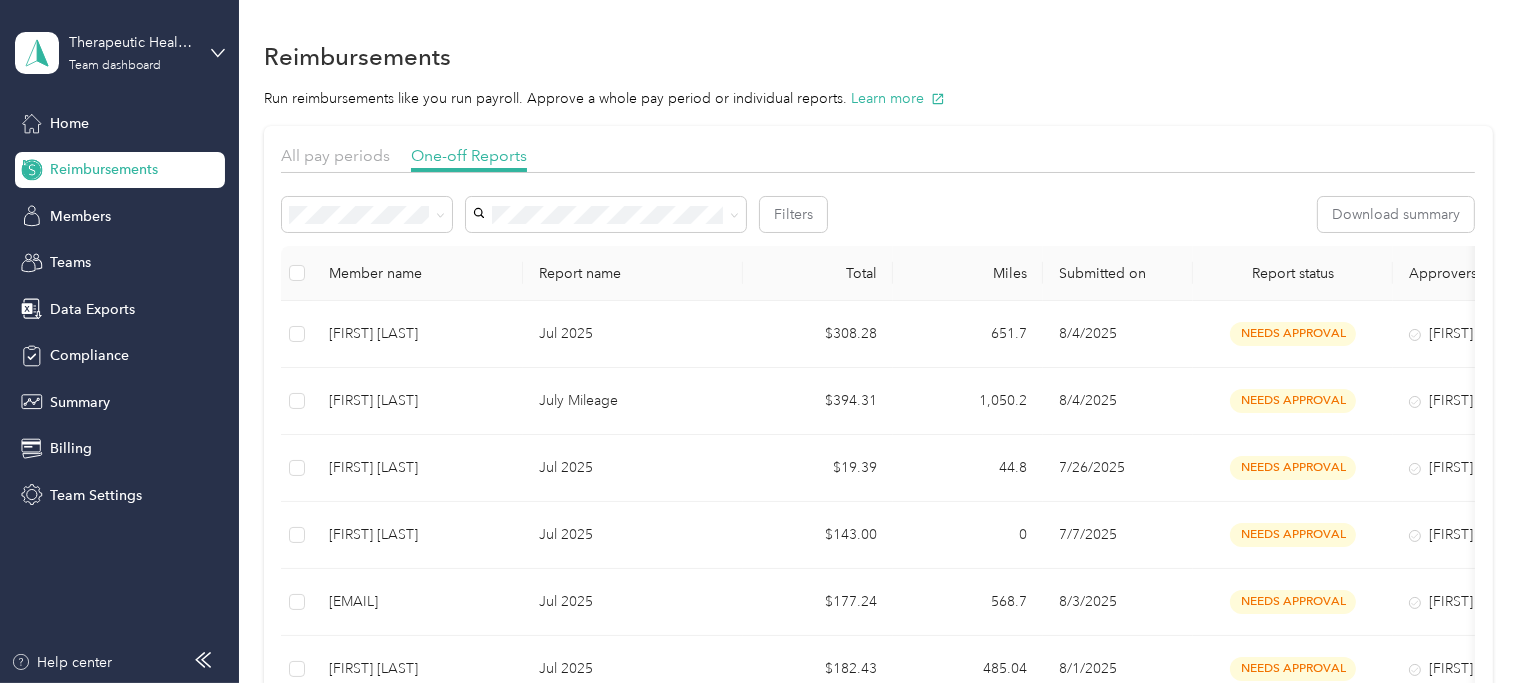 drag, startPoint x: 922, startPoint y: 194, endPoint x: 778, endPoint y: 240, distance: 151.16878 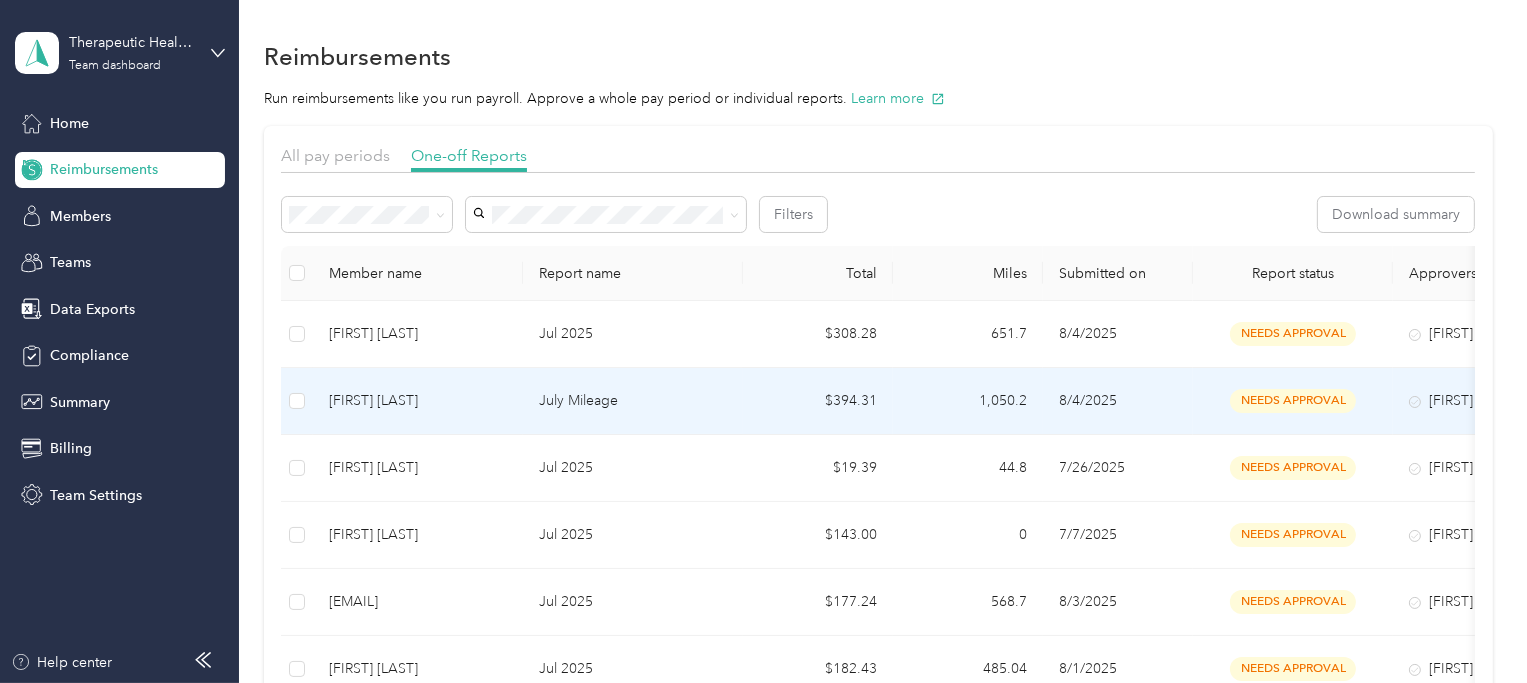 click on "[FIRST] [LAST]" at bounding box center [418, 401] 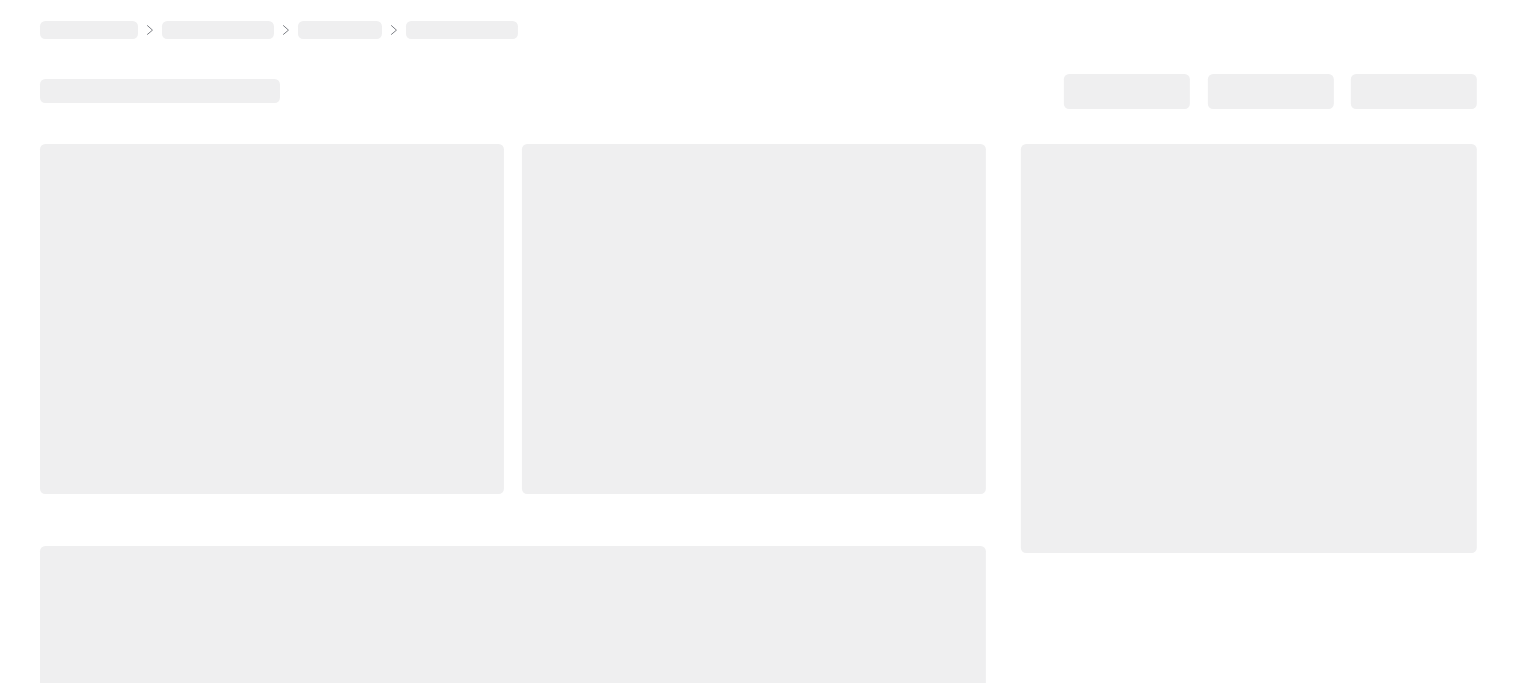 click at bounding box center [272, 319] 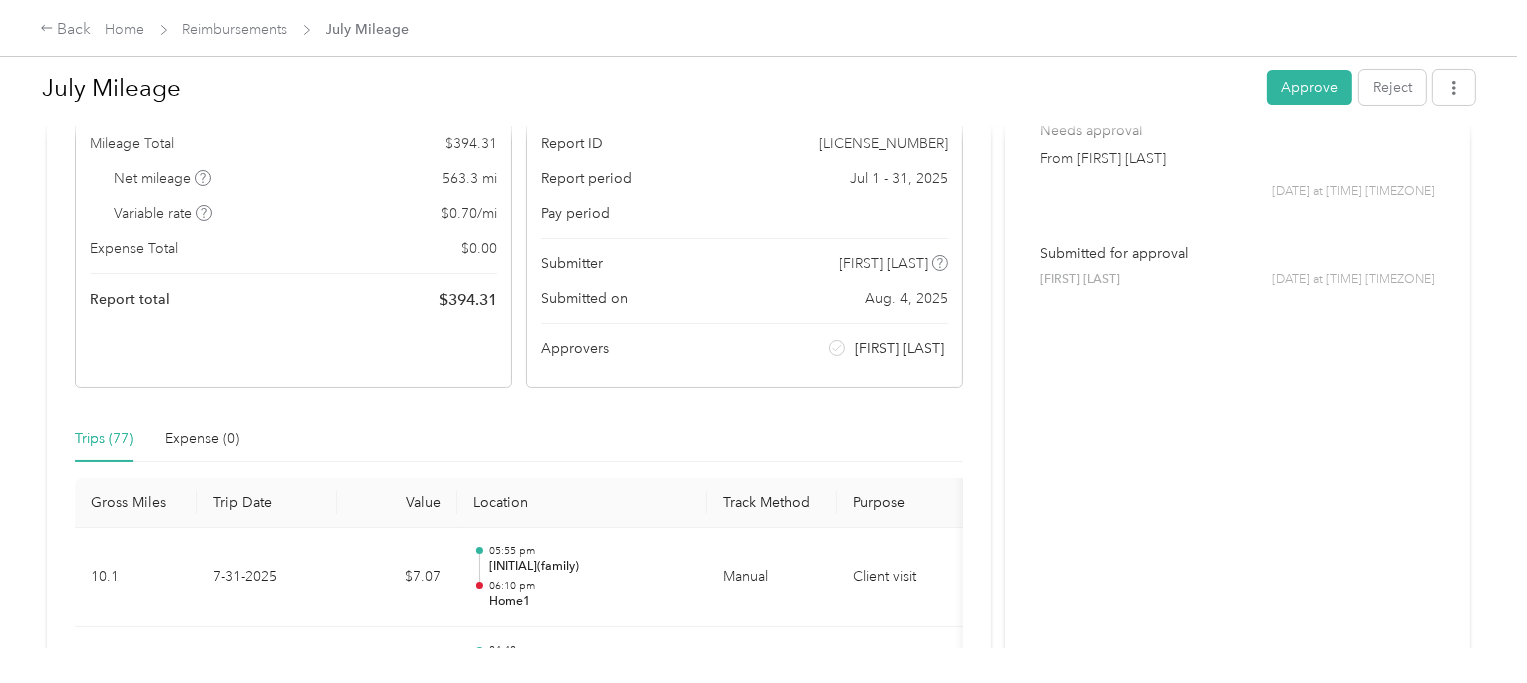 scroll, scrollTop: 0, scrollLeft: 0, axis: both 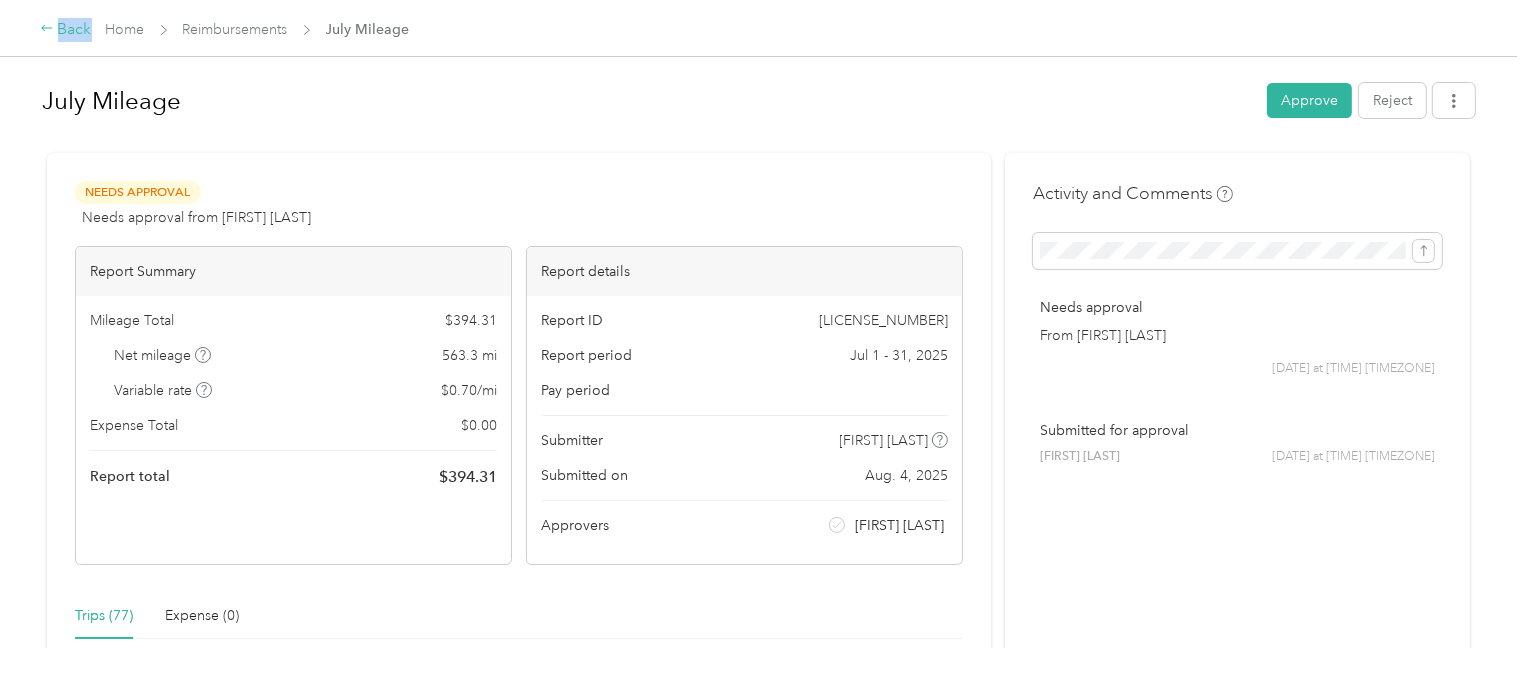 click 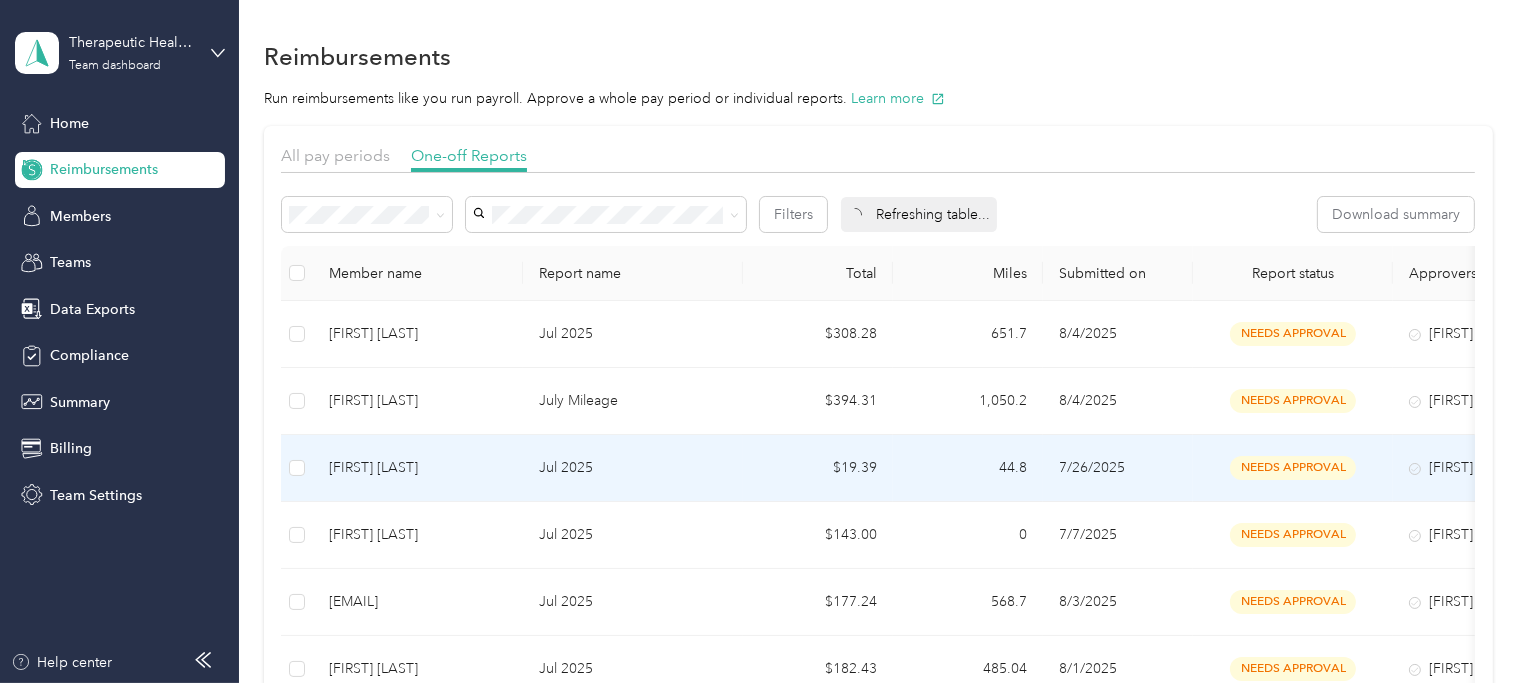 click on "[FIRST] [LAST]" at bounding box center [418, 468] 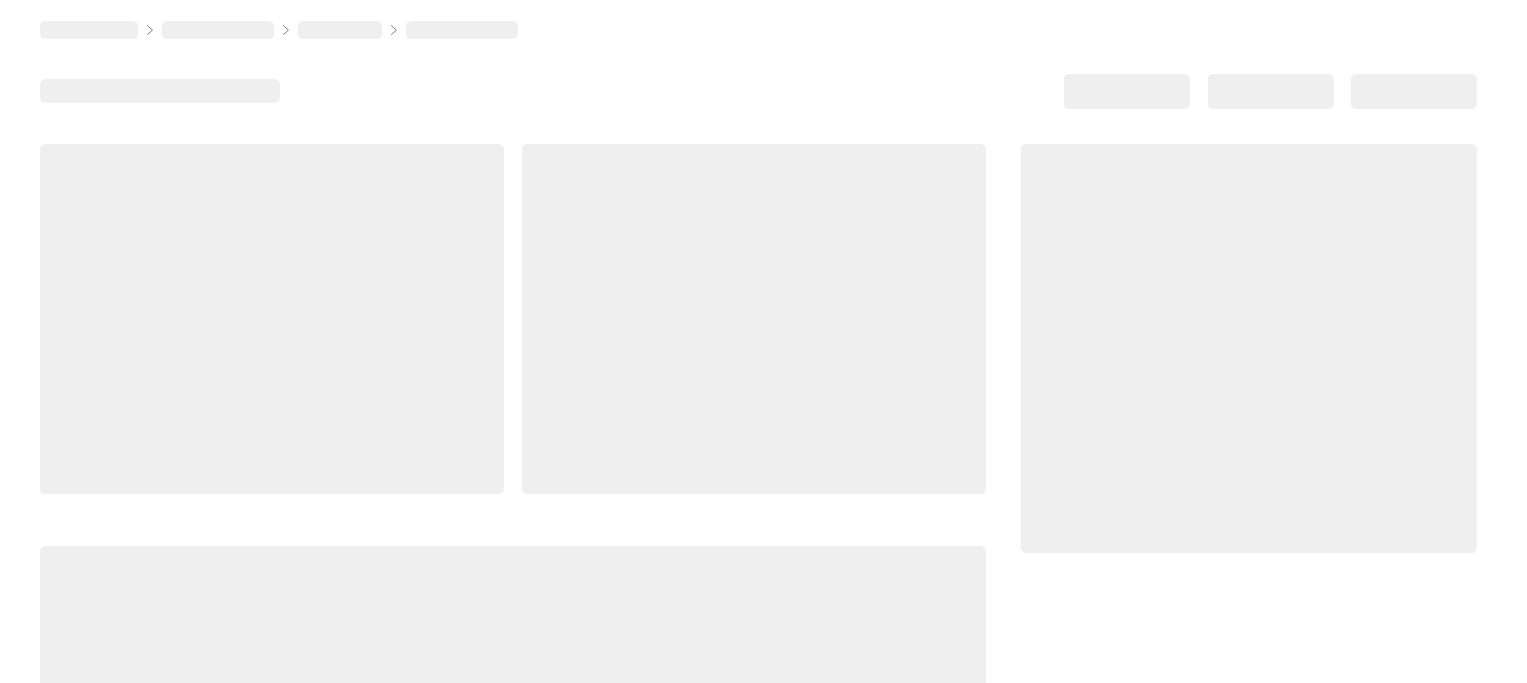 click at bounding box center [272, 319] 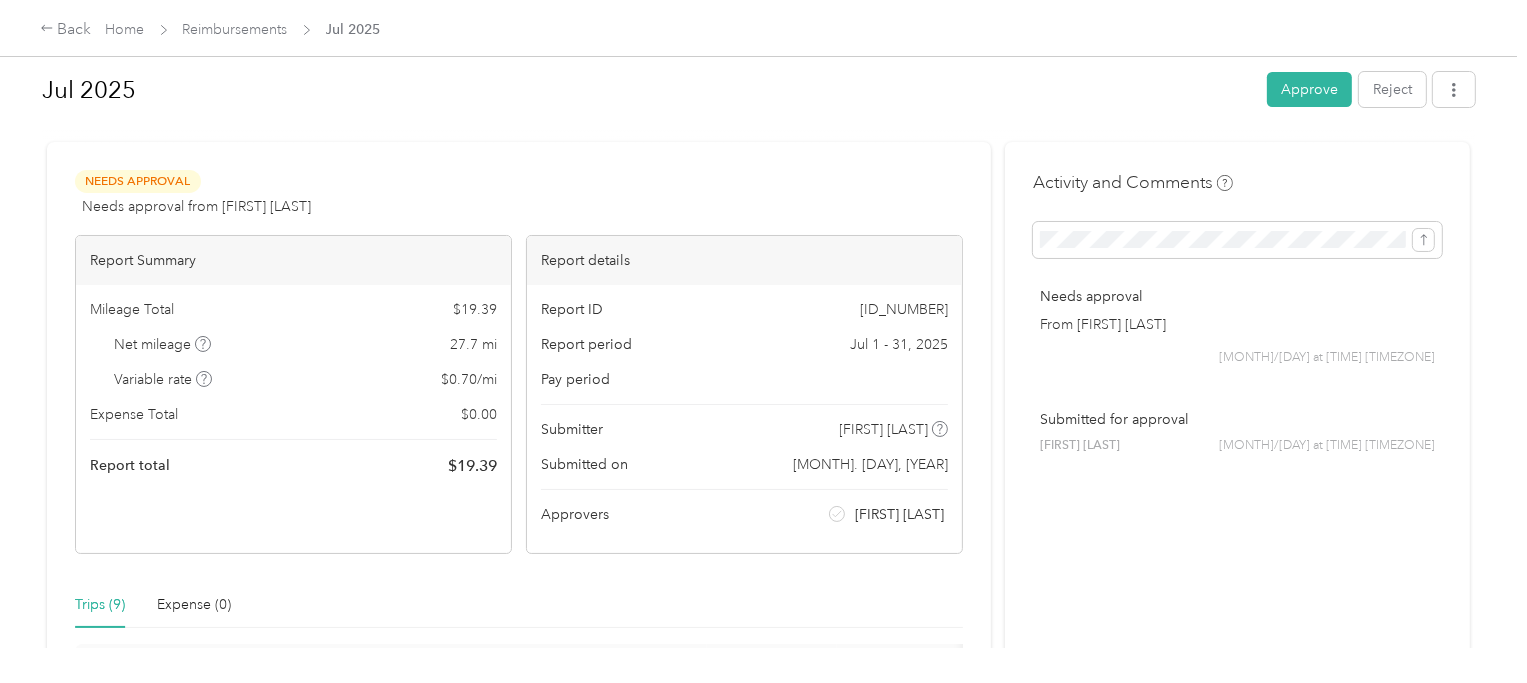 scroll, scrollTop: 0, scrollLeft: 0, axis: both 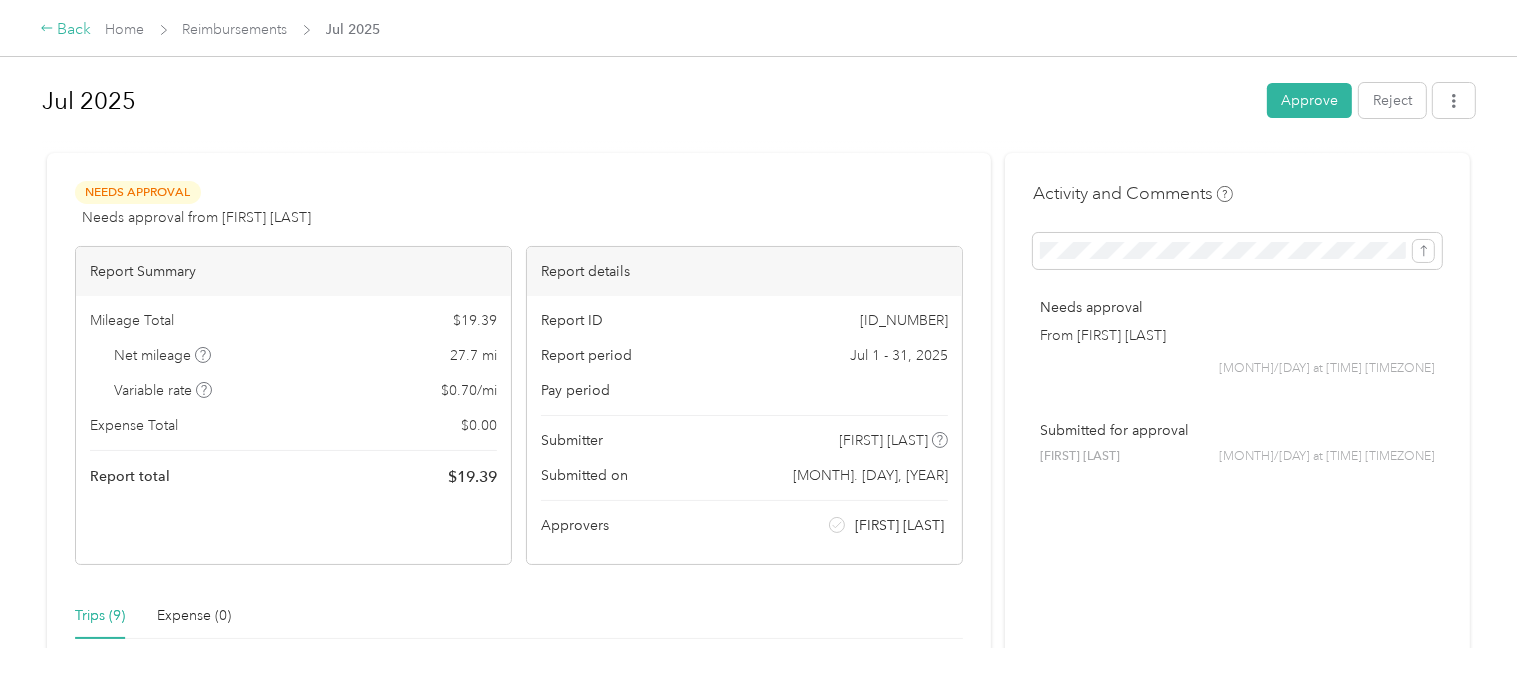 click 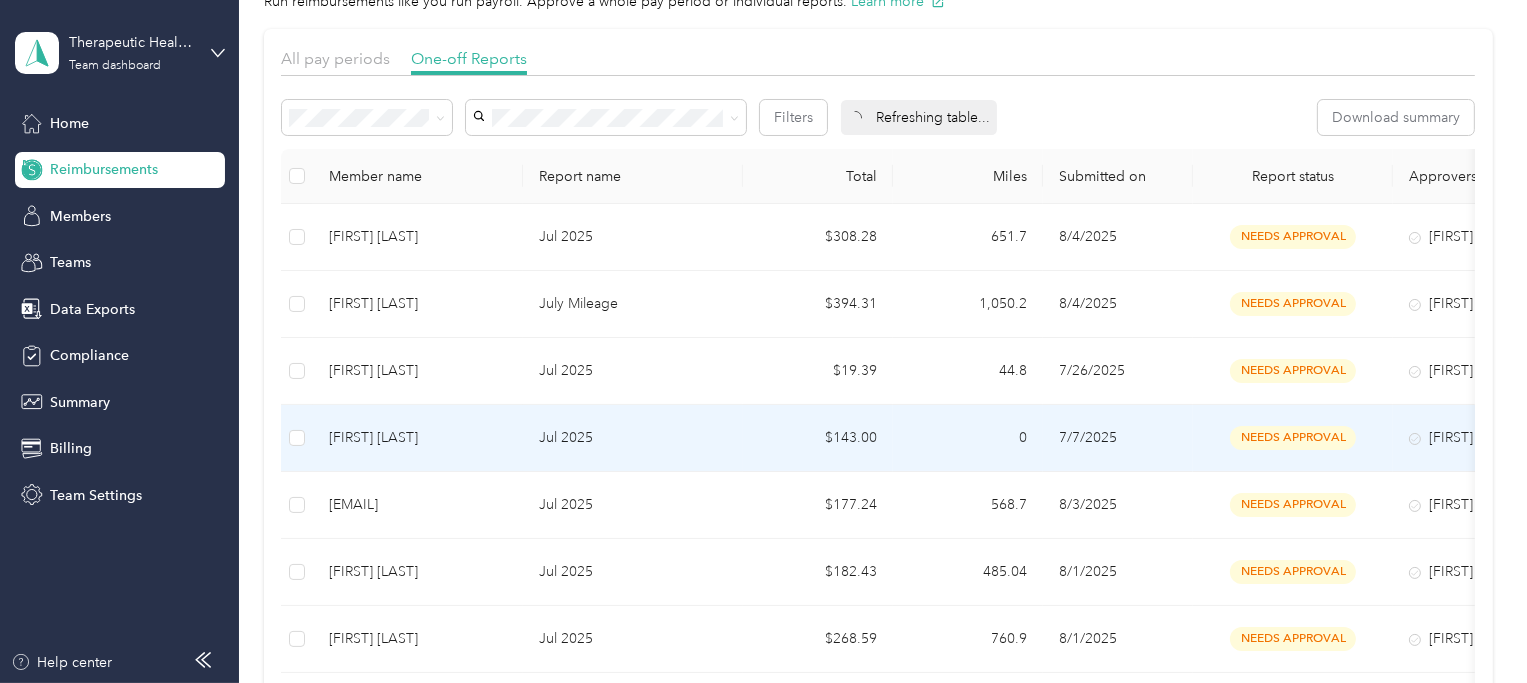 scroll, scrollTop: 99, scrollLeft: 0, axis: vertical 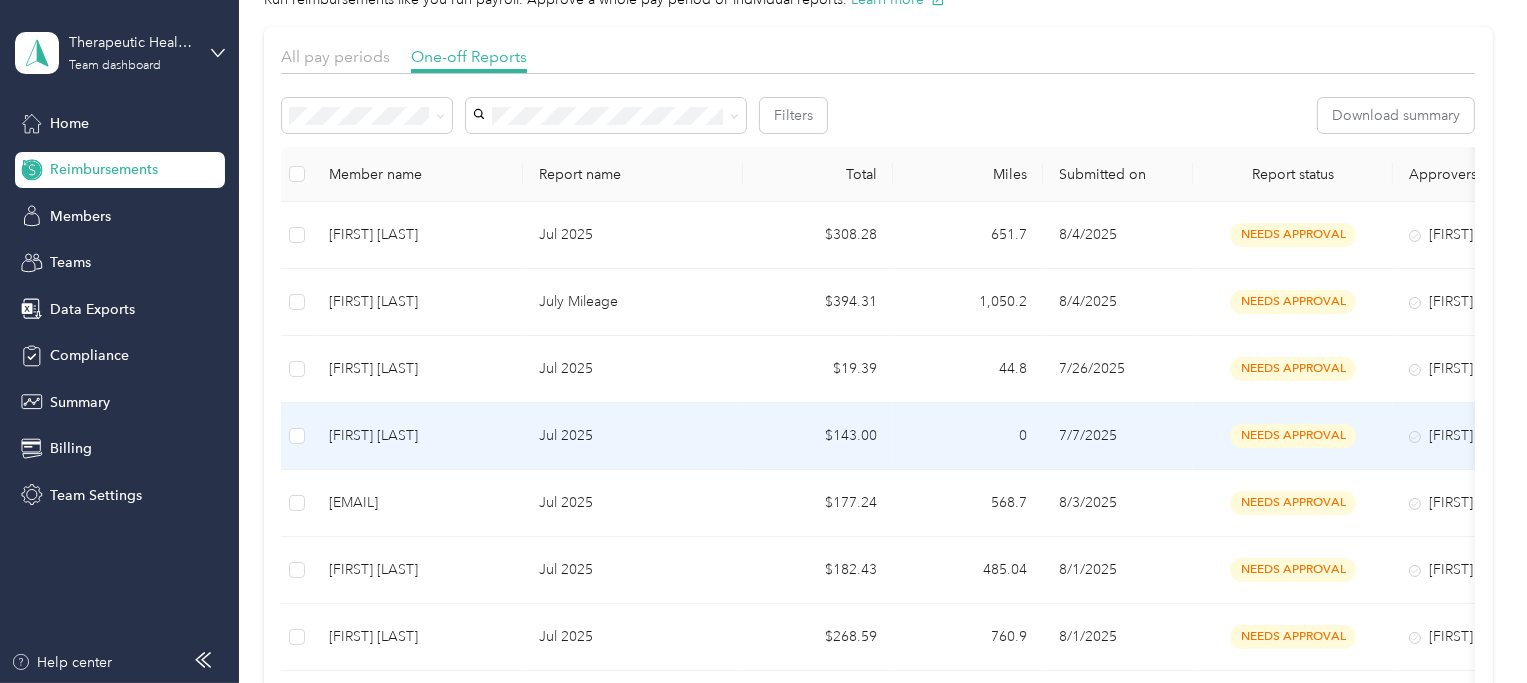 click on "[FIRST] [LAST]" at bounding box center [418, 436] 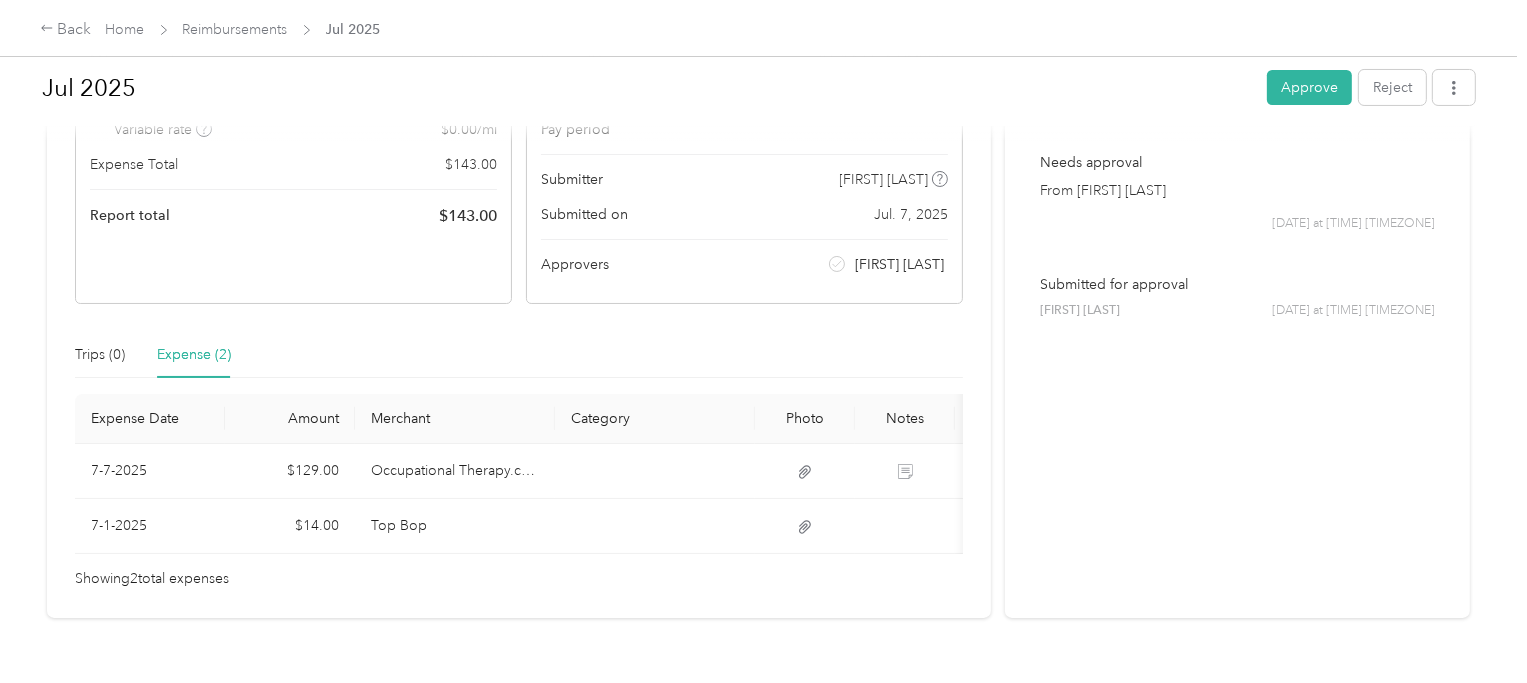scroll, scrollTop: 323, scrollLeft: 0, axis: vertical 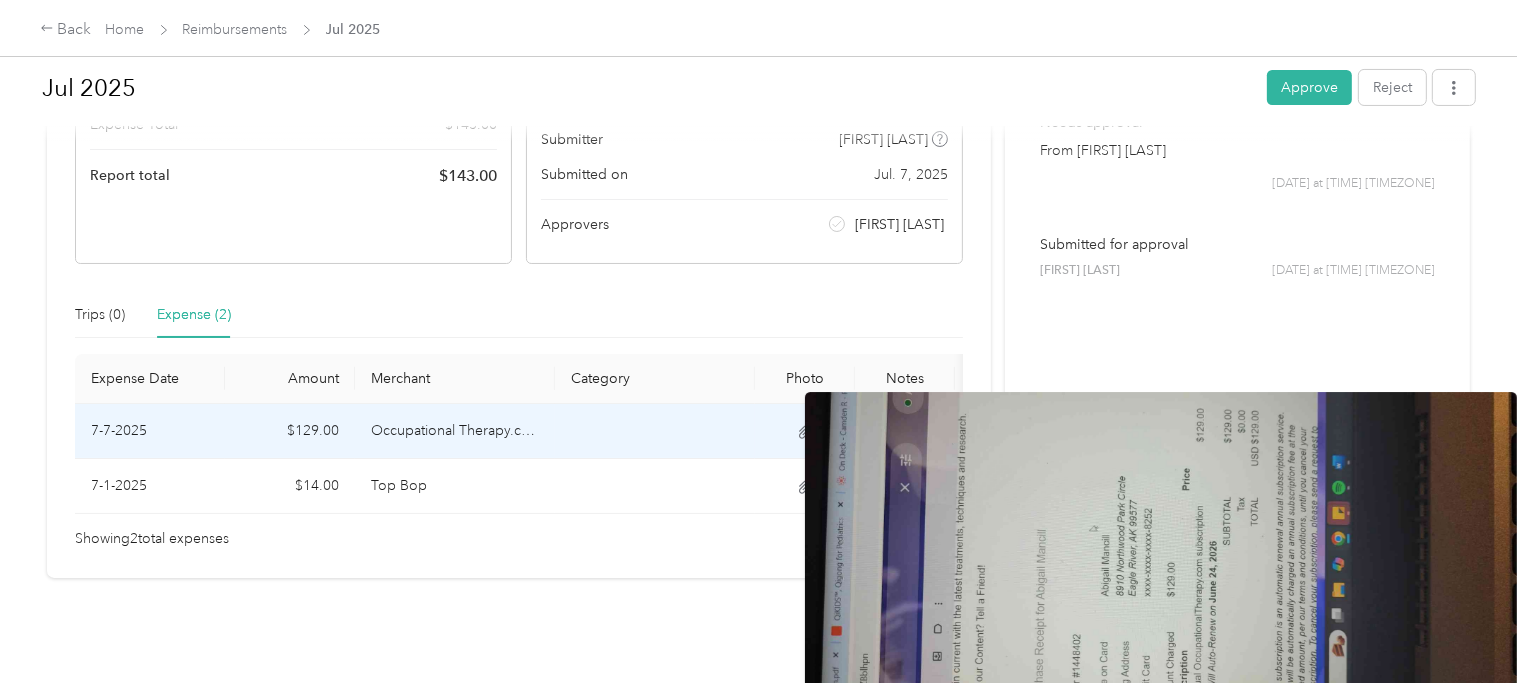 click 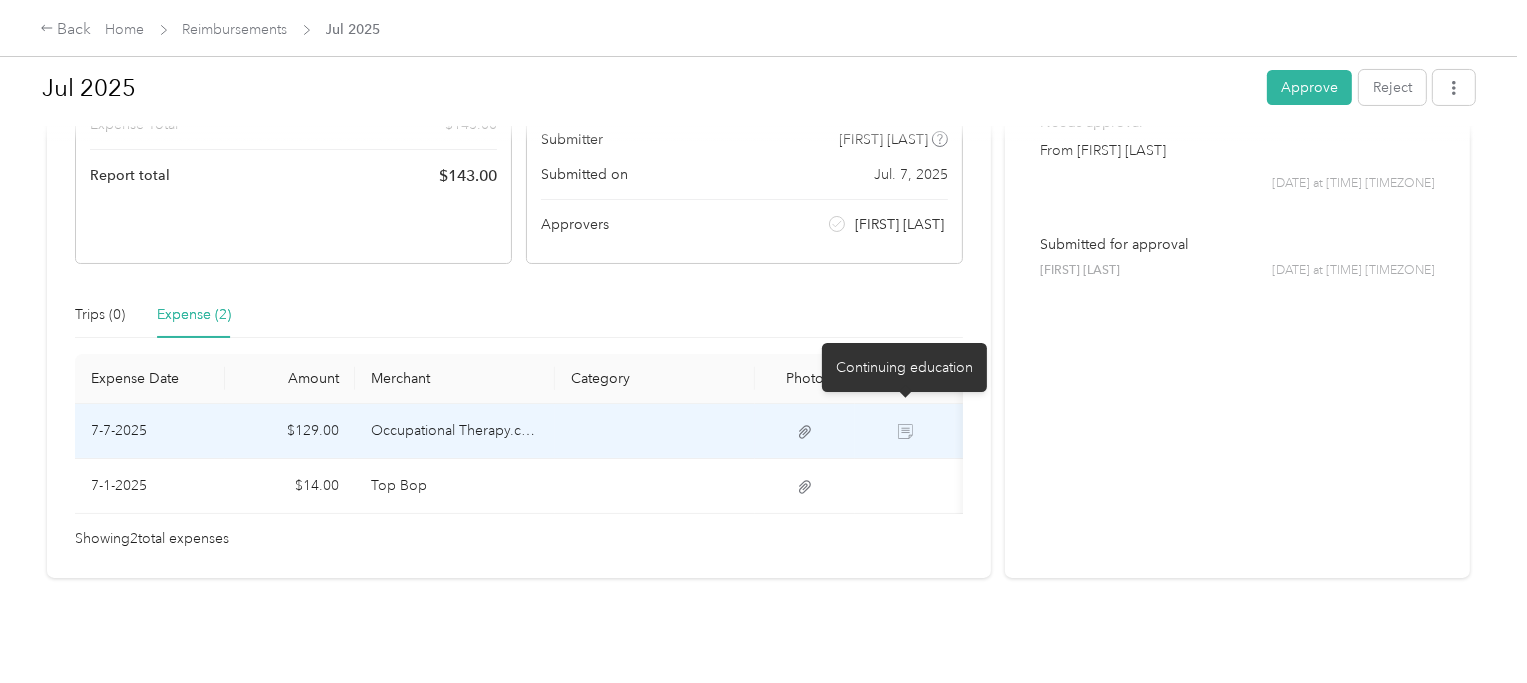 click 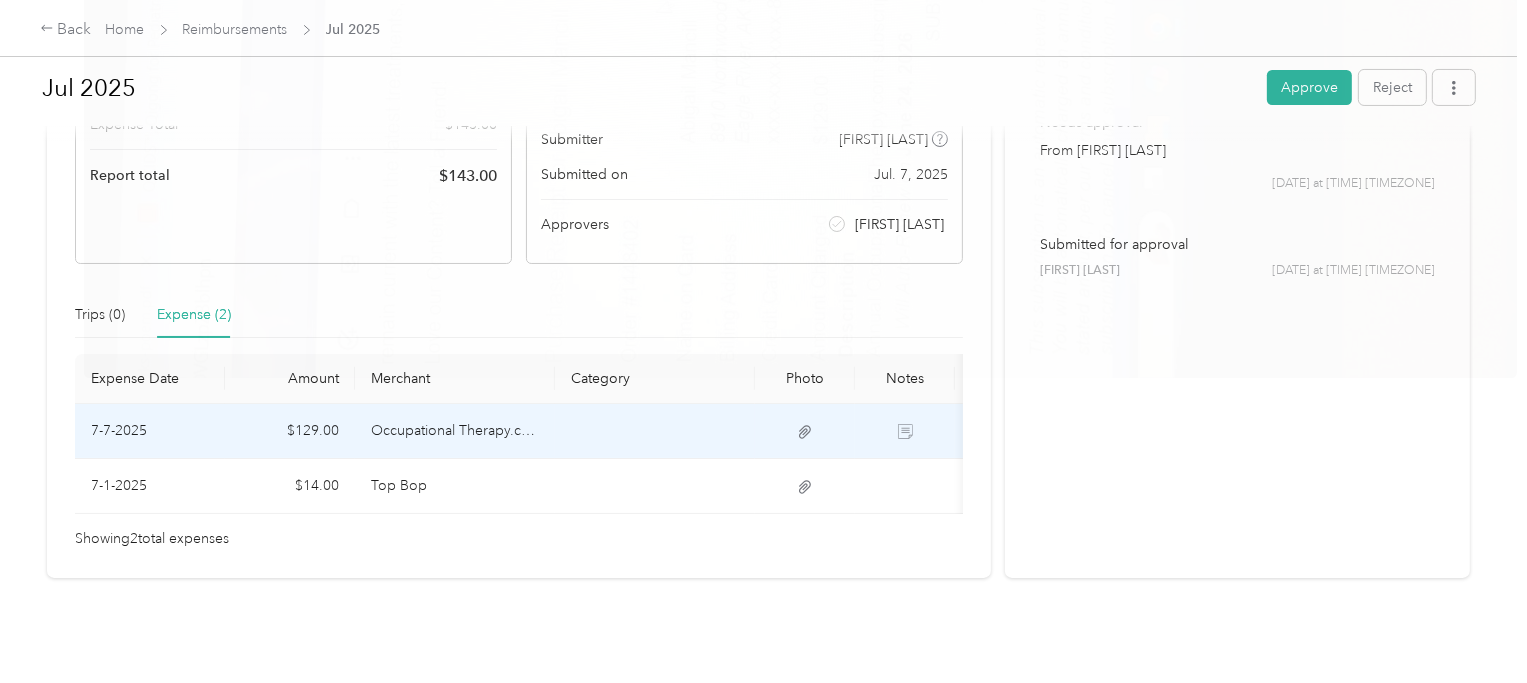 click on "Occupational Therapy.com" at bounding box center [455, 431] 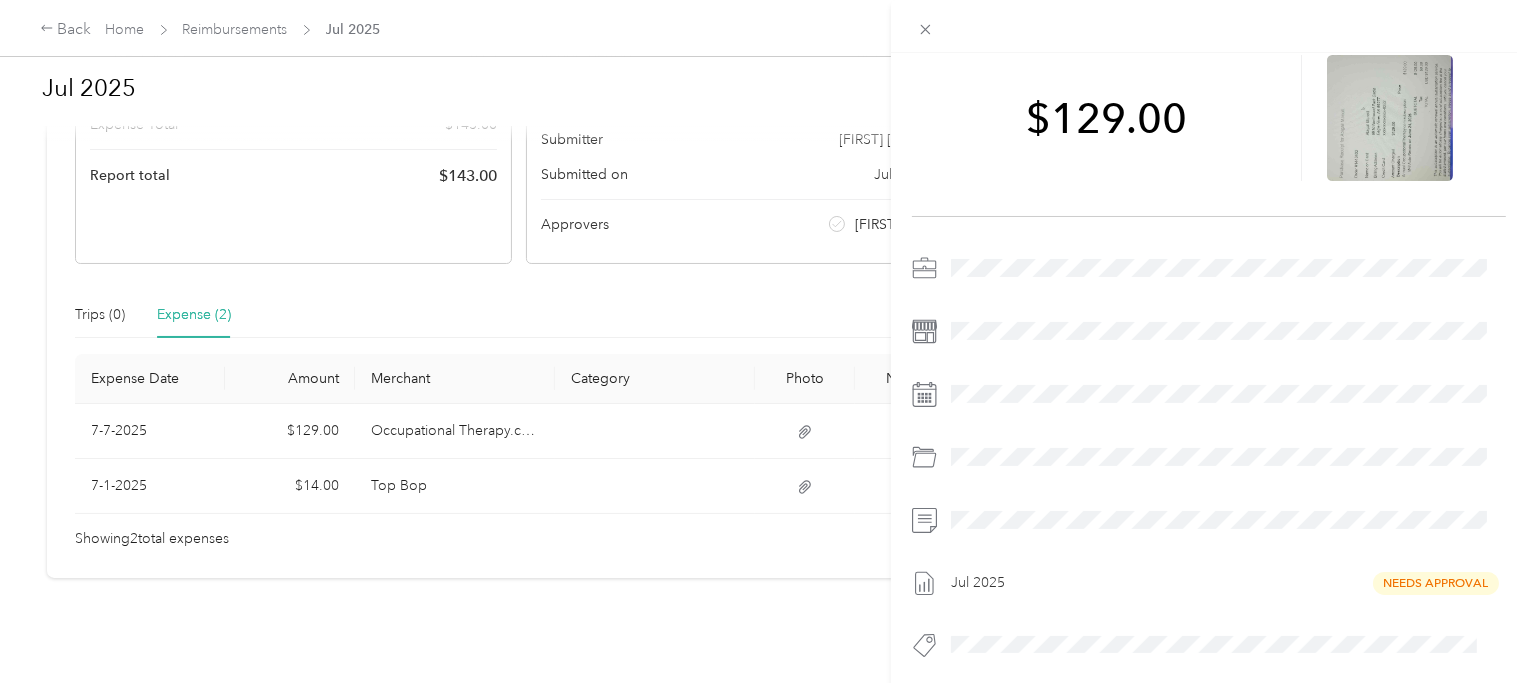 scroll, scrollTop: 93, scrollLeft: 0, axis: vertical 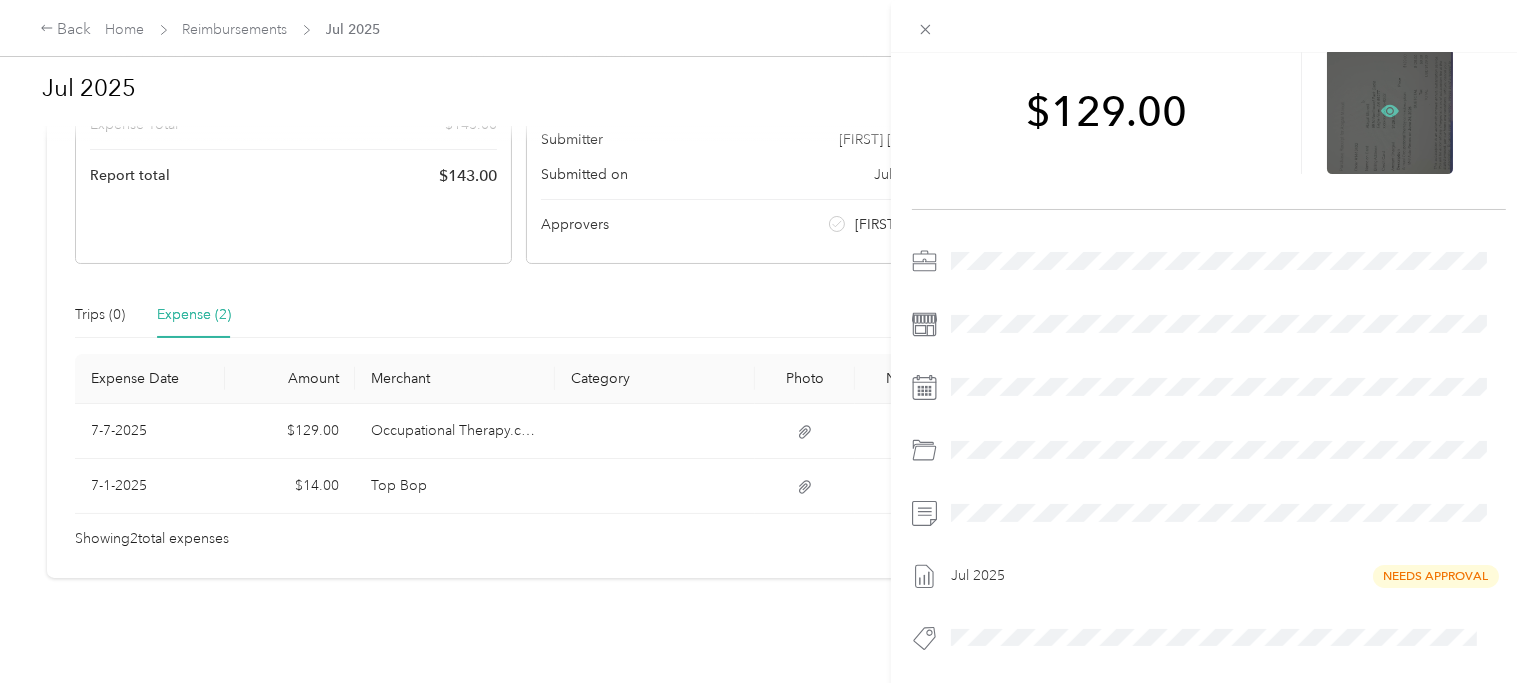 click 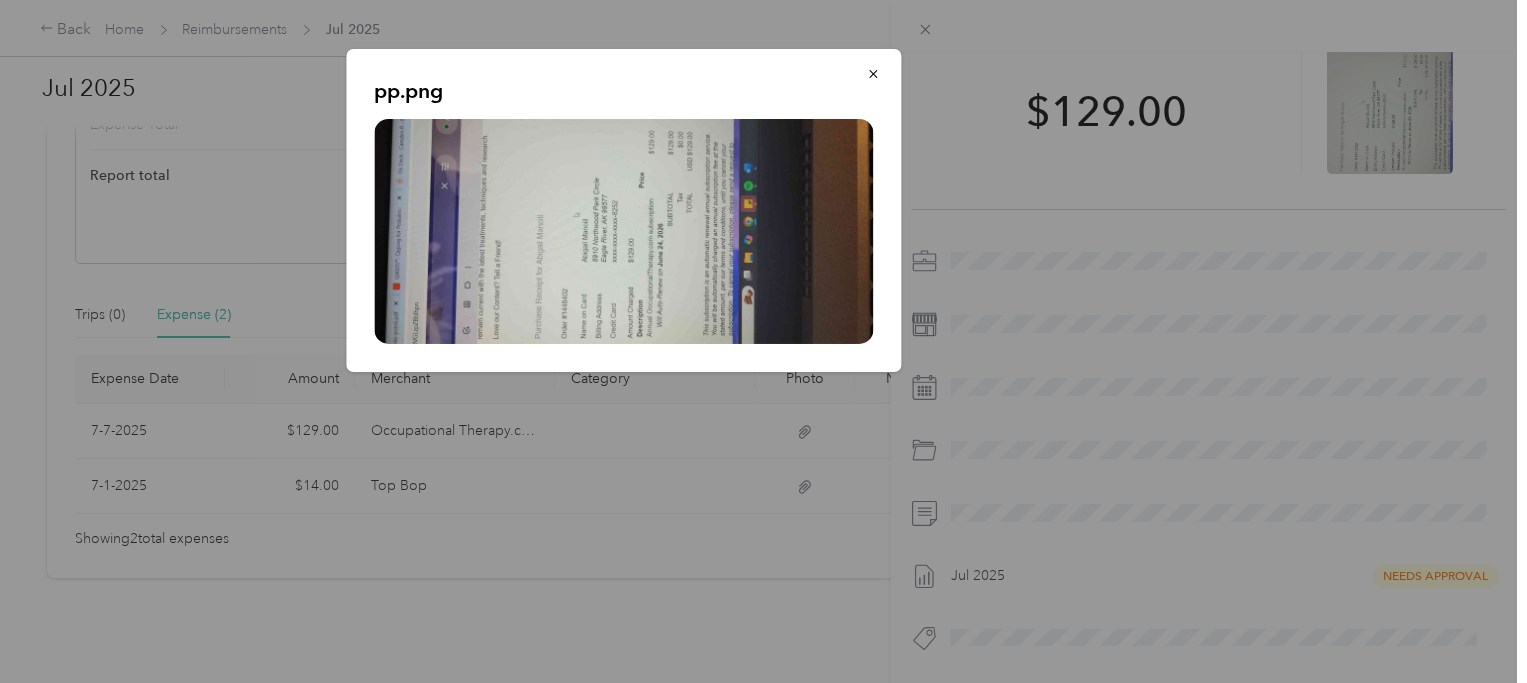 click at bounding box center [623, 231] 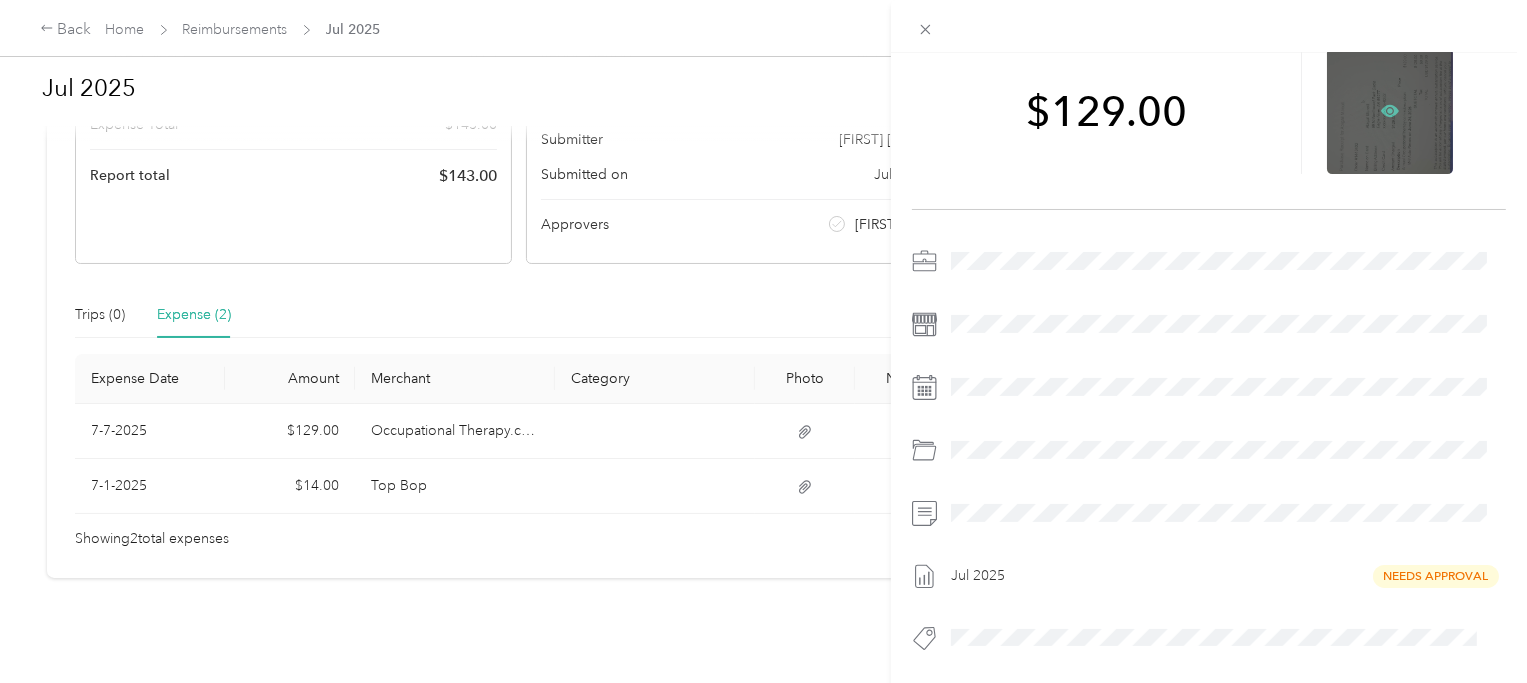 scroll, scrollTop: 323, scrollLeft: 0, axis: vertical 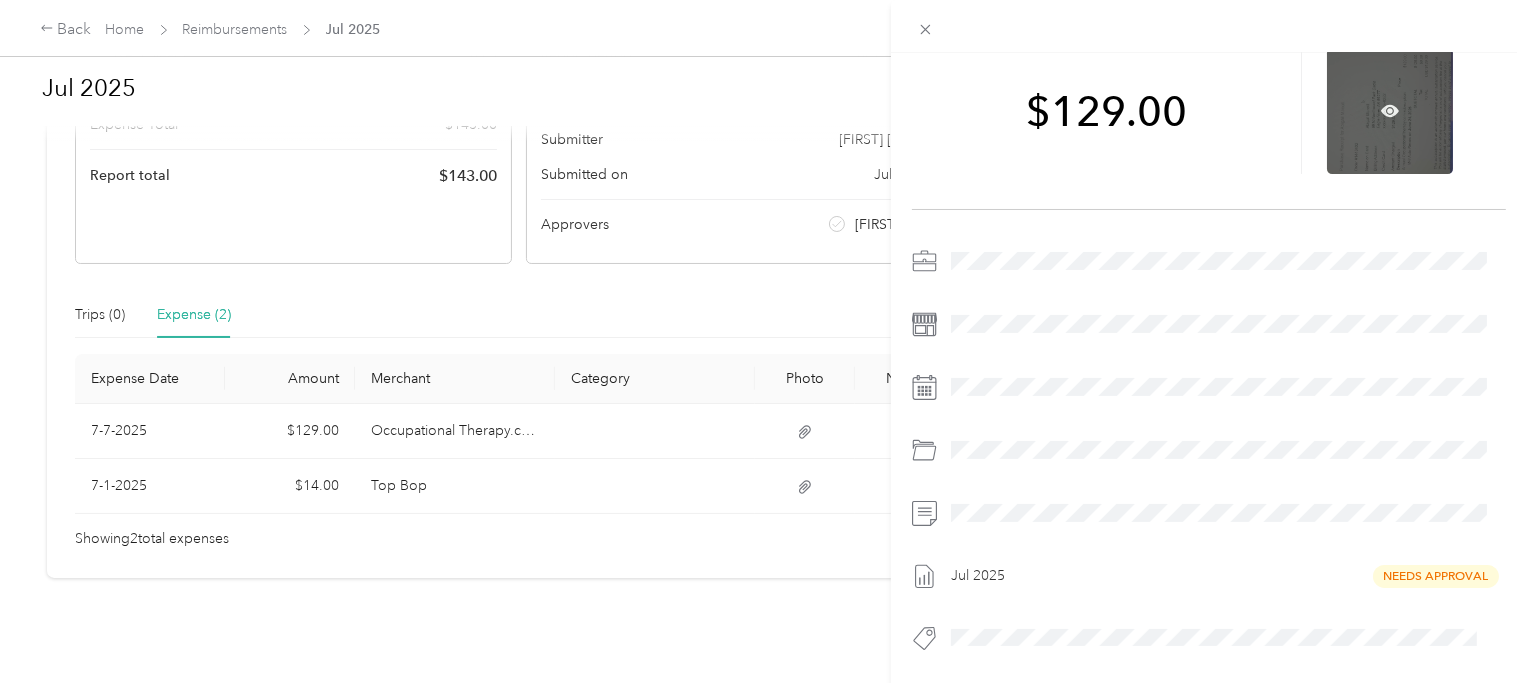 click at bounding box center [1390, 111] 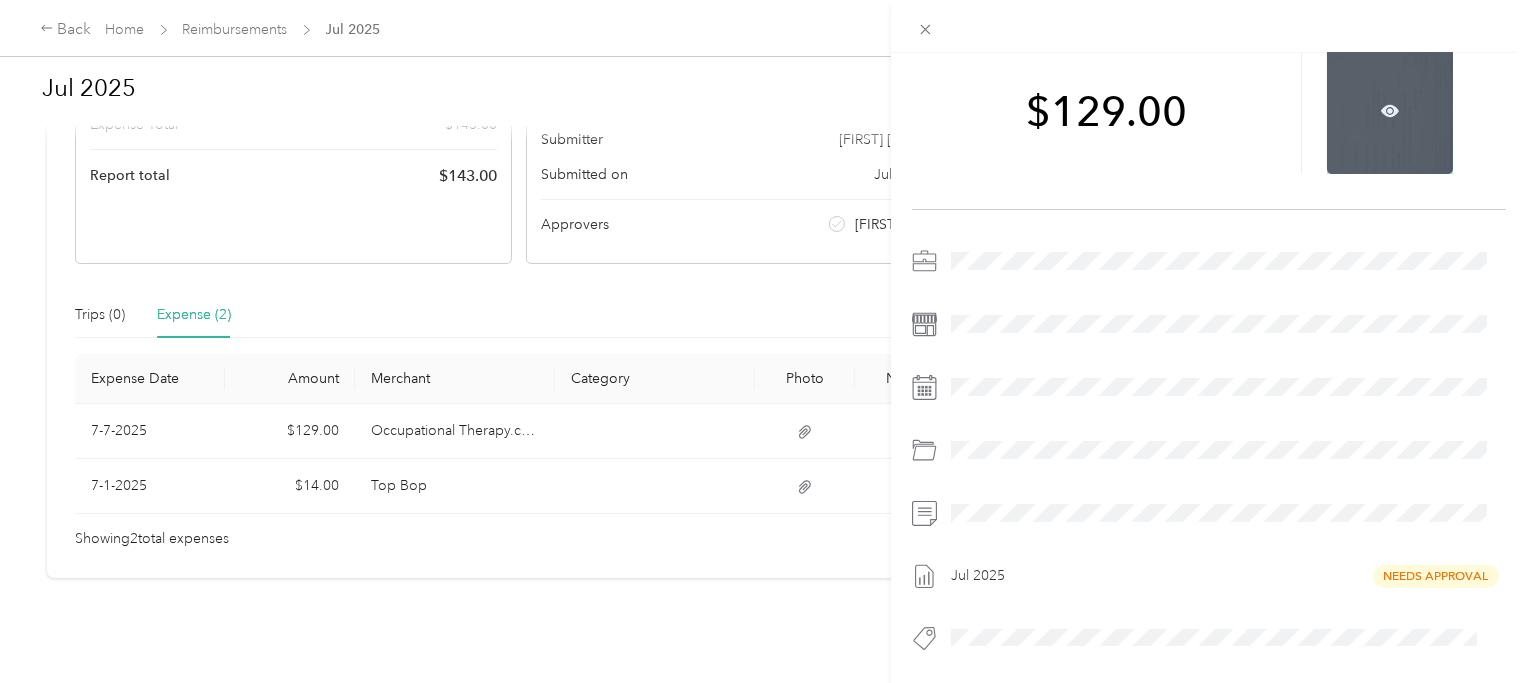 click at bounding box center (1390, 111) 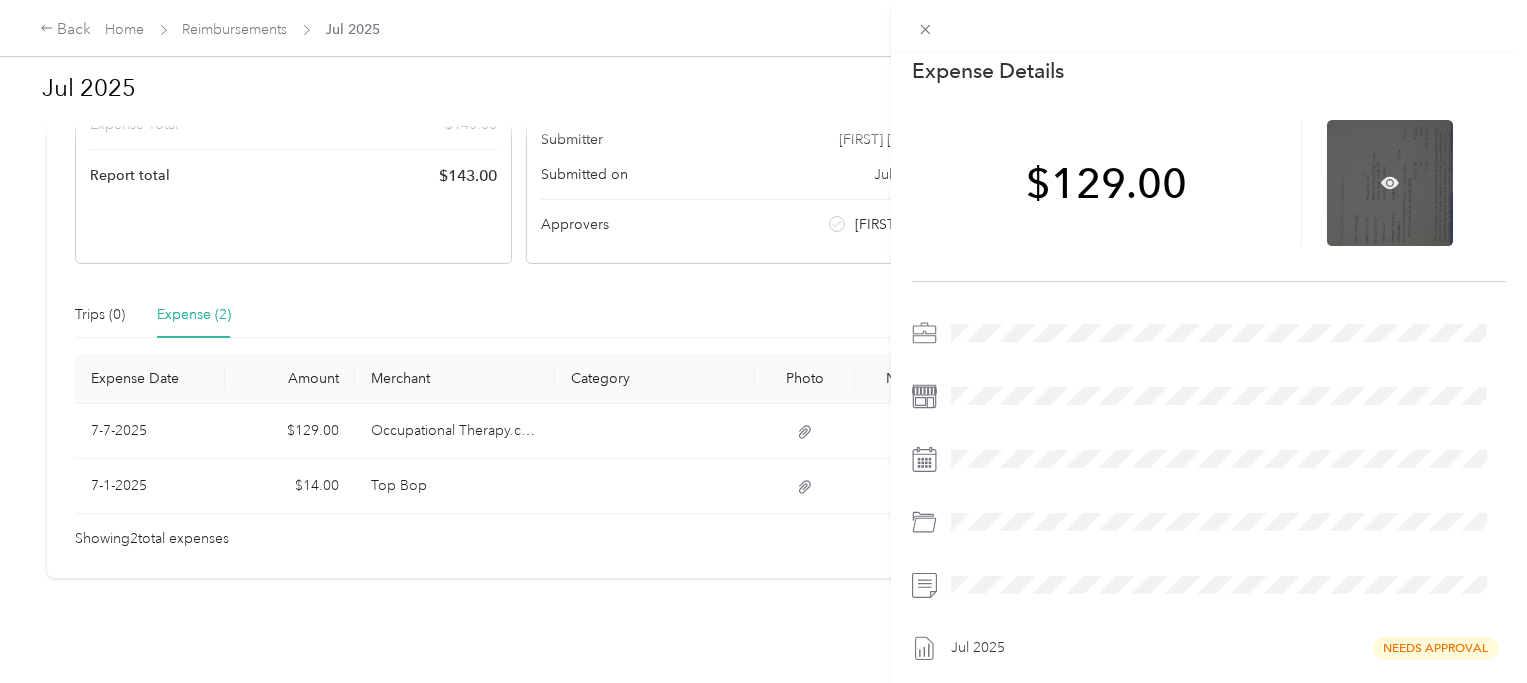 scroll, scrollTop: 0, scrollLeft: 0, axis: both 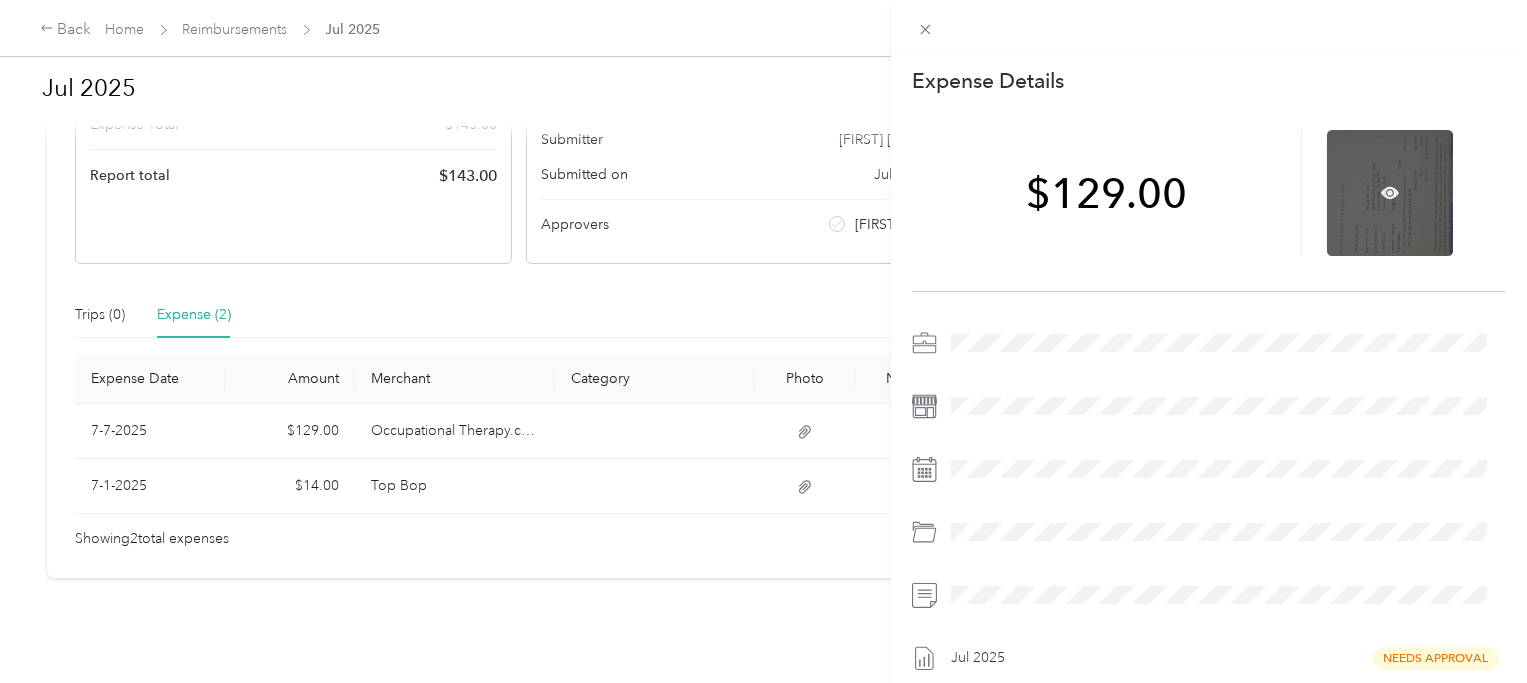 click at bounding box center [1390, 193] 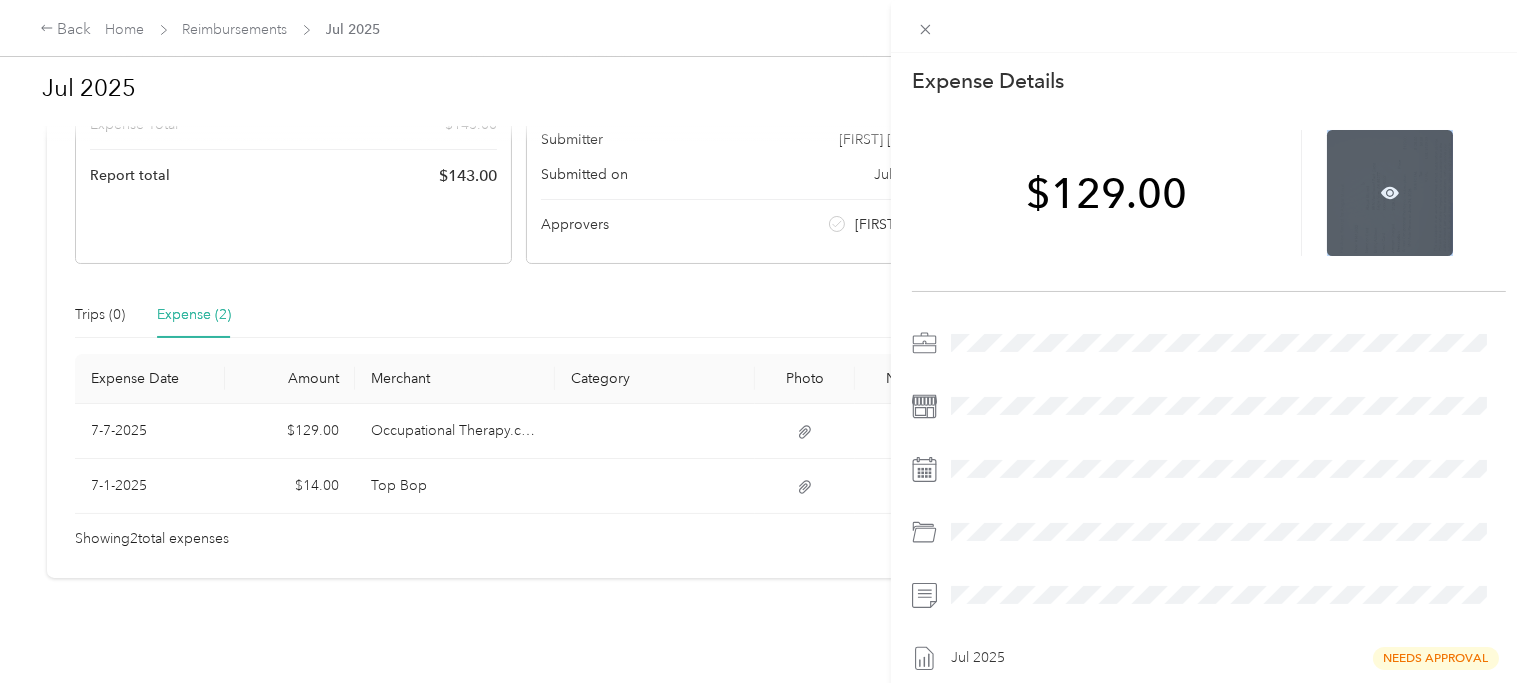 click at bounding box center (1390, 193) 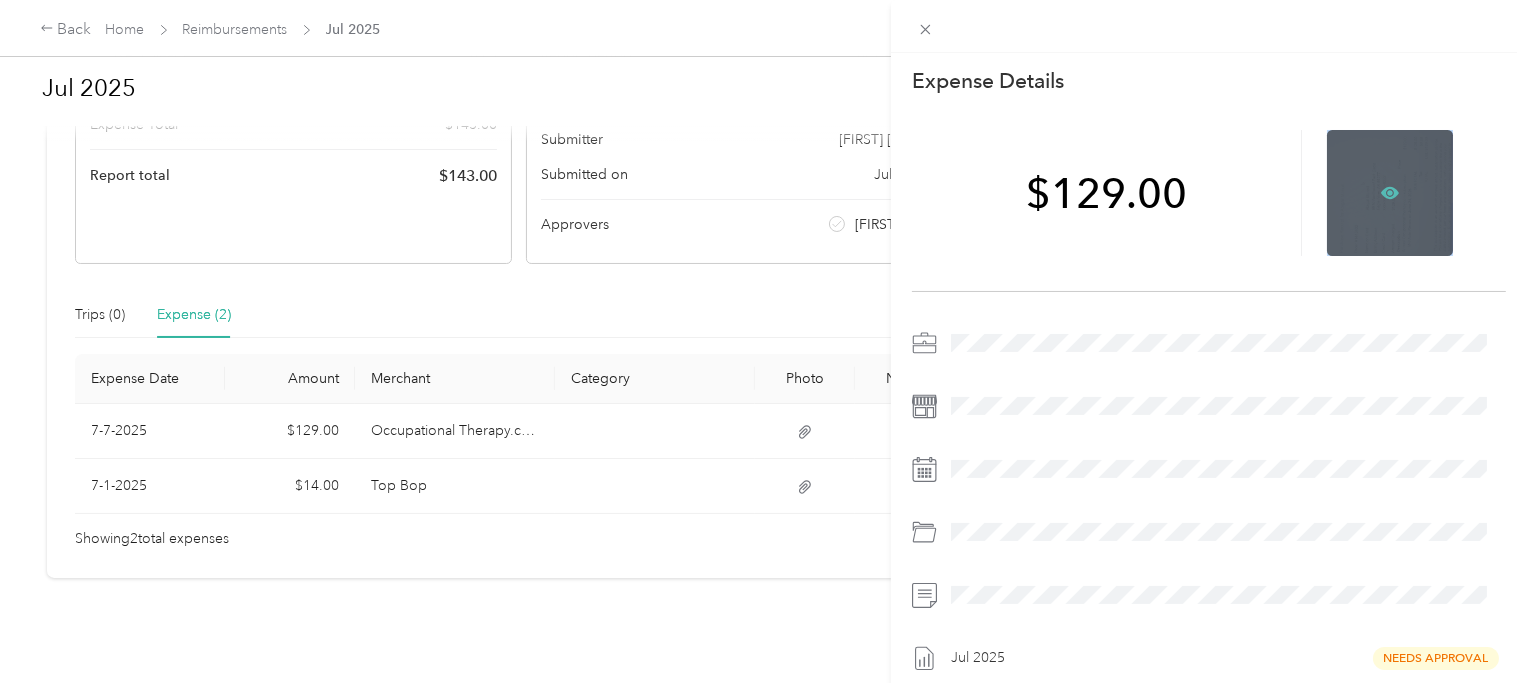 click 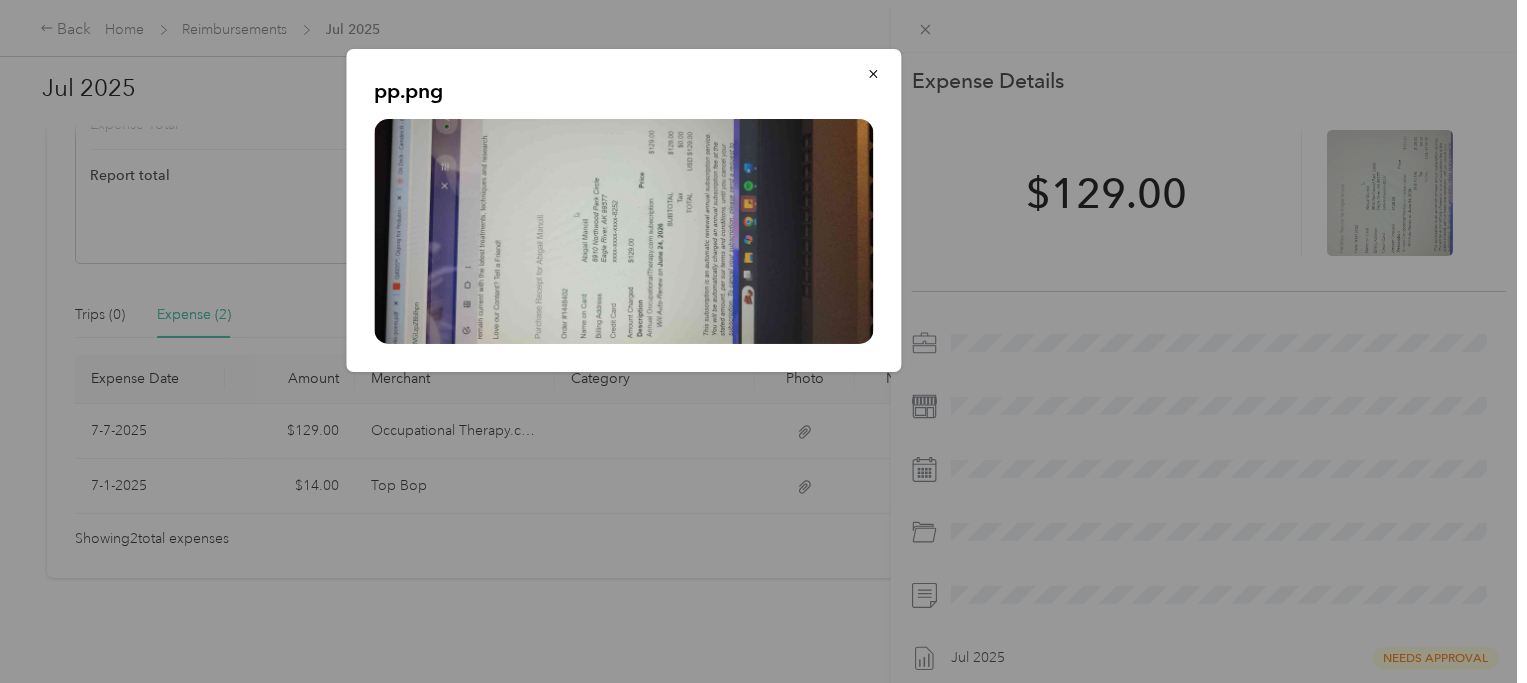 click at bounding box center [763, 341] 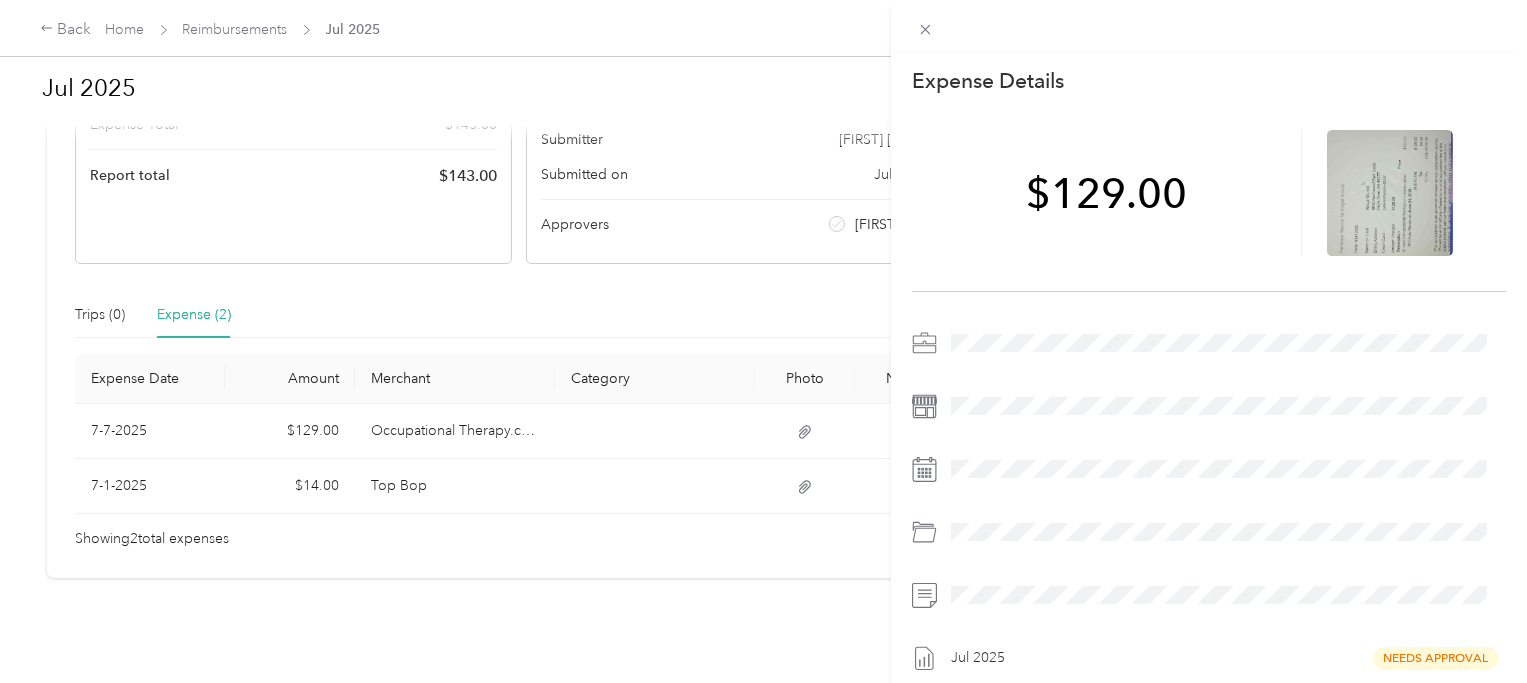click on "Expense Details Save $[AMOUNT] [MONTH] [YEAR] Needs Approval" at bounding box center (763, 341) 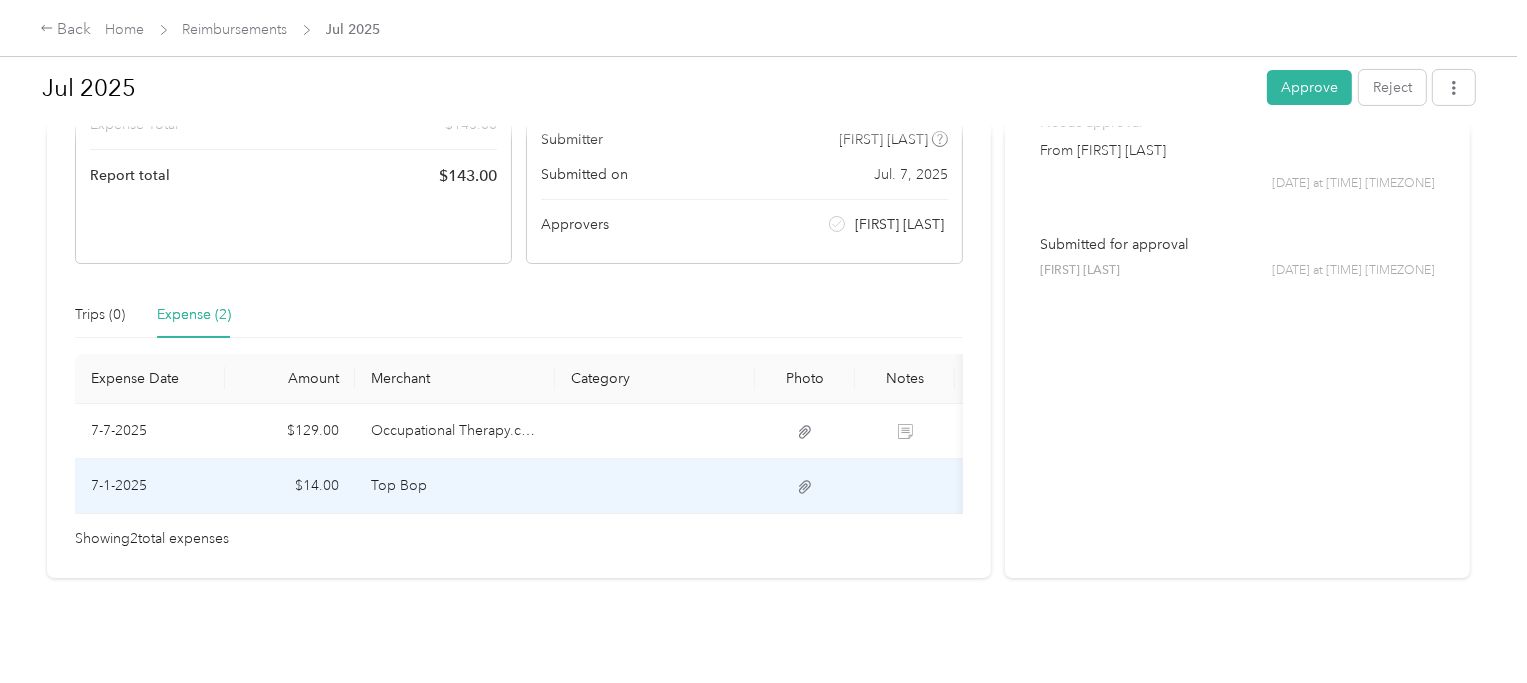 click on "Top Bop" at bounding box center [455, 486] 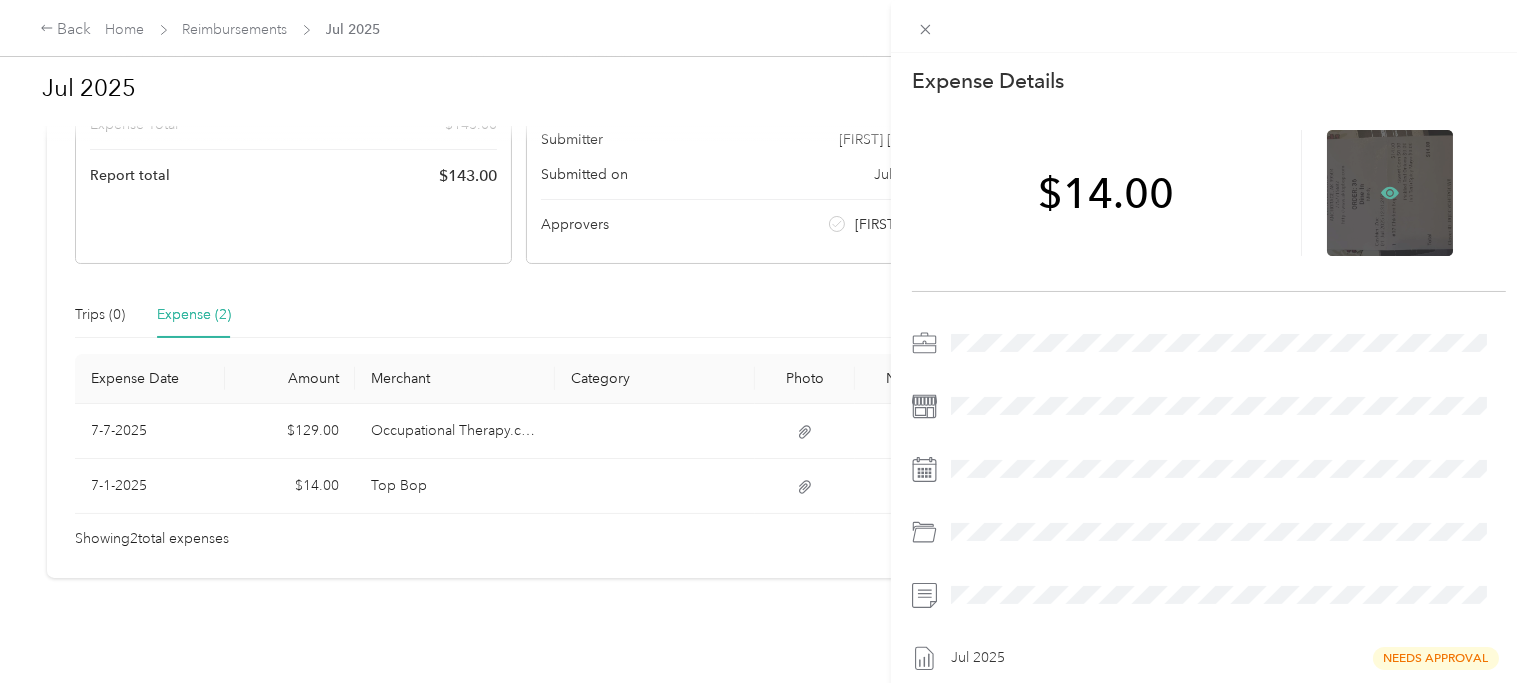 click 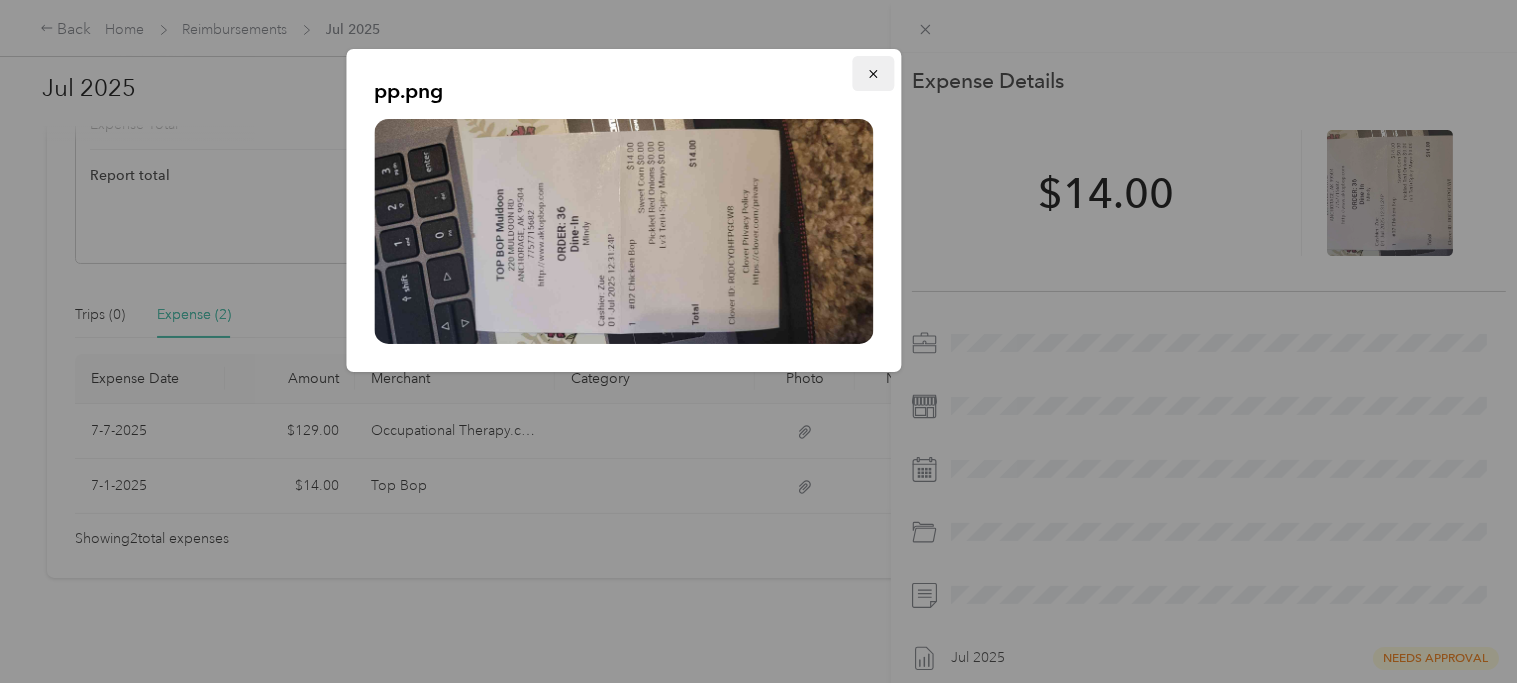 click 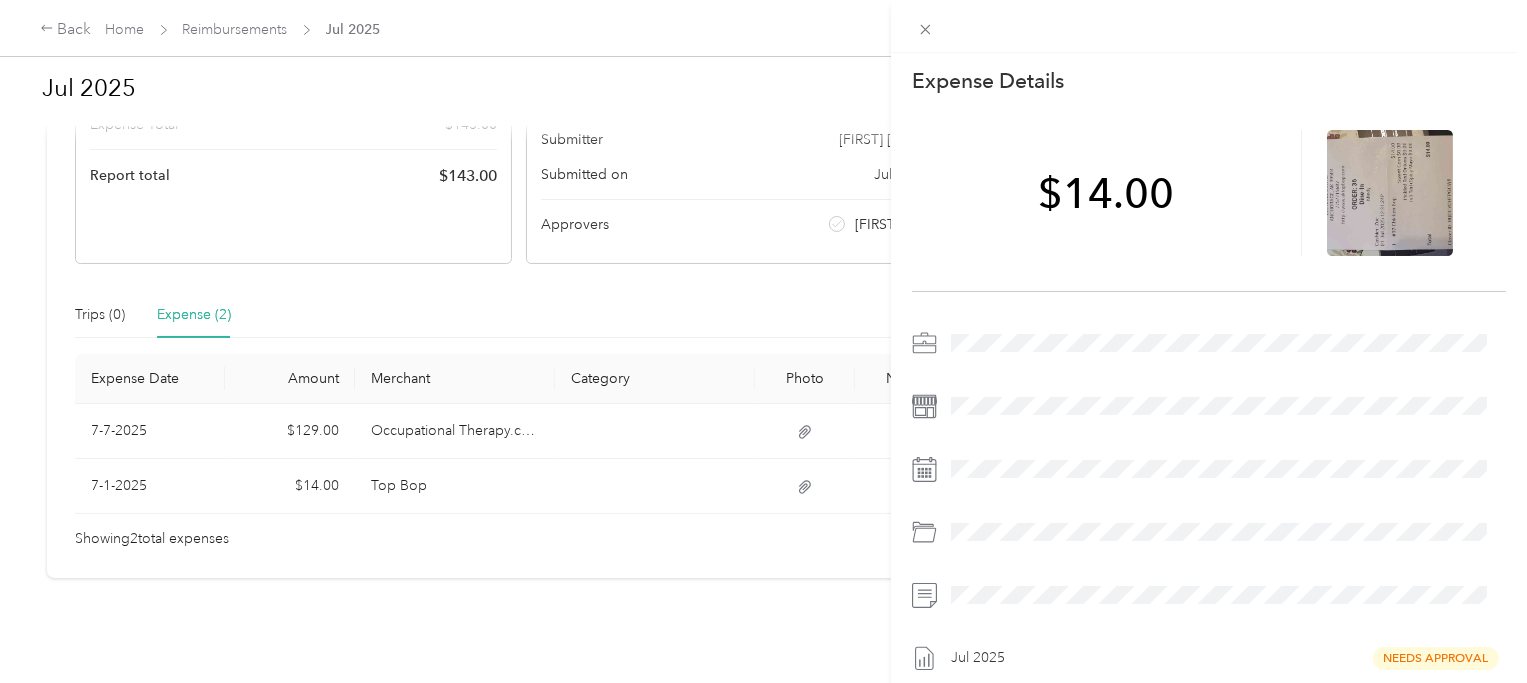 drag, startPoint x: 357, startPoint y: 274, endPoint x: 331, endPoint y: 256, distance: 31.622776 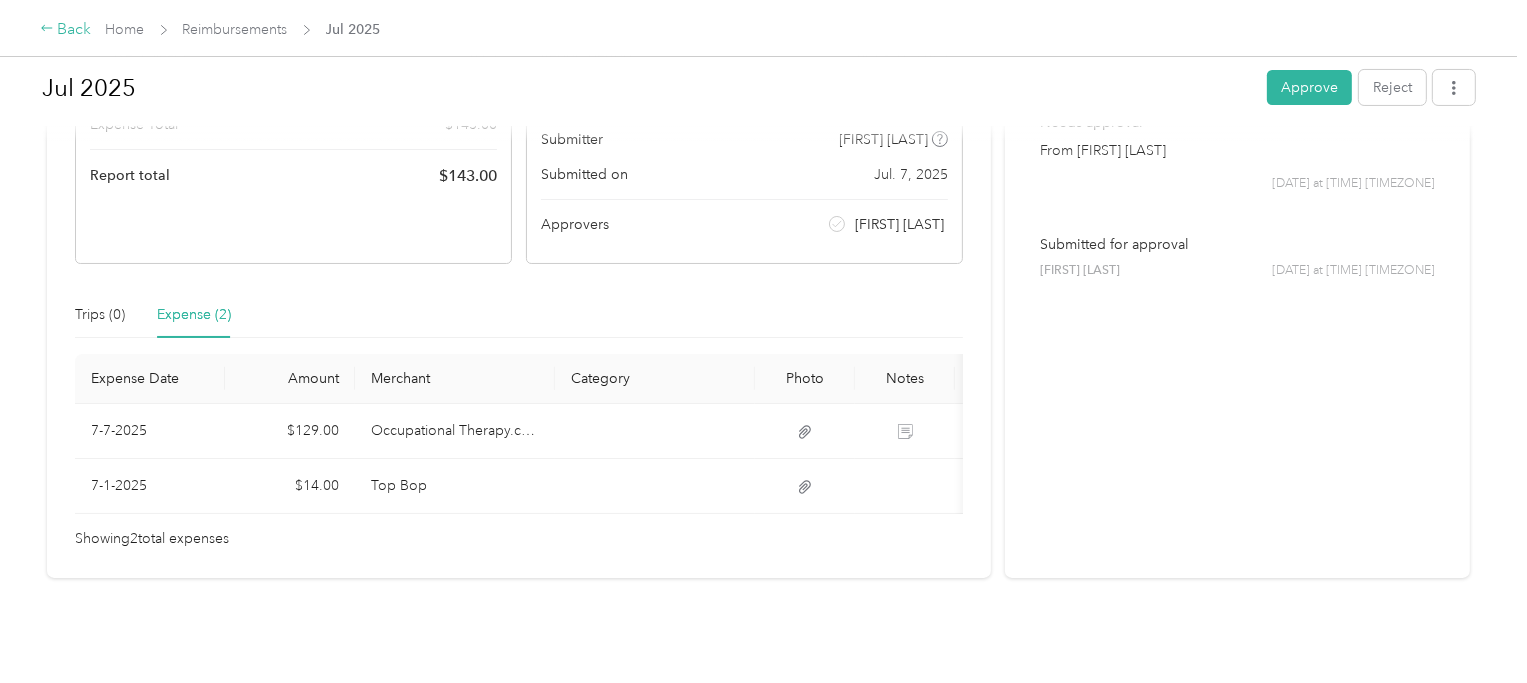 click 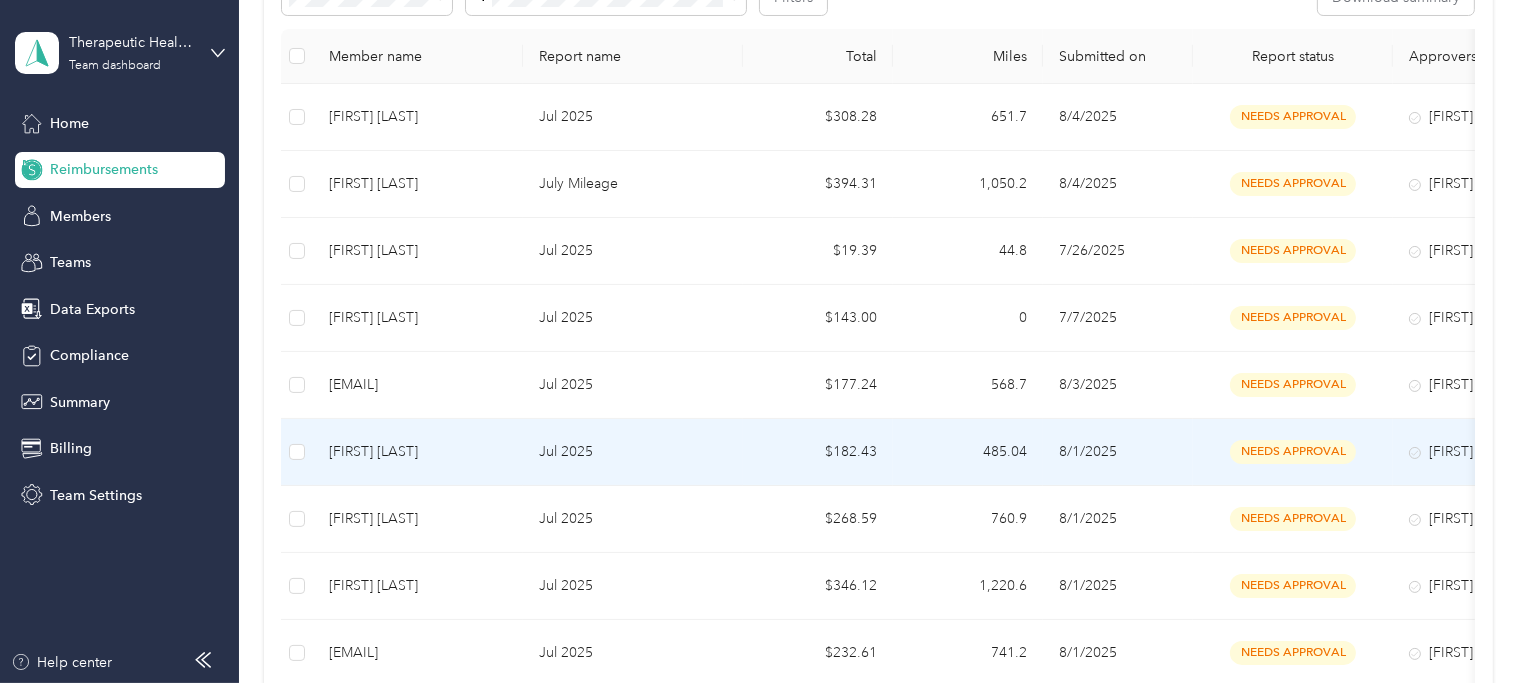 scroll, scrollTop: 218, scrollLeft: 0, axis: vertical 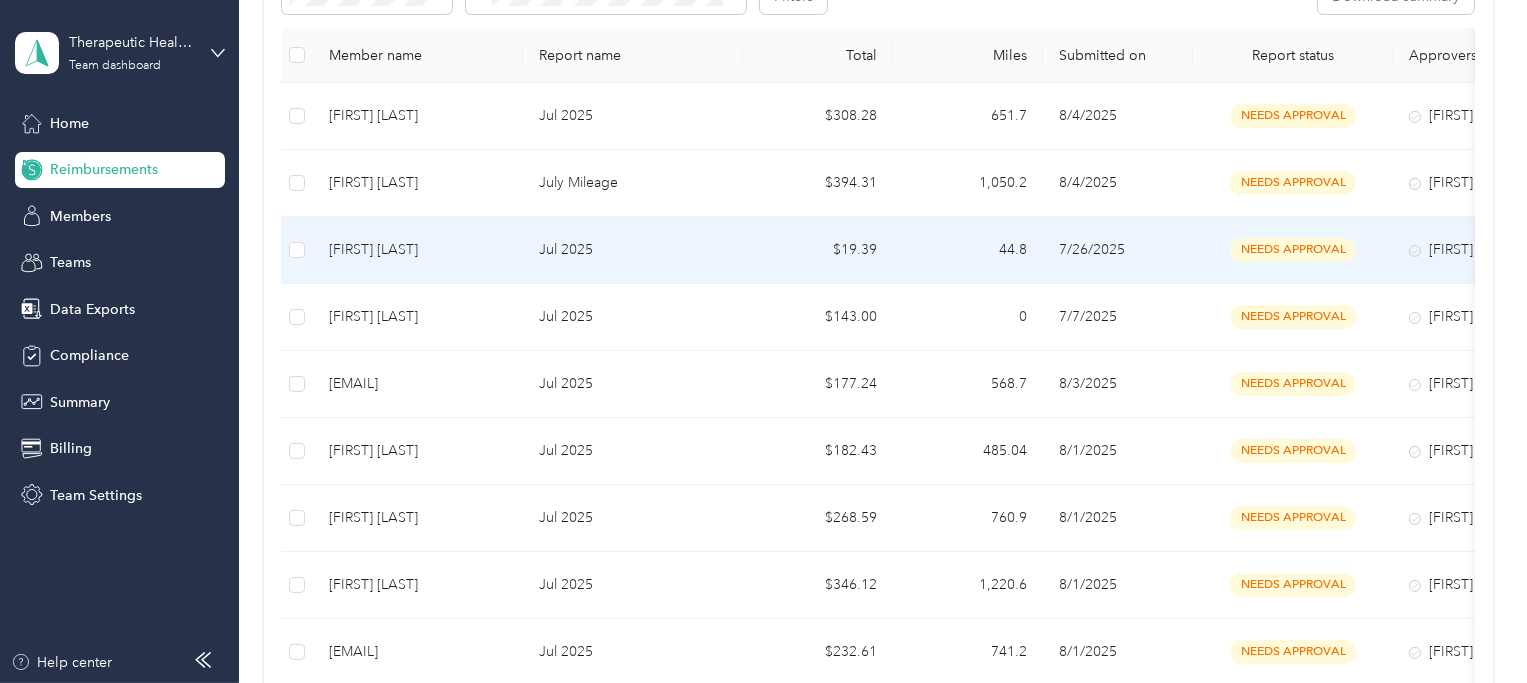 click on "[FIRST] [LAST]" at bounding box center [418, 250] 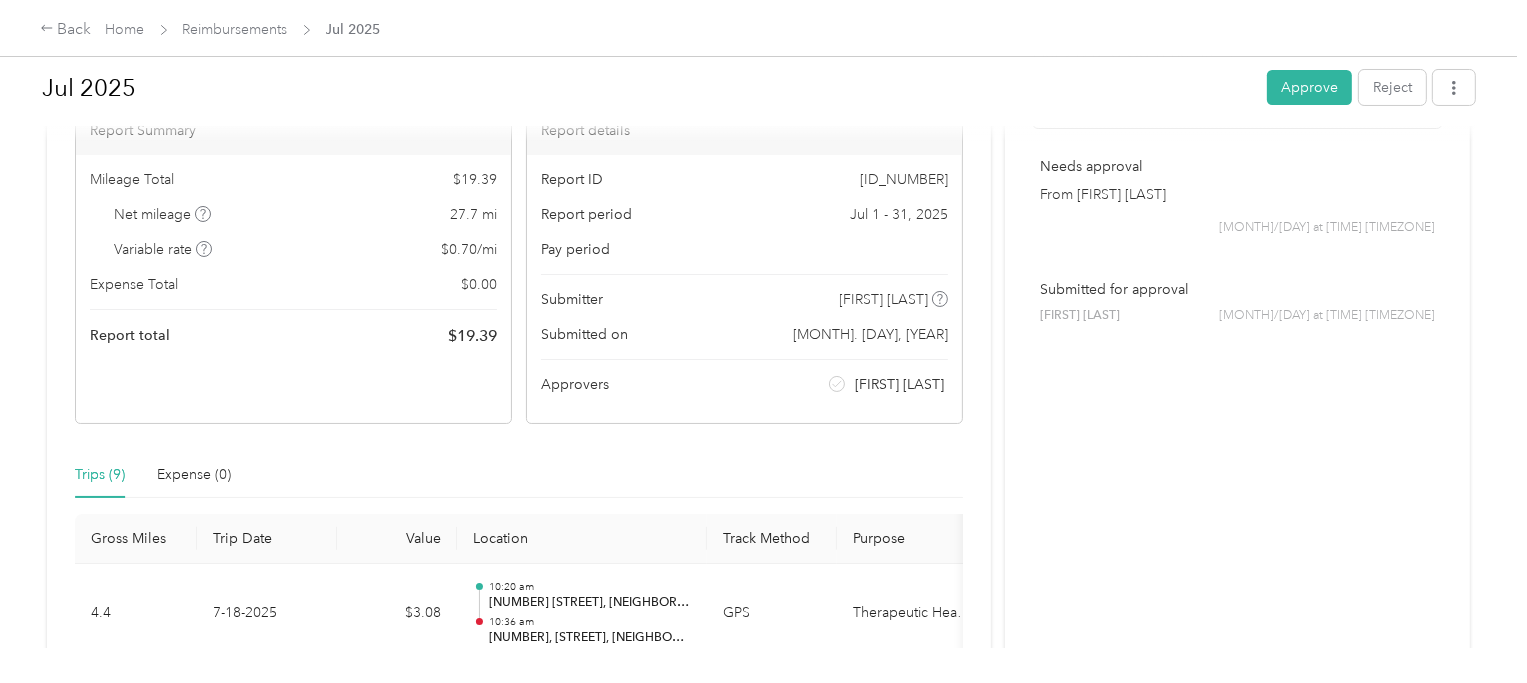 scroll, scrollTop: 160, scrollLeft: 0, axis: vertical 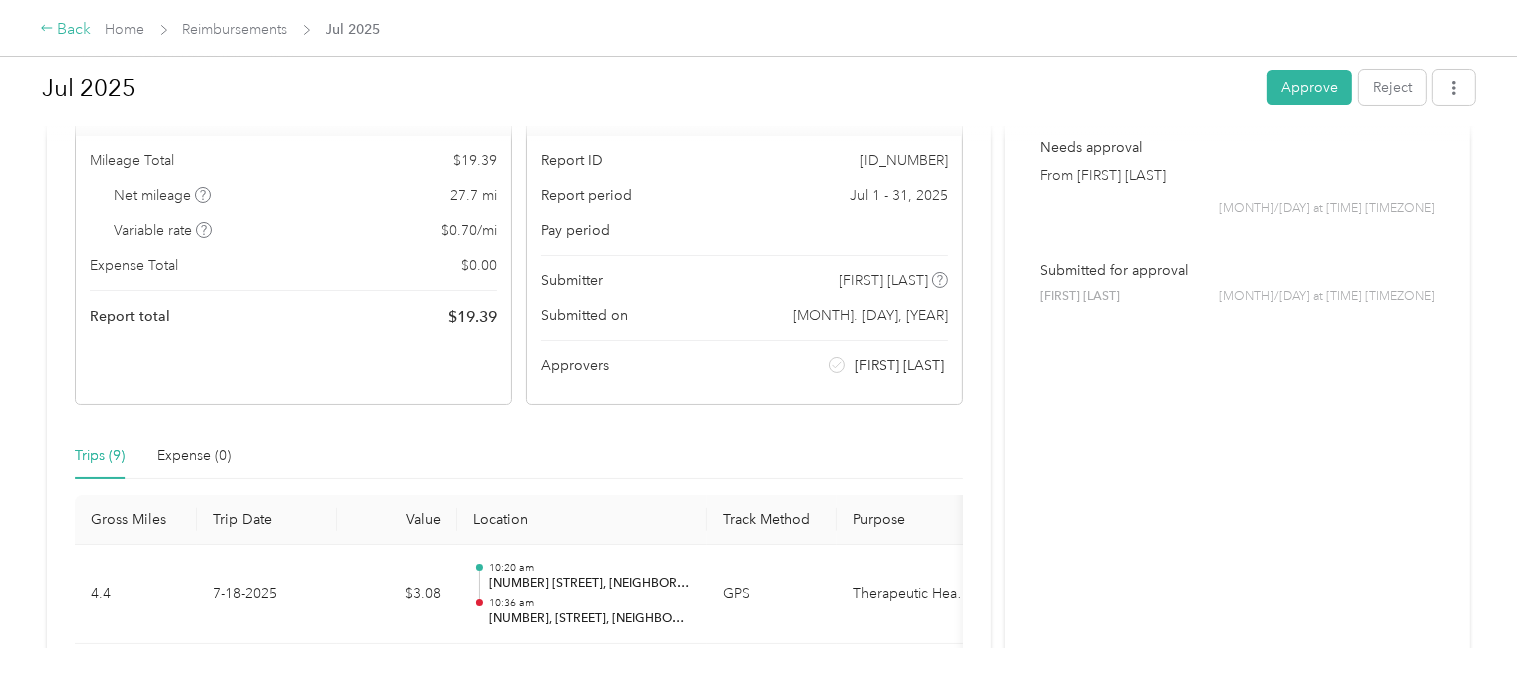 click on "Back" at bounding box center (66, 30) 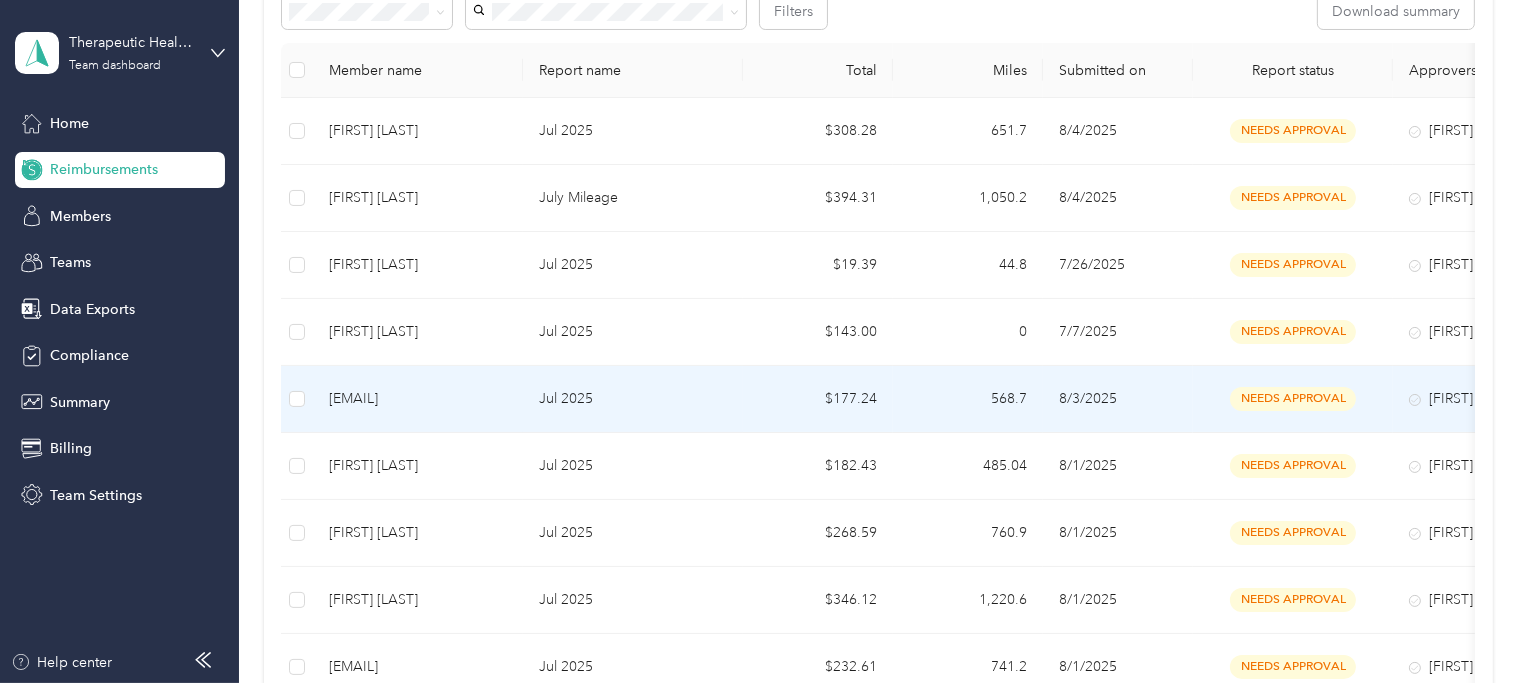 scroll, scrollTop: 210, scrollLeft: 0, axis: vertical 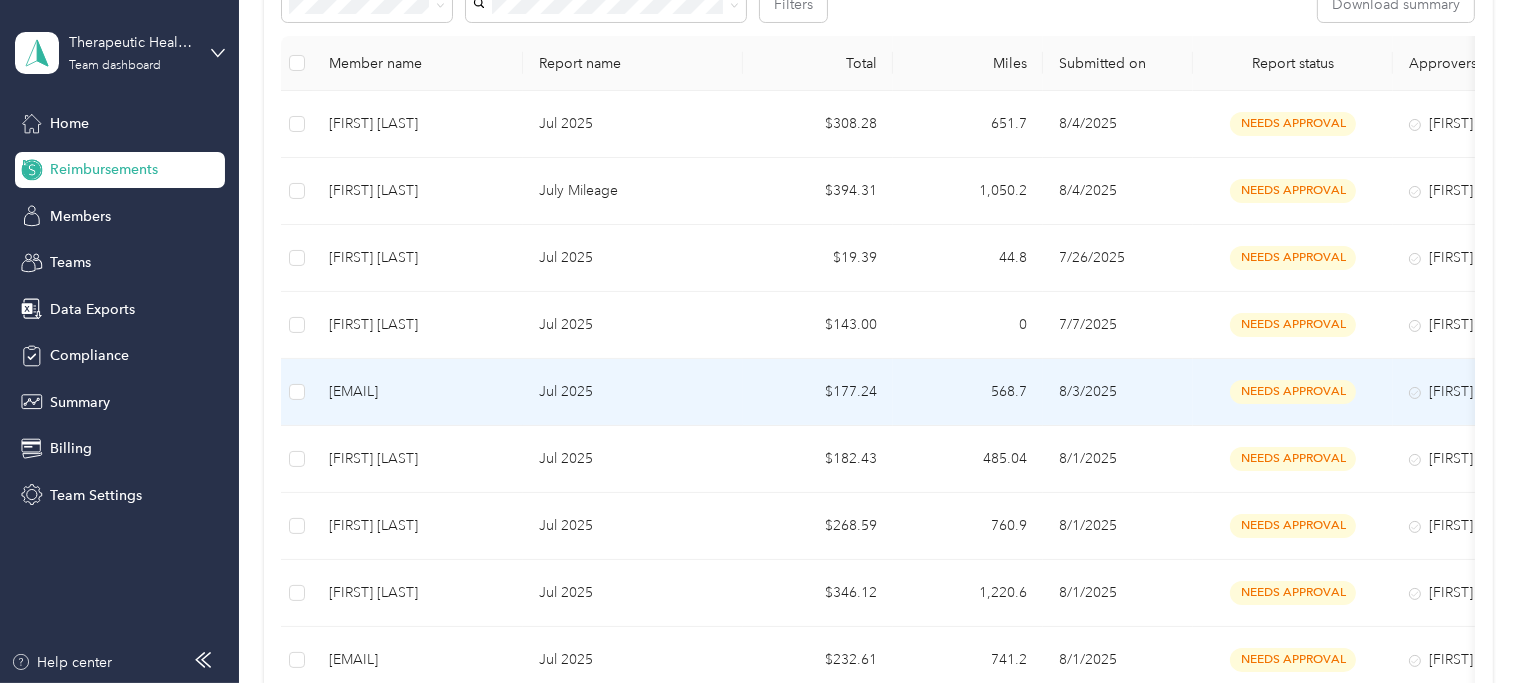 click on "Jul 2025" at bounding box center [633, 392] 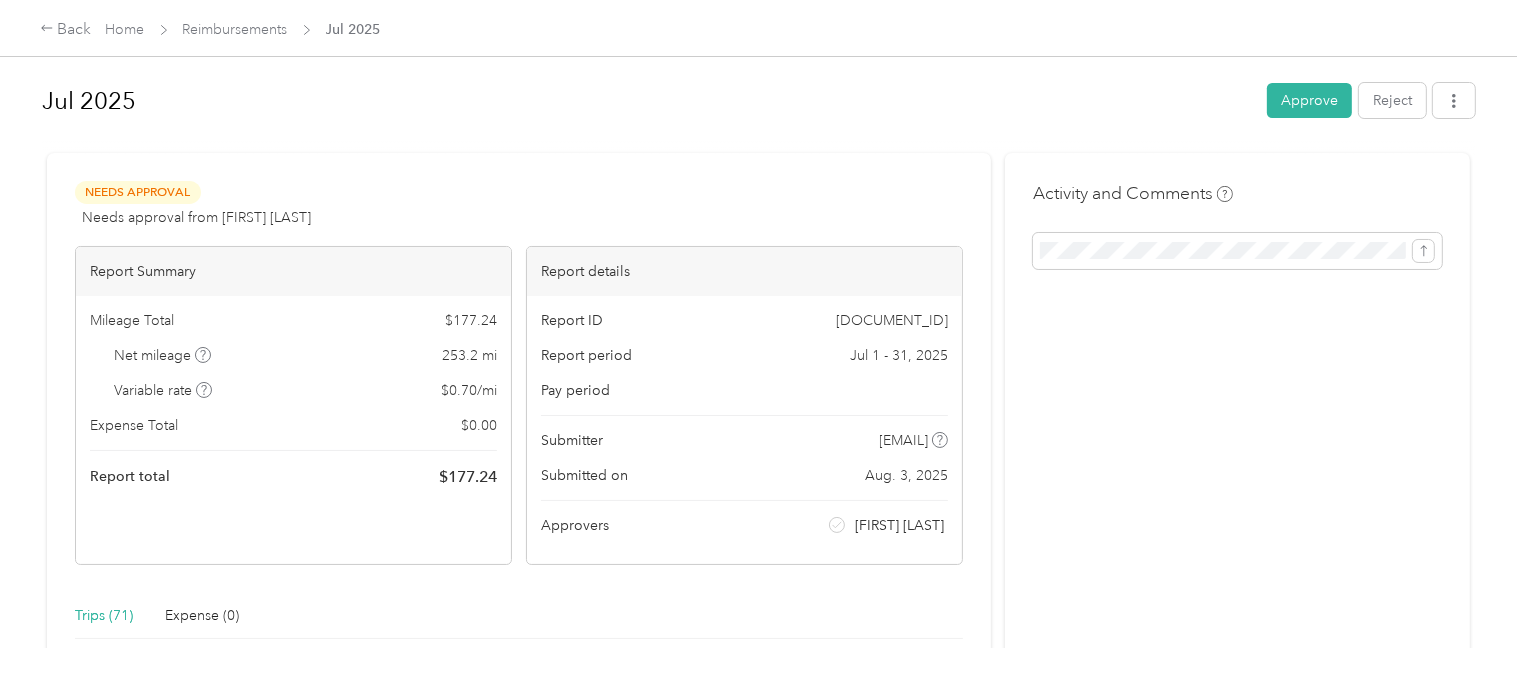 scroll, scrollTop: 0, scrollLeft: 0, axis: both 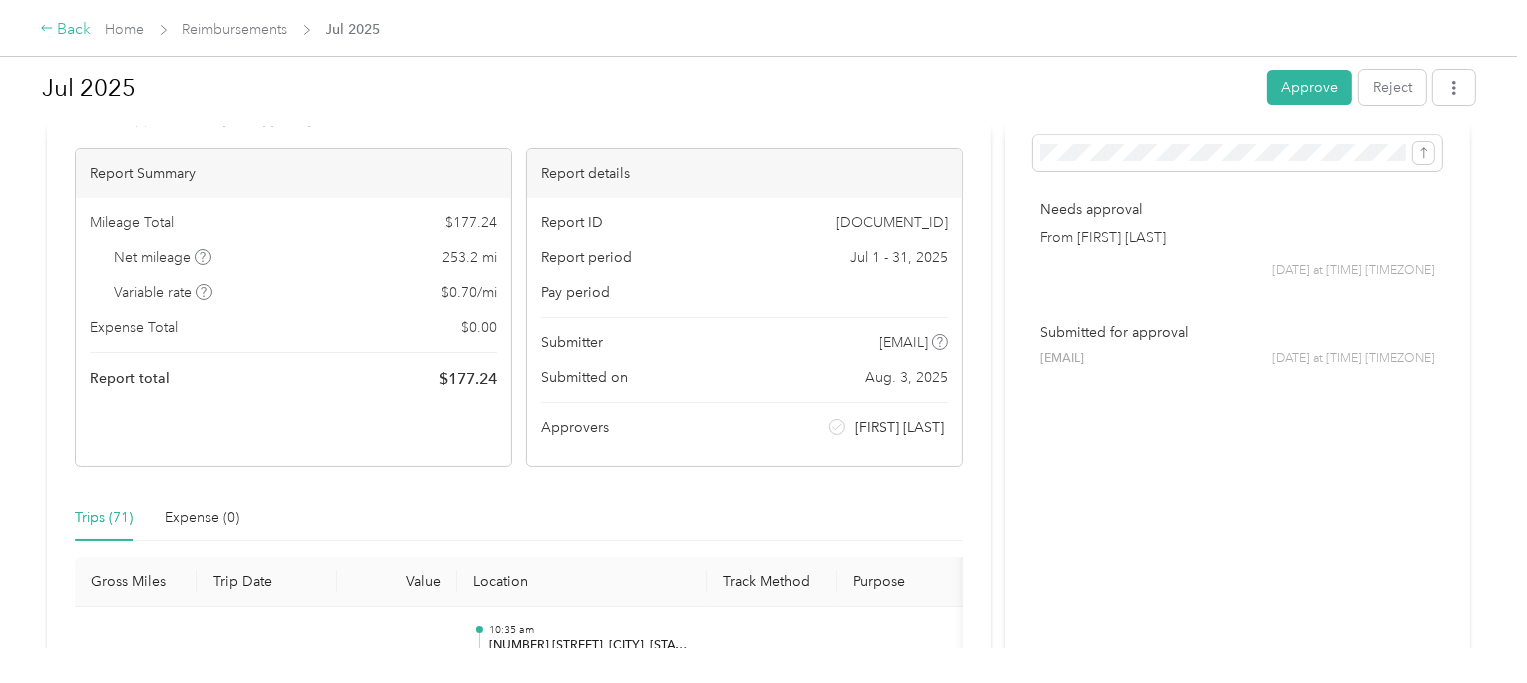click 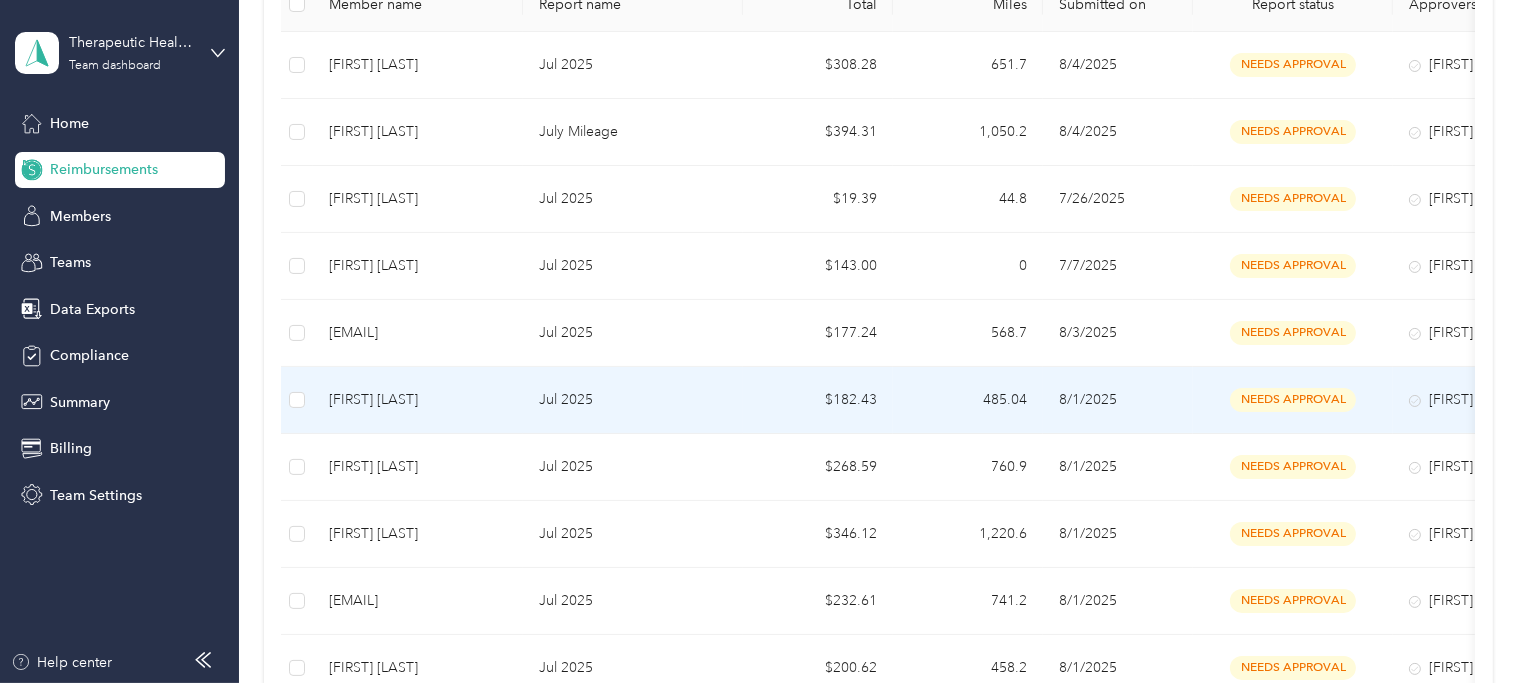 scroll, scrollTop: 279, scrollLeft: 0, axis: vertical 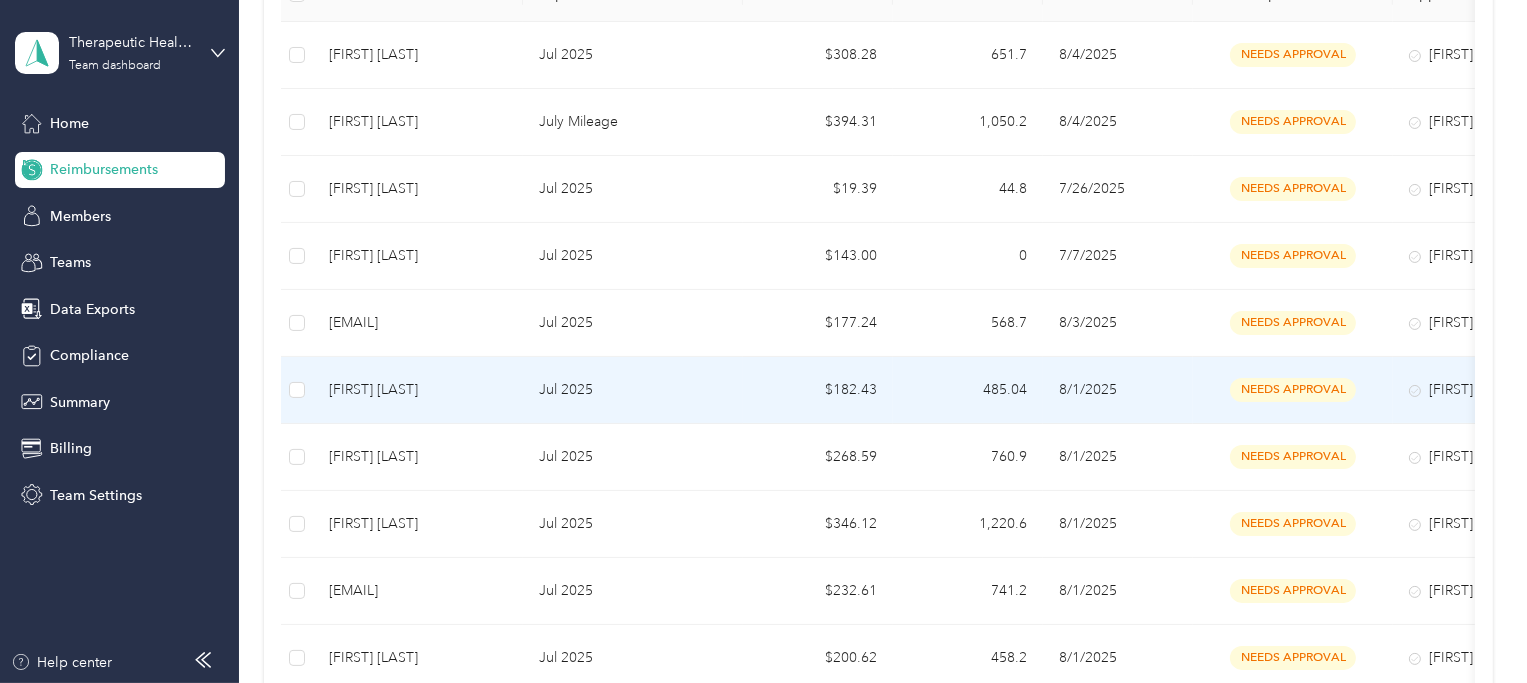 click on "[FIRST] [LAST]" at bounding box center (418, 390) 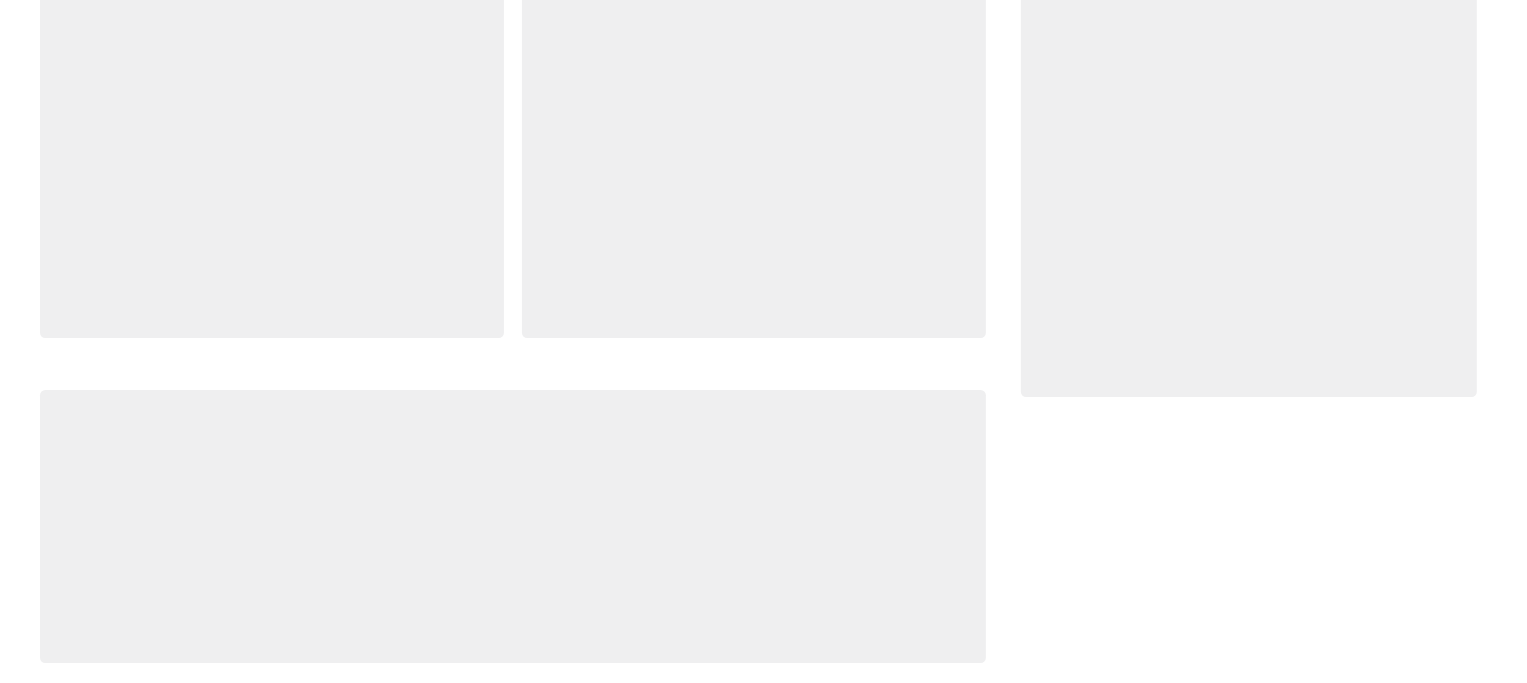 scroll, scrollTop: 0, scrollLeft: 0, axis: both 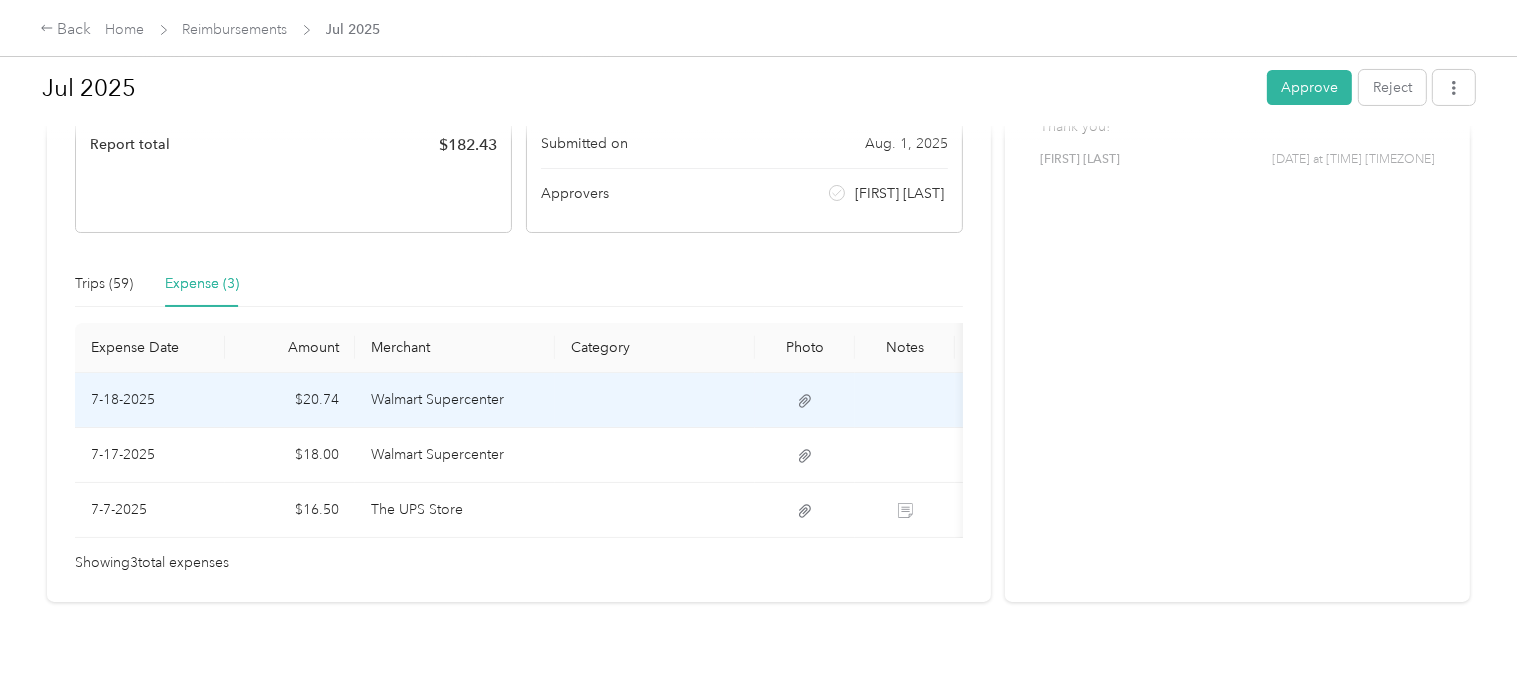 click on "Walmart Supercenter" at bounding box center [455, 400] 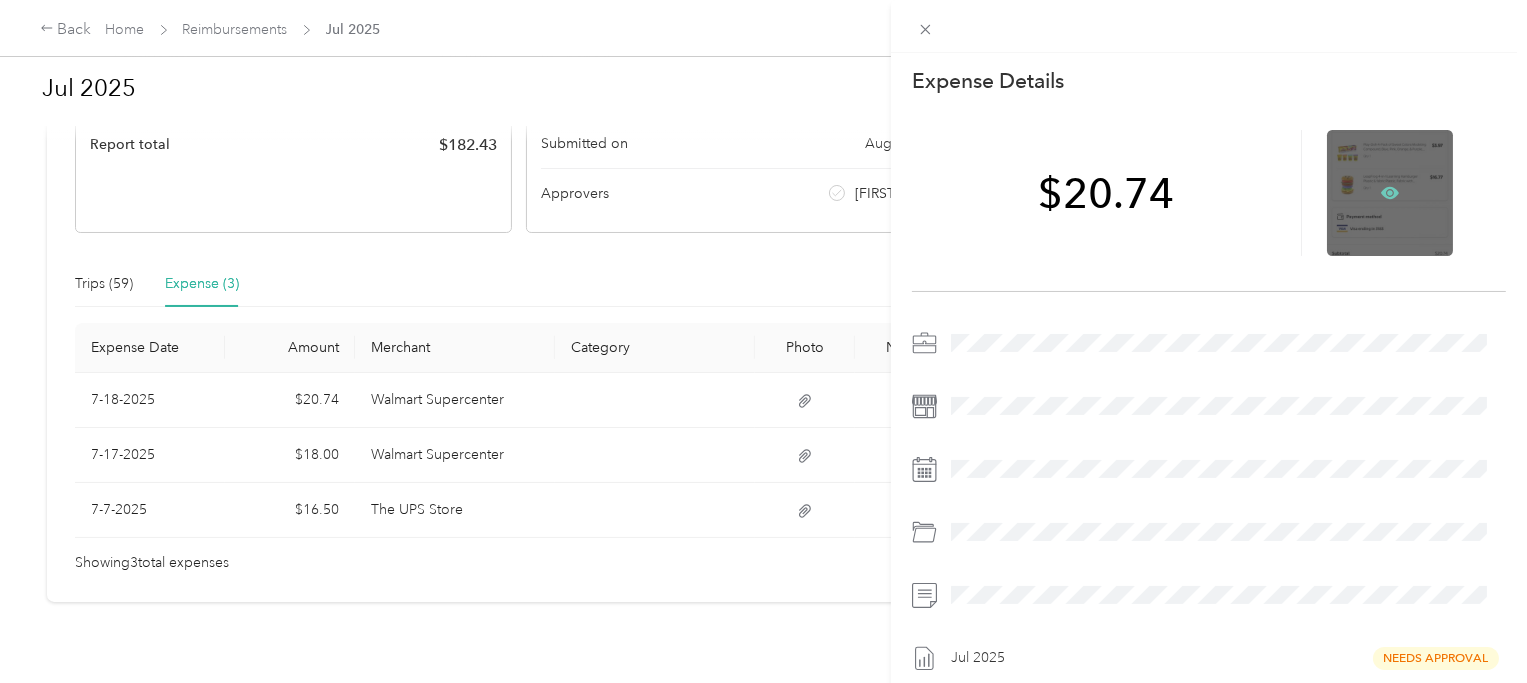click 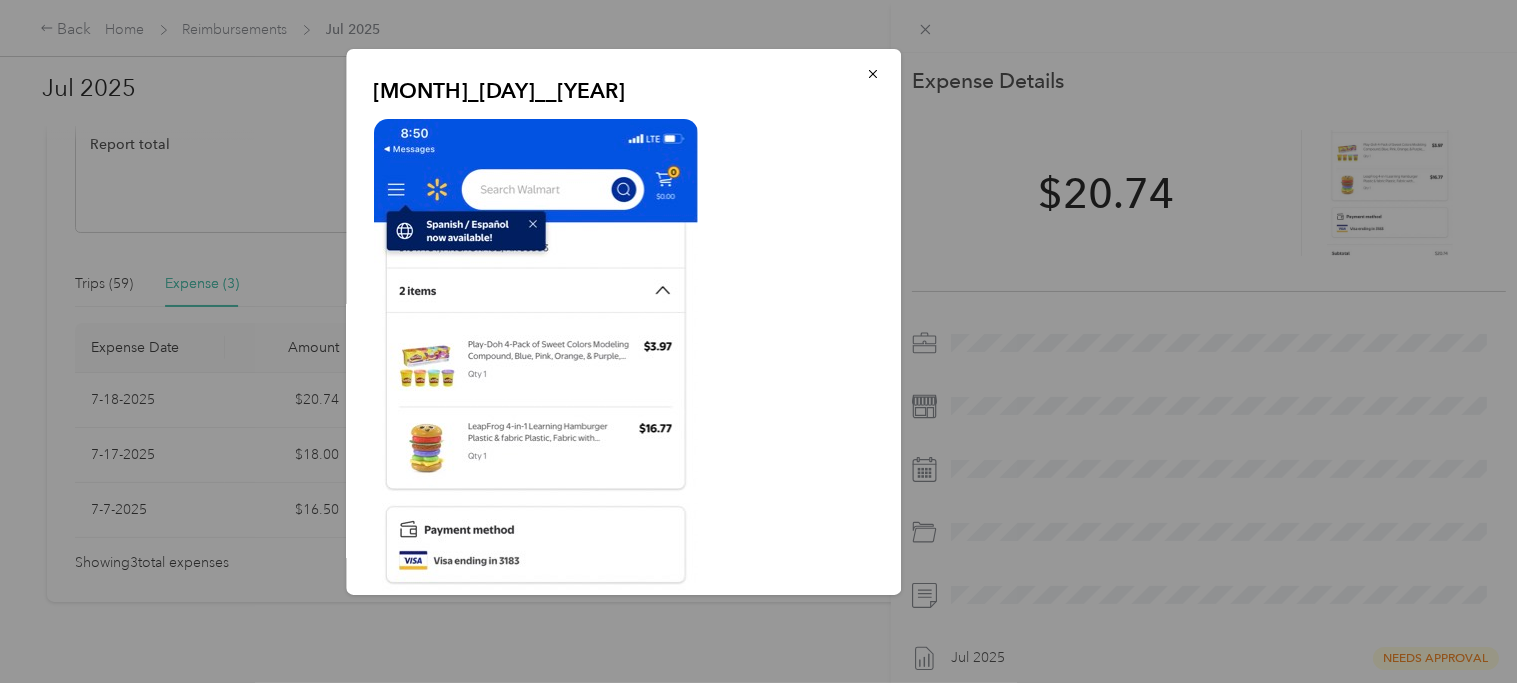 click at bounding box center [623, 469] 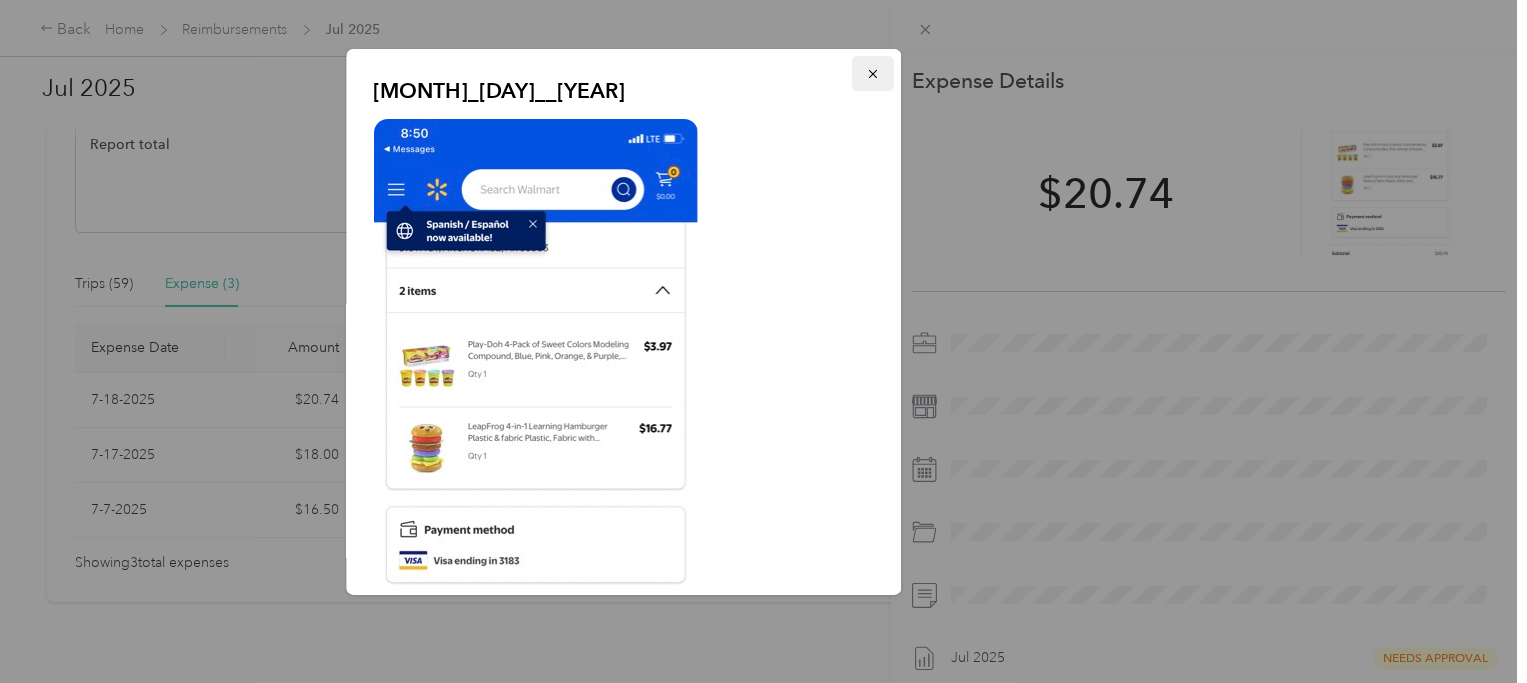 click 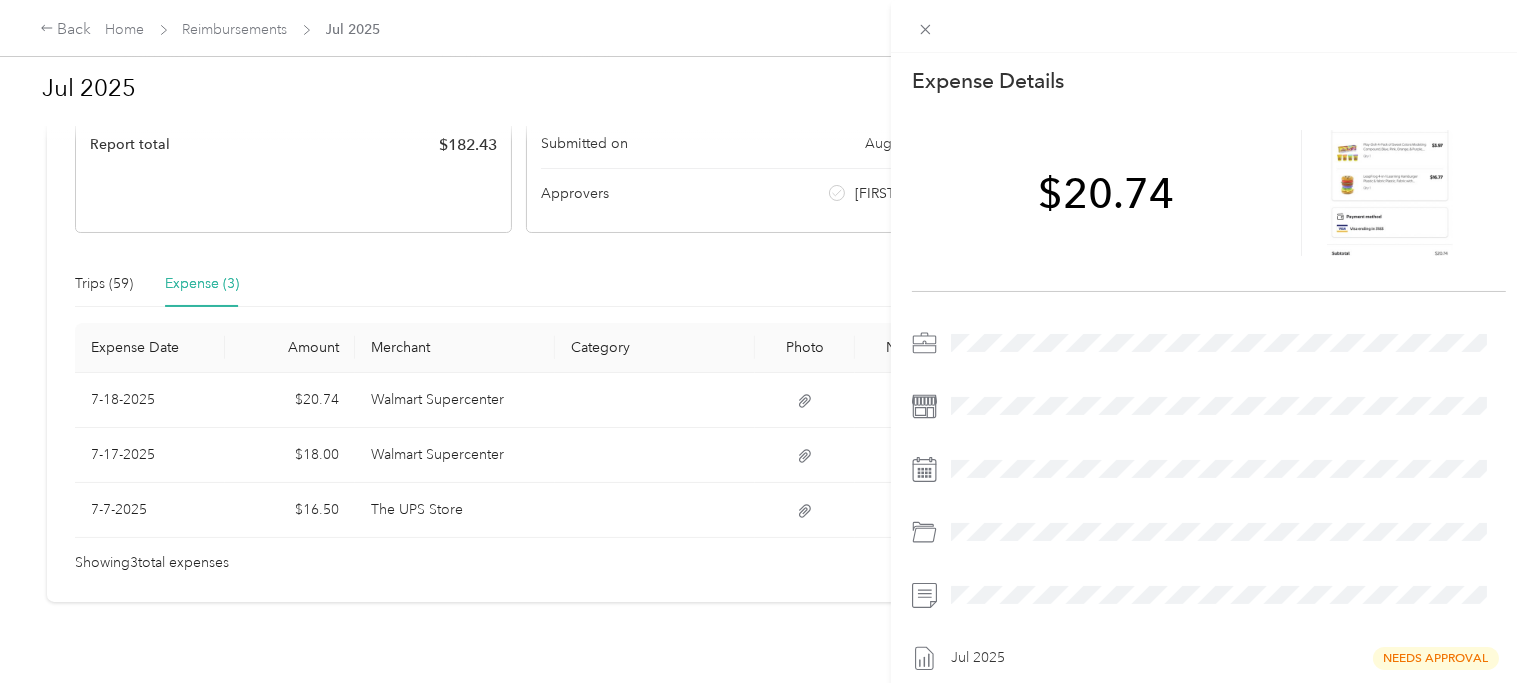 click on "Expense Details Save $[AMOUNT] [MONTH] [YEAR] Needs Approval" at bounding box center (763, 341) 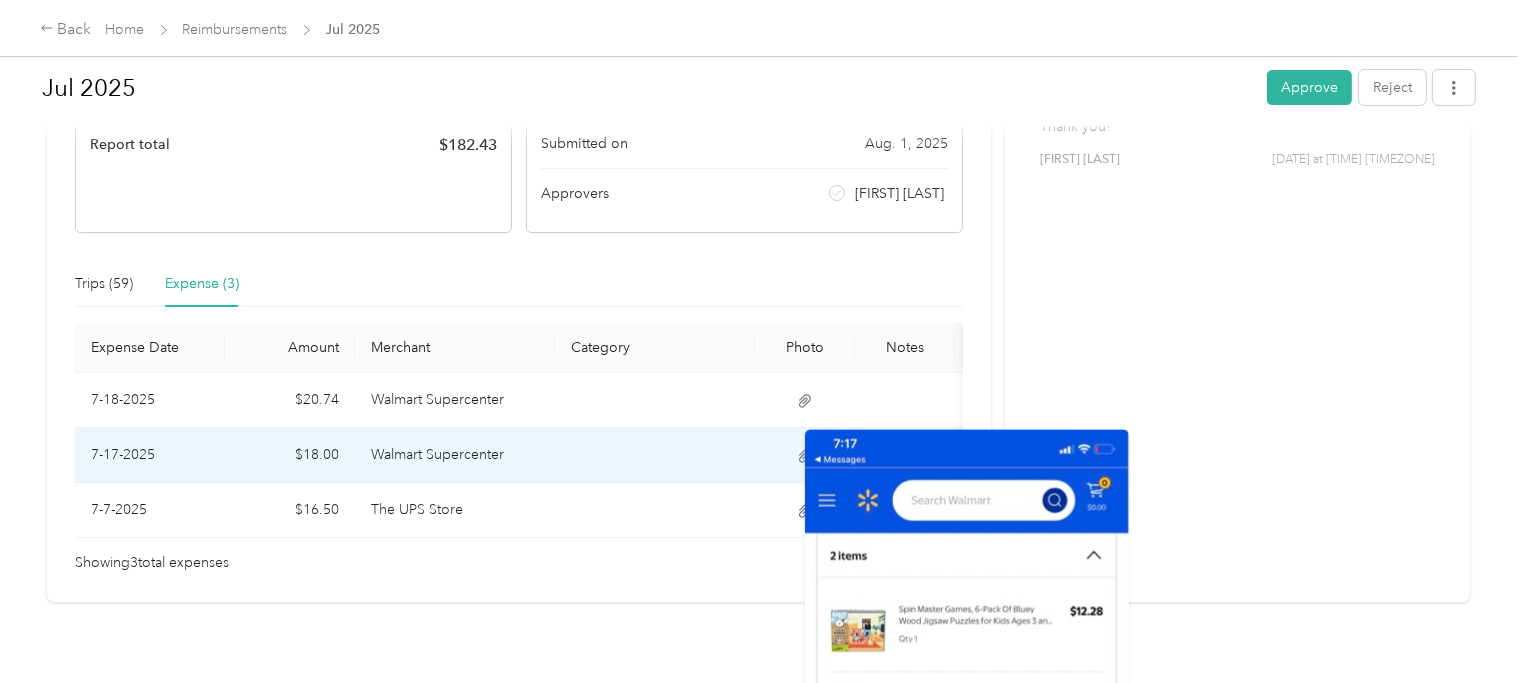 click 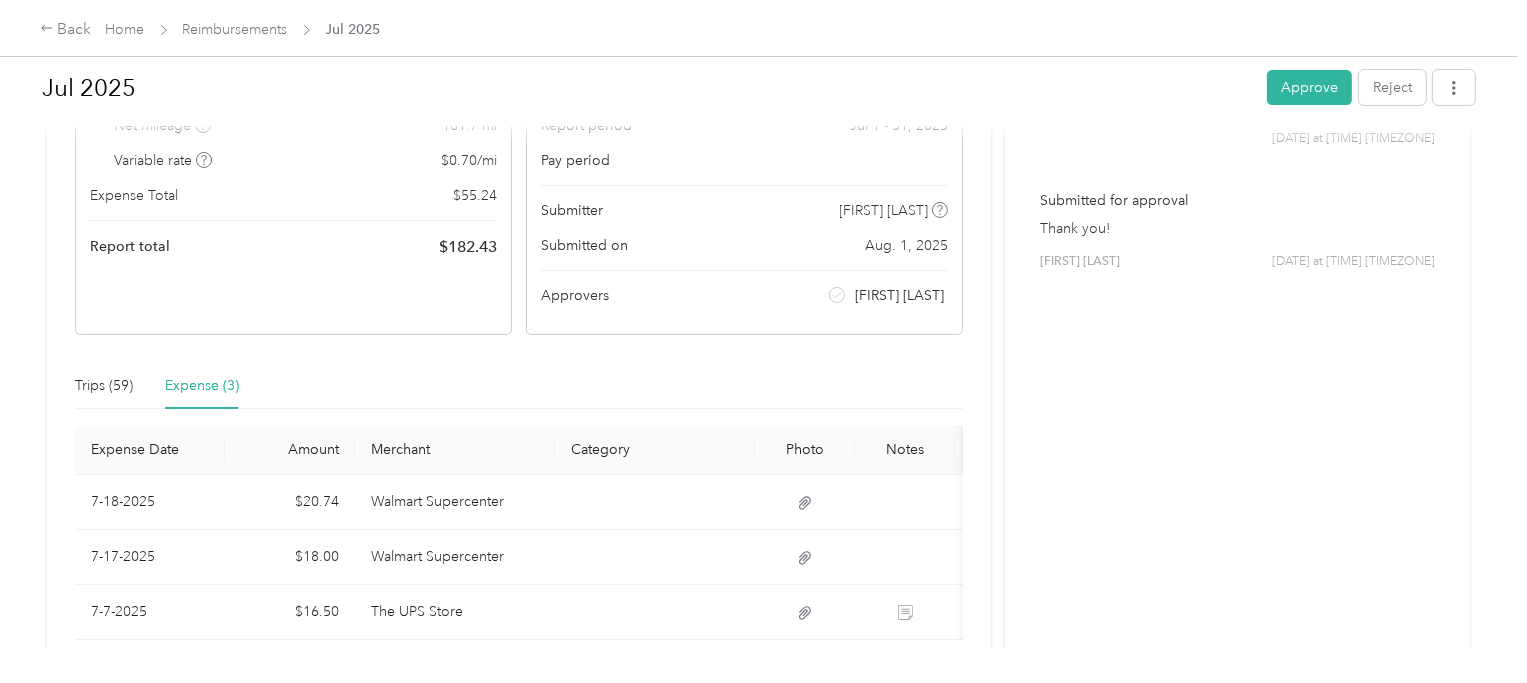 scroll, scrollTop: 214, scrollLeft: 0, axis: vertical 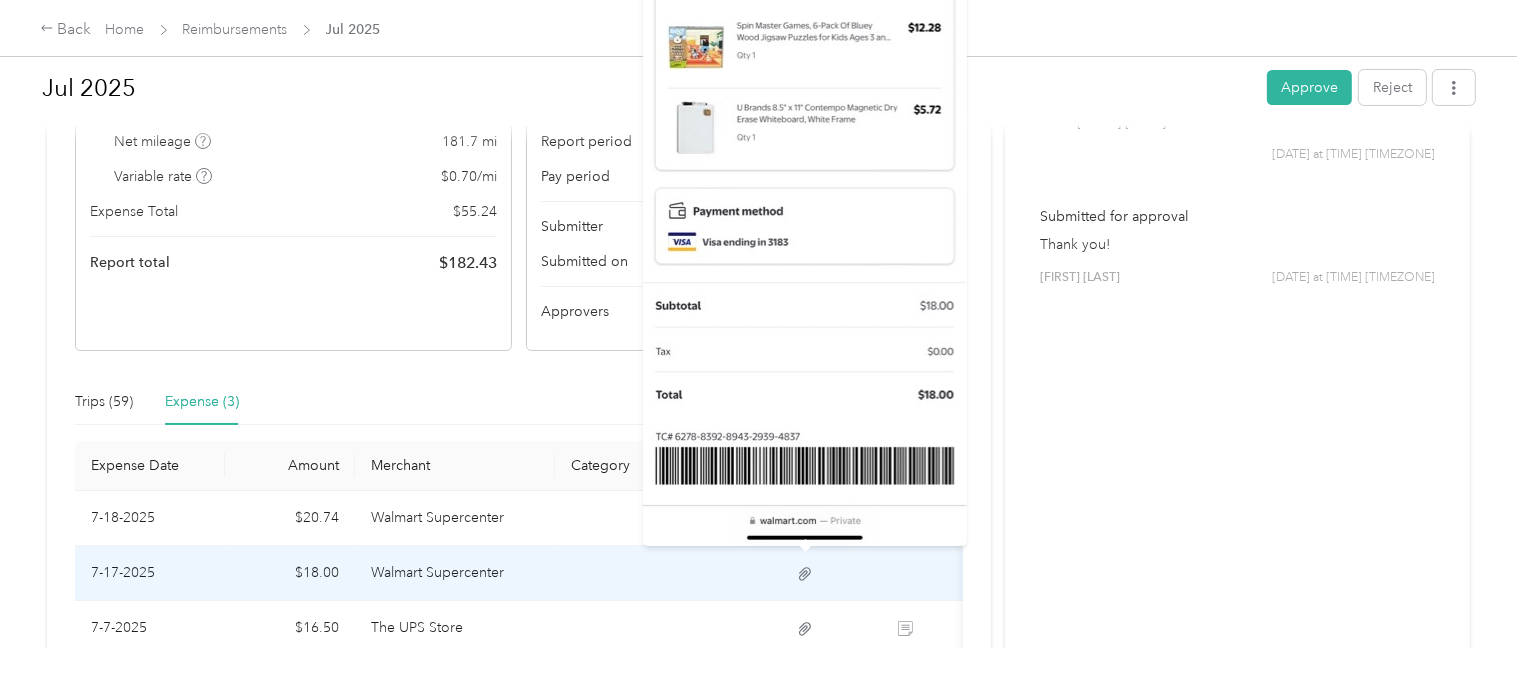 click 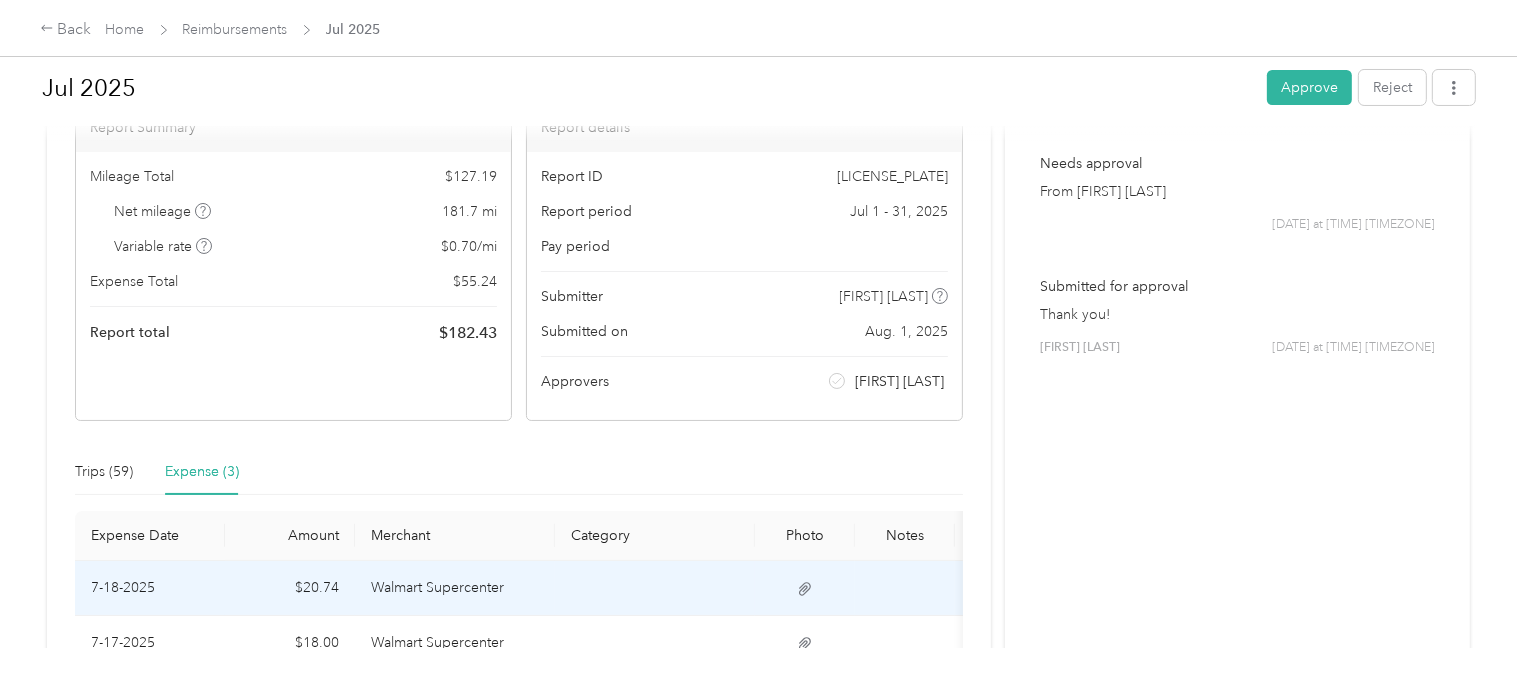 scroll, scrollTop: 164, scrollLeft: 0, axis: vertical 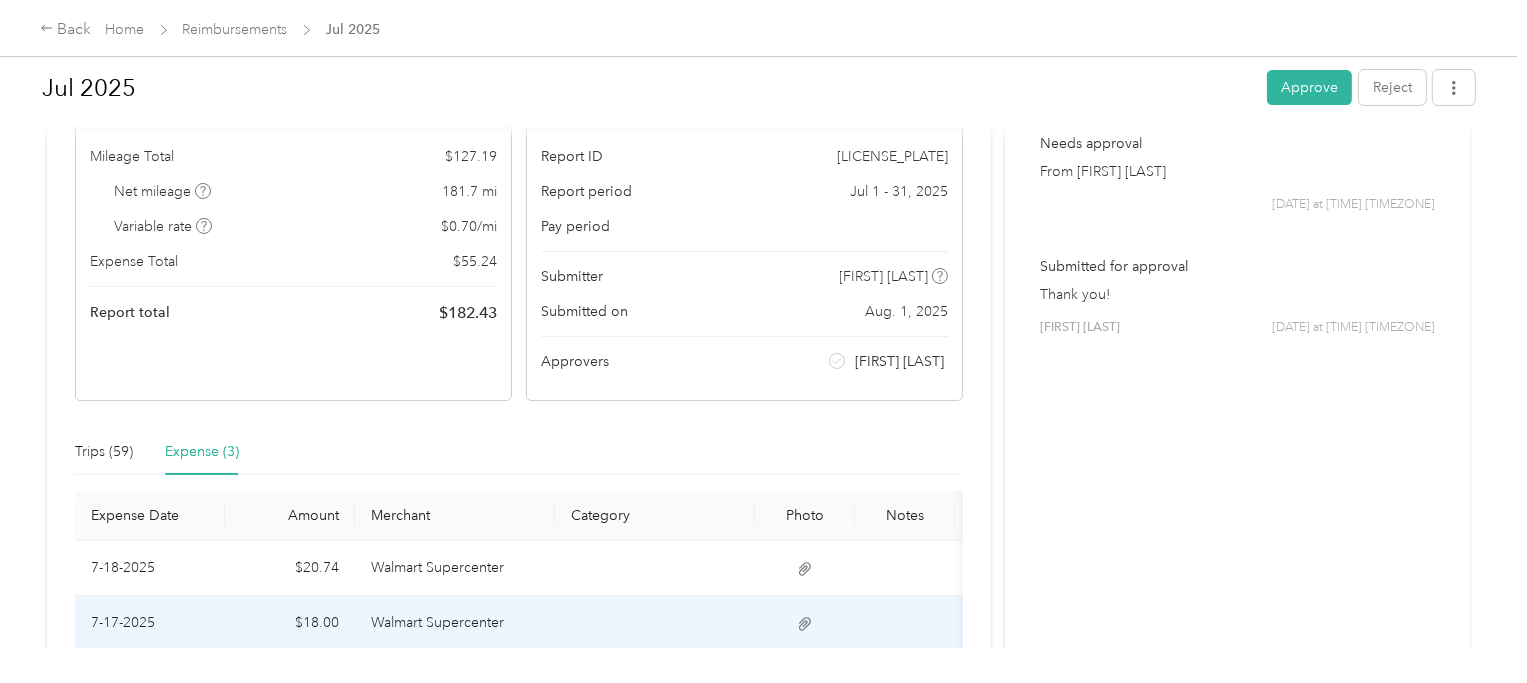 click 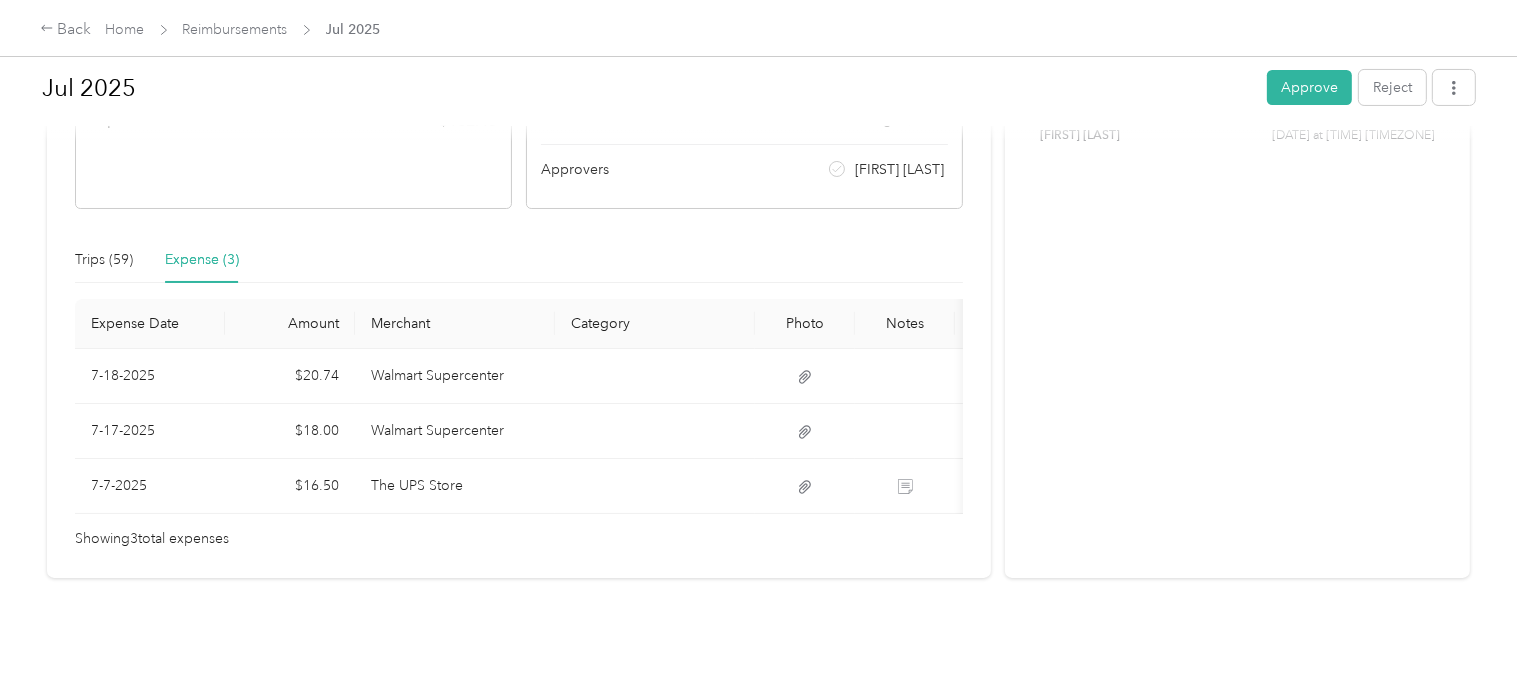 scroll, scrollTop: 377, scrollLeft: 0, axis: vertical 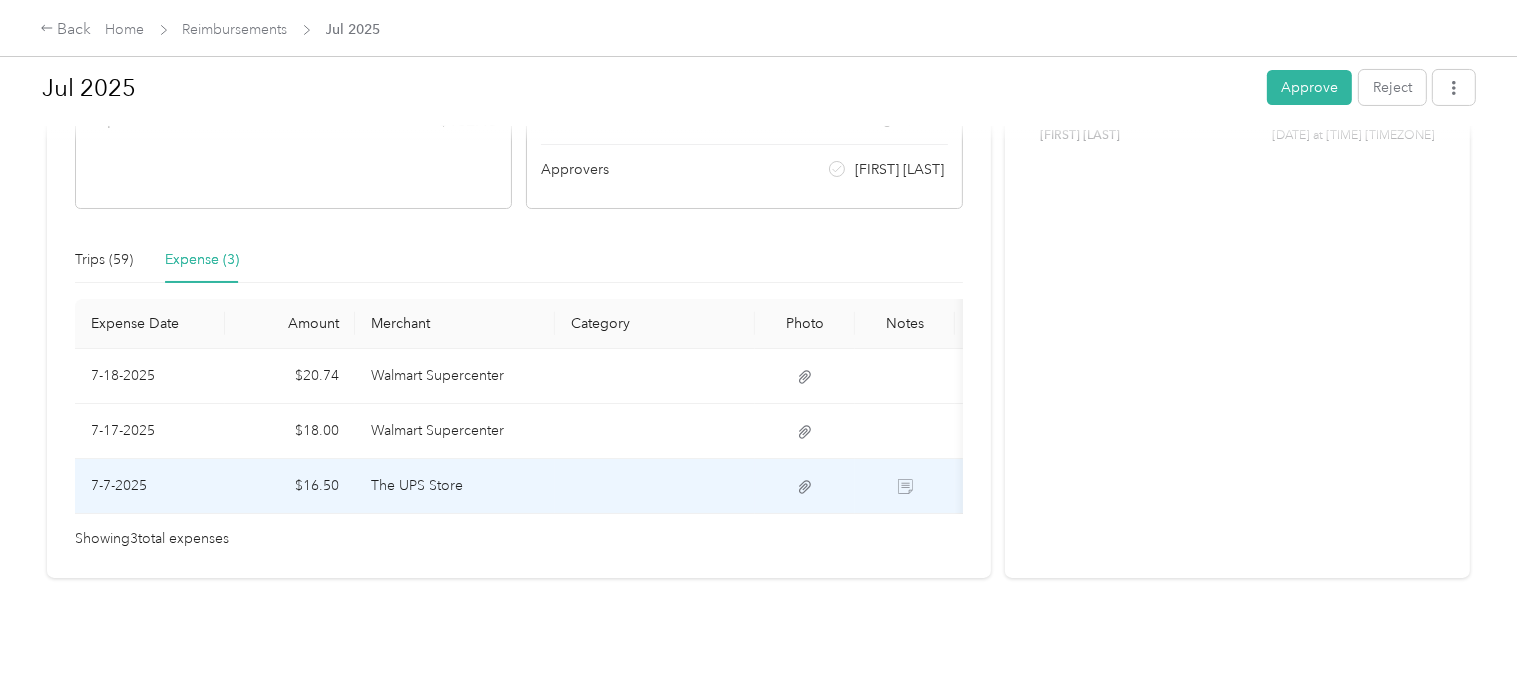 click on "The UPS Store" at bounding box center [455, 486] 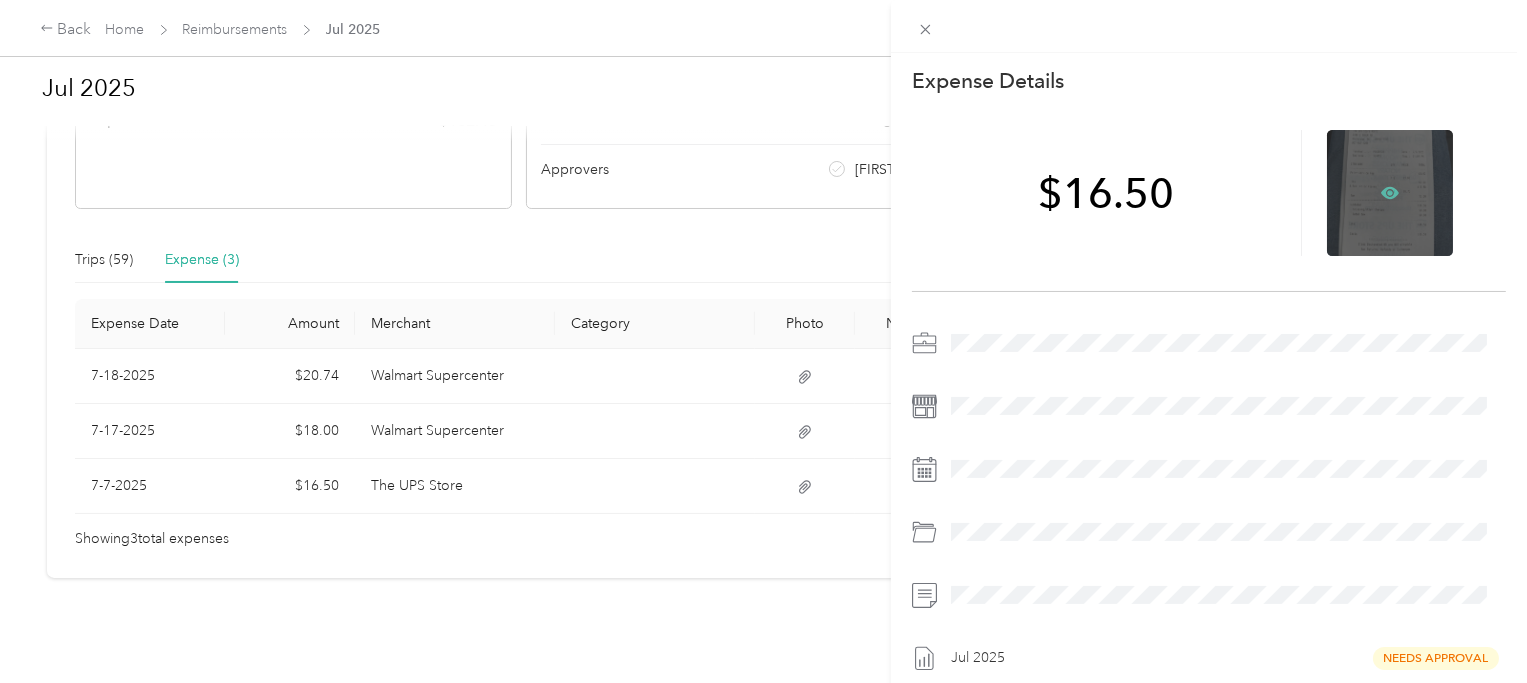 click 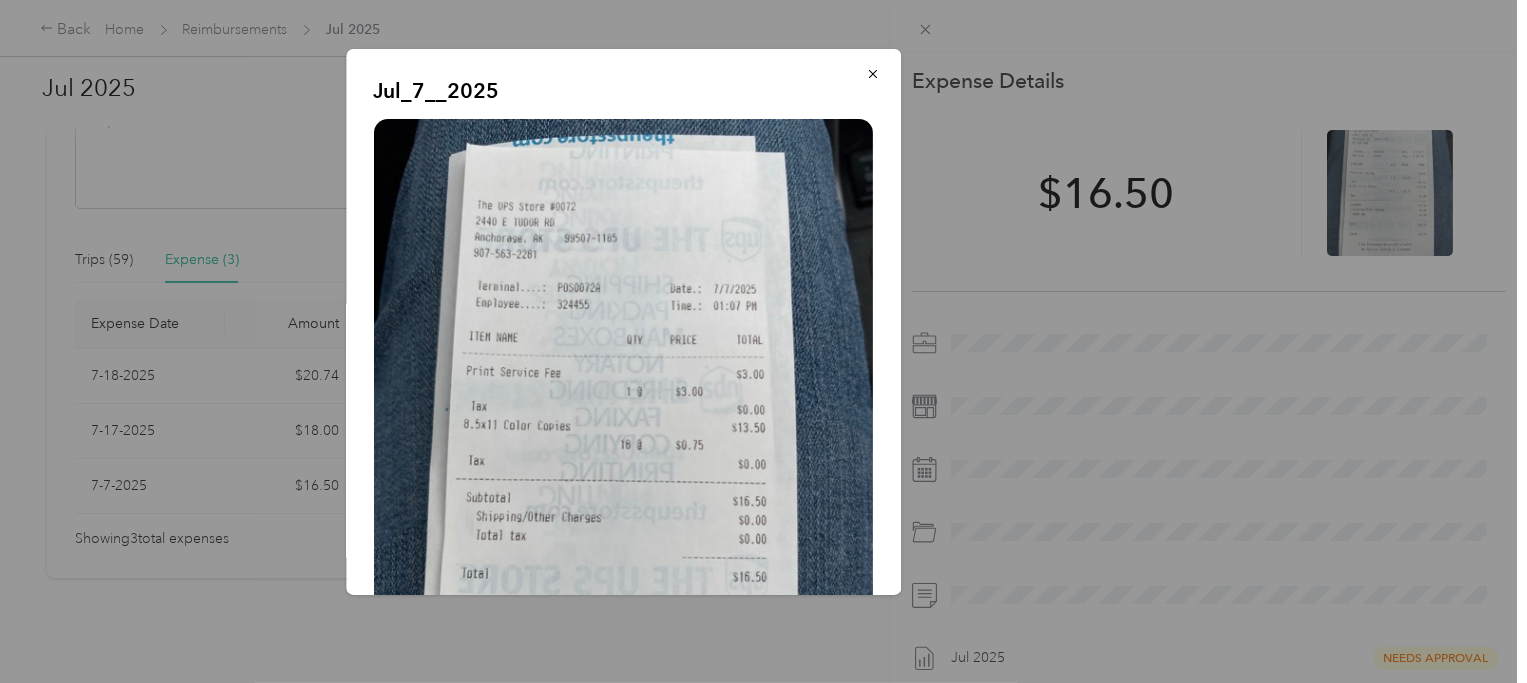 click on "Jul_7__2025" at bounding box center [1041, 325] 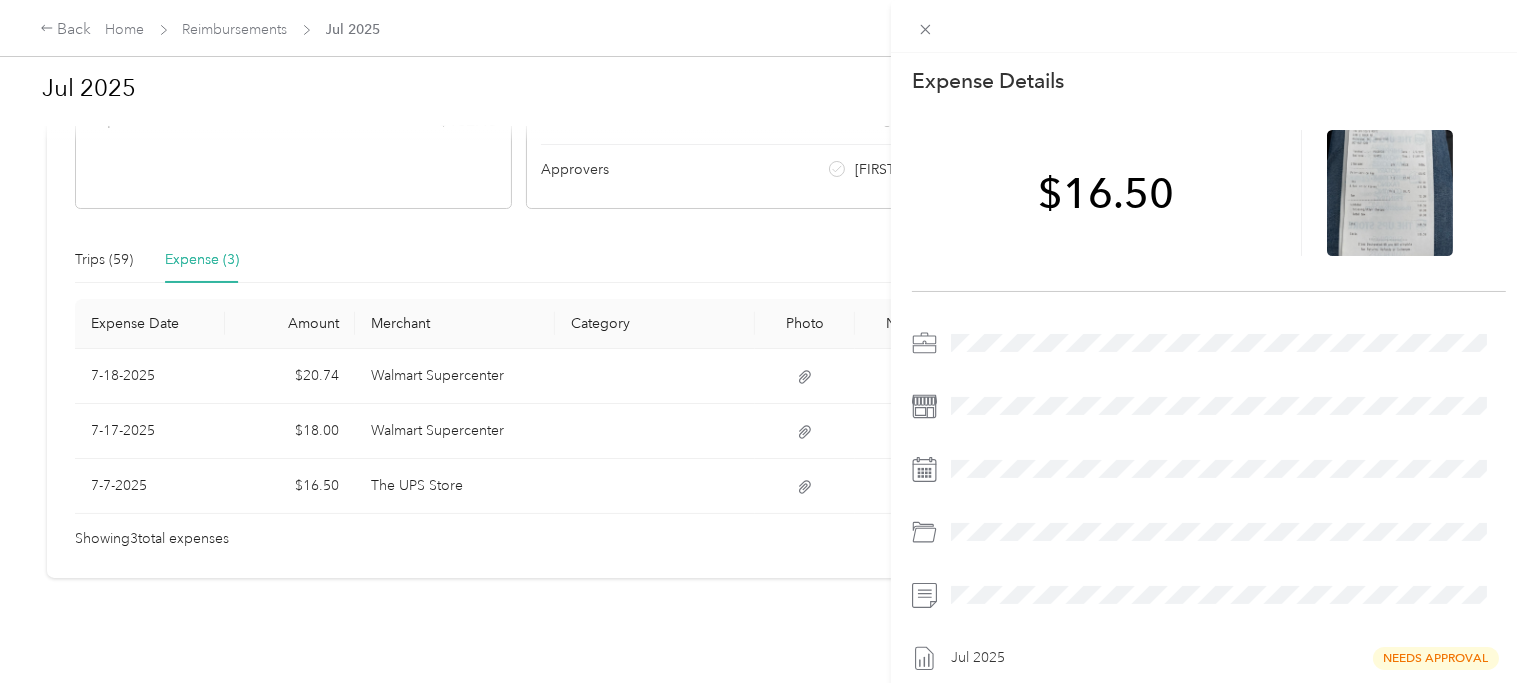 click on "This expense cannot be edited because it is either under review, approved, or paid. Contact your Team Manager to edit it. Expense Details Save $[AMOUNT] [MONTH] [YEAR] Needs Approval" at bounding box center (763, 341) 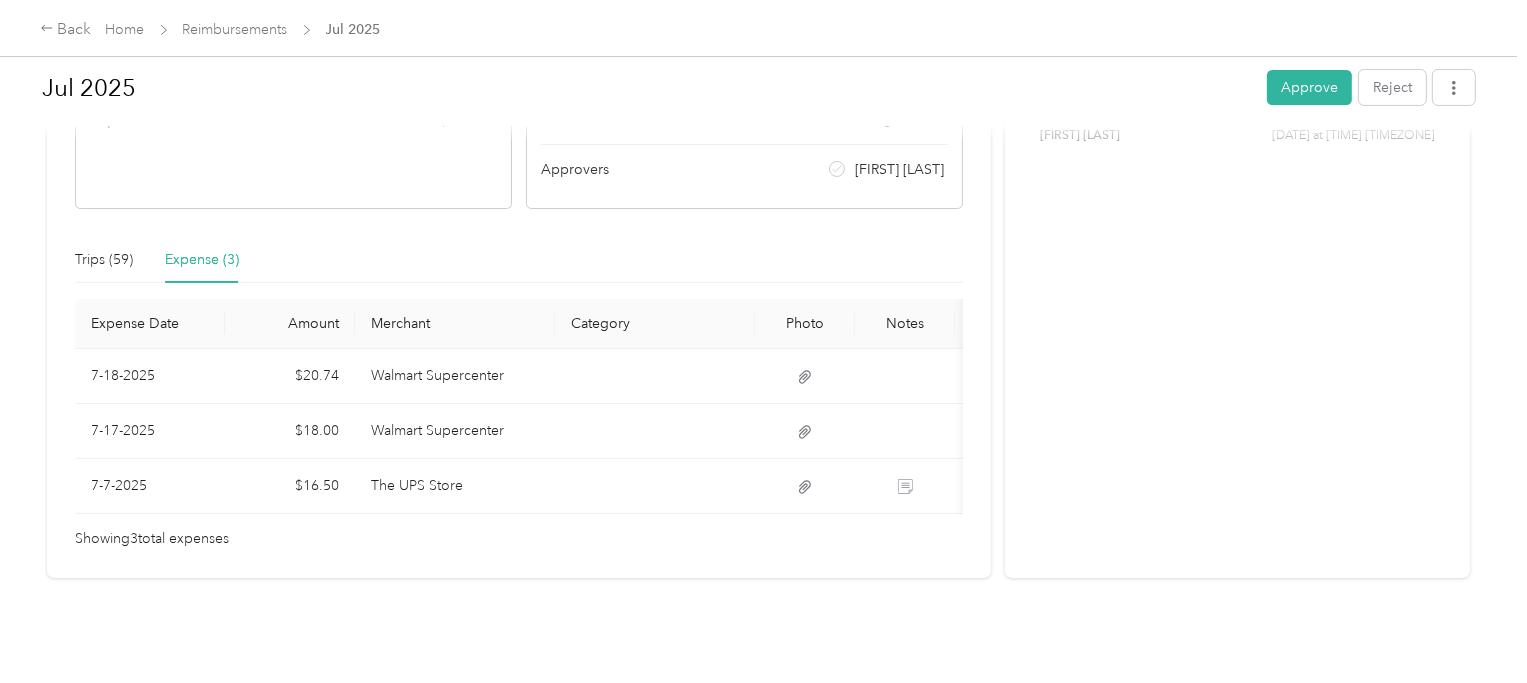 click on "Back" at bounding box center (66, 30) 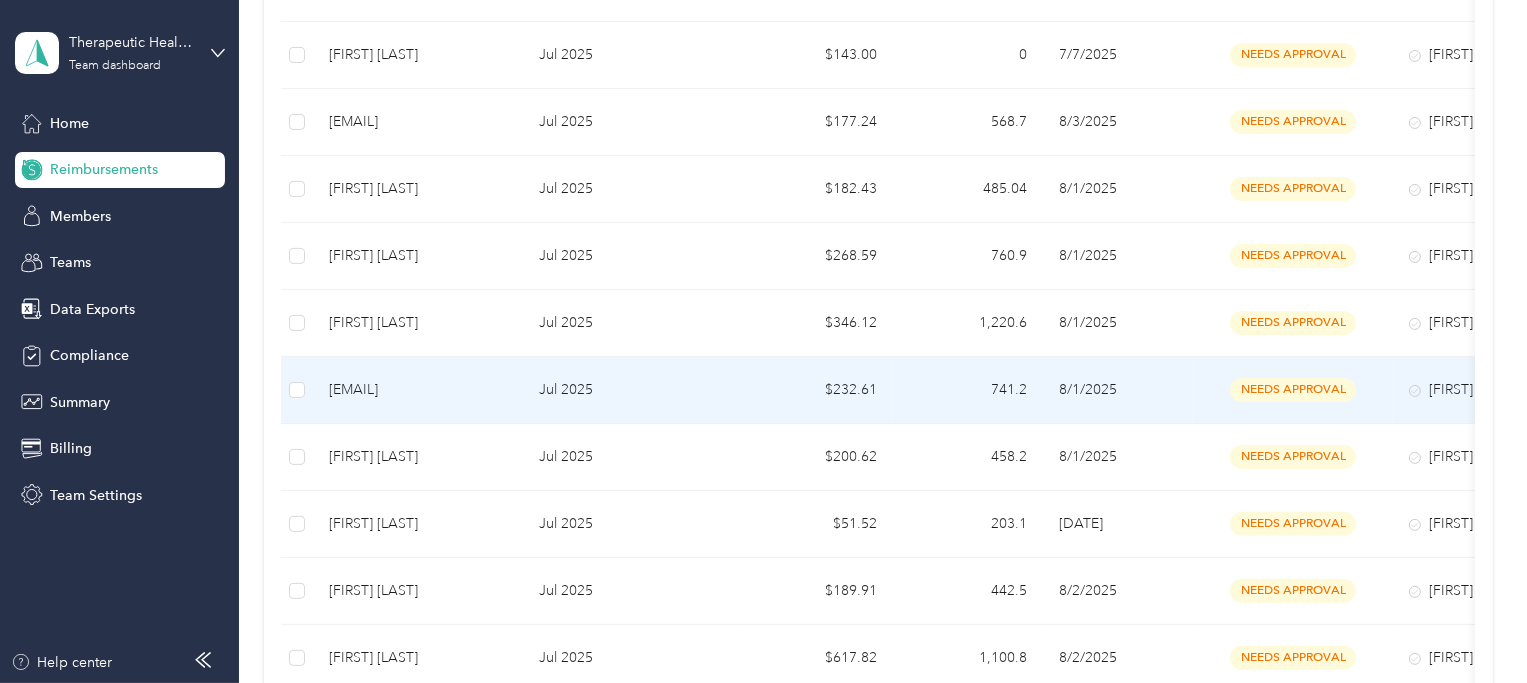 scroll, scrollTop: 485, scrollLeft: 0, axis: vertical 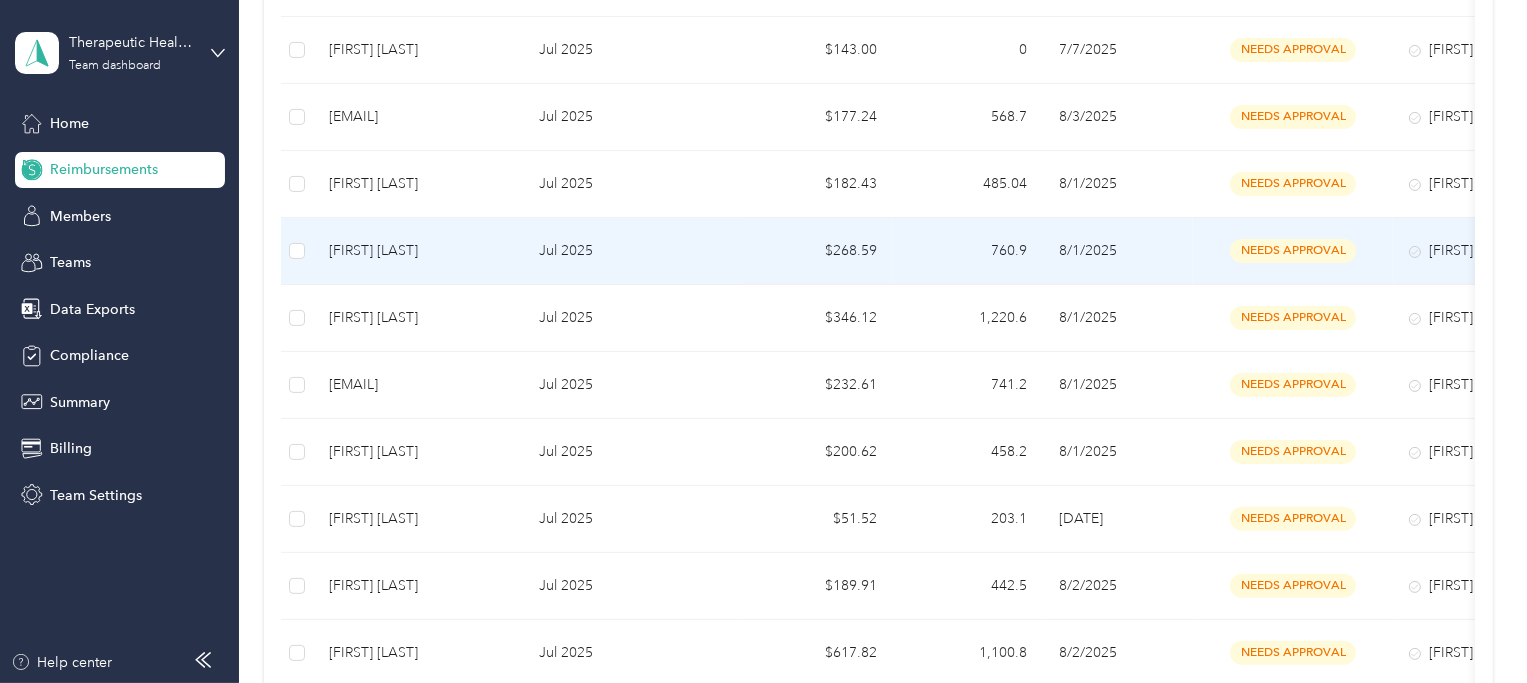 click on "8/1/2025" at bounding box center [1118, 251] 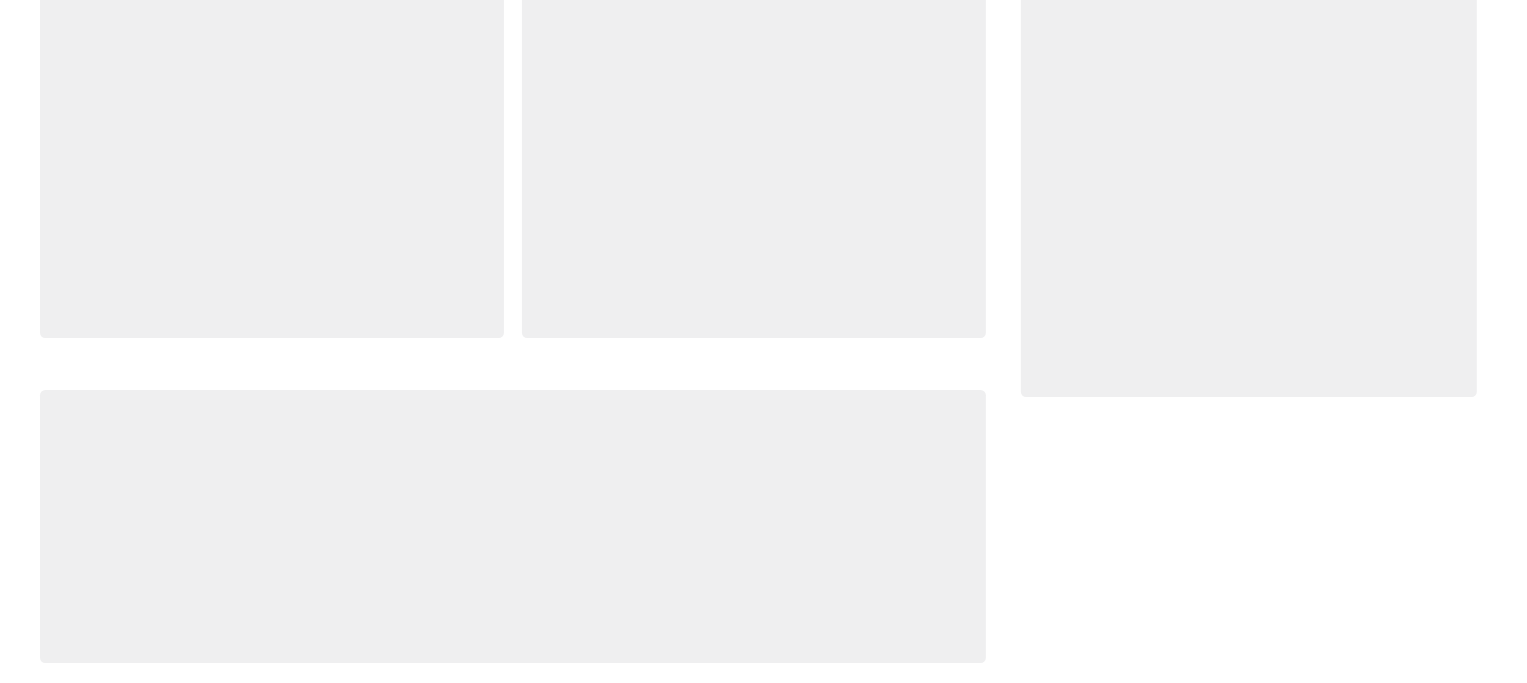 scroll, scrollTop: 0, scrollLeft: 0, axis: both 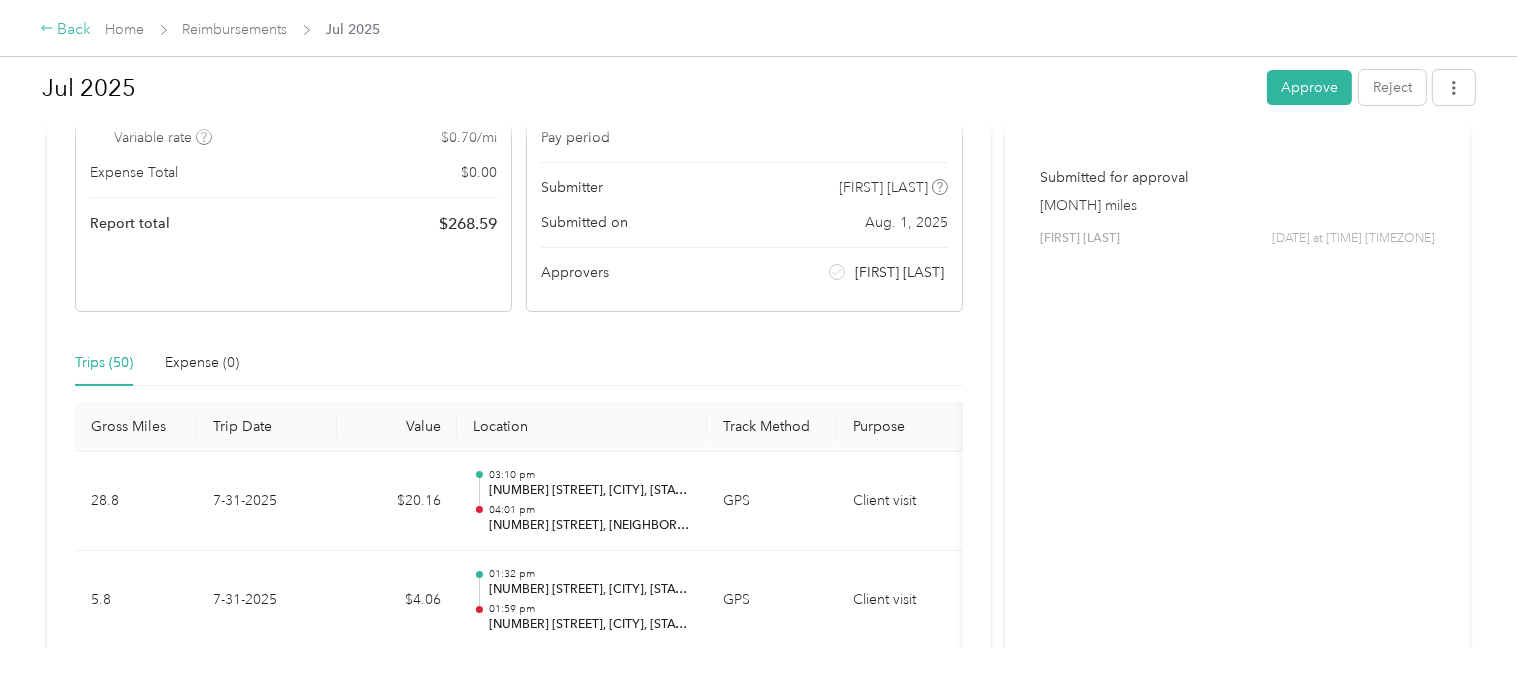 click on "Back" at bounding box center (66, 30) 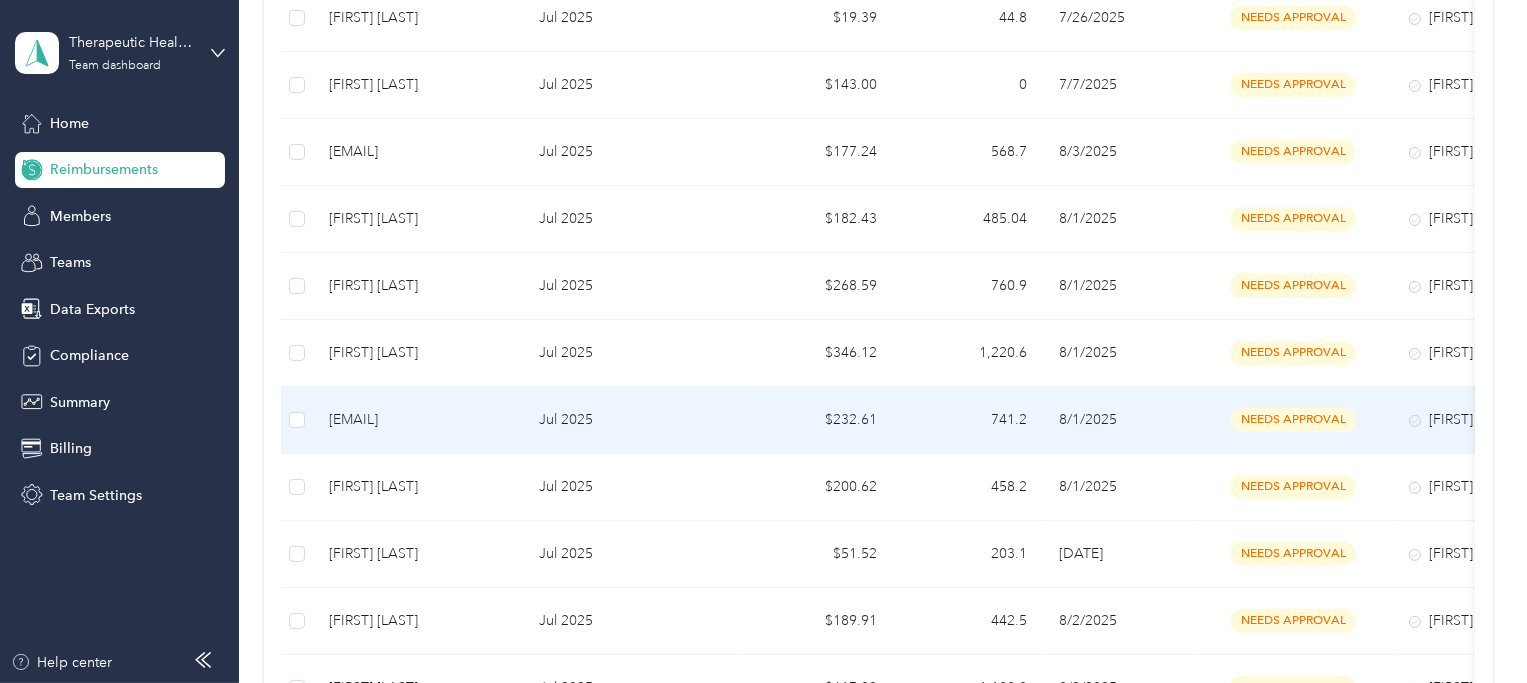 scroll, scrollTop: 452, scrollLeft: 0, axis: vertical 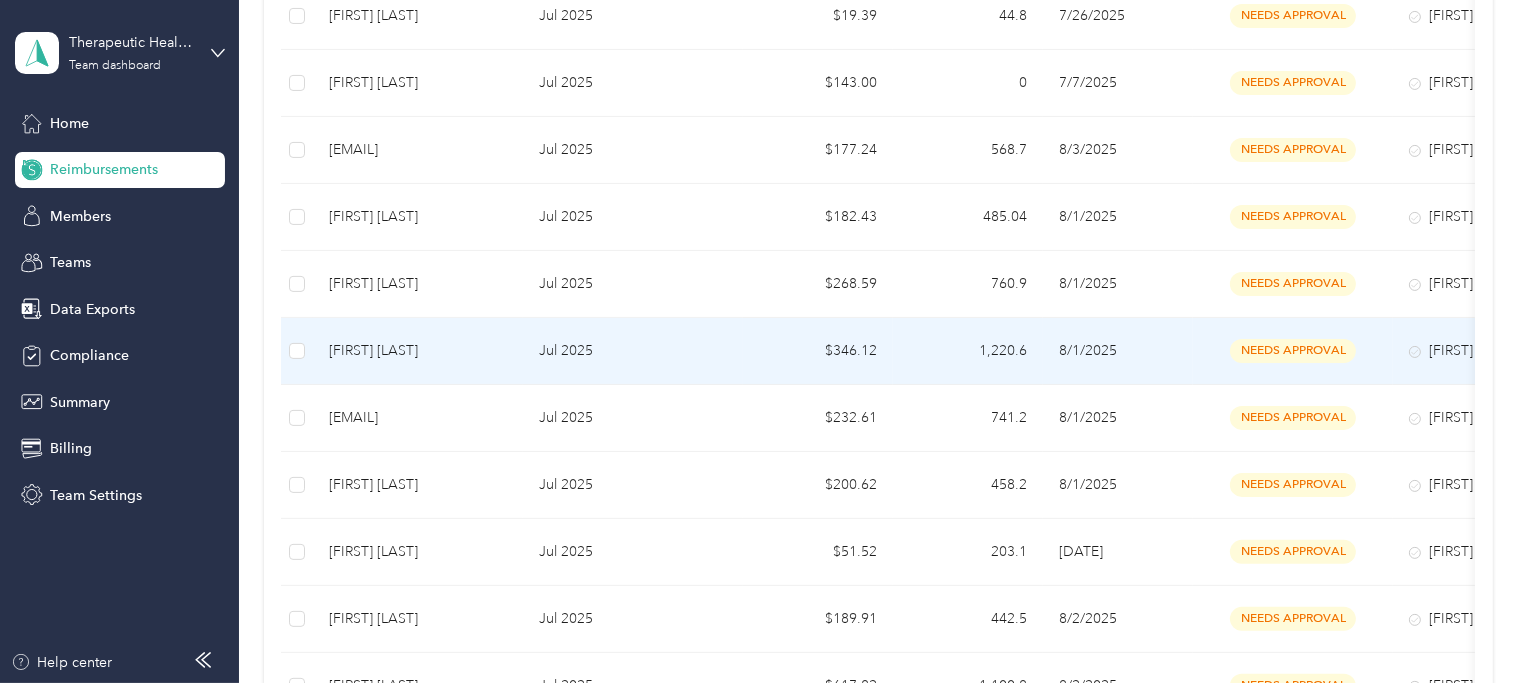 click on "[FIRST] [LAST]" at bounding box center (418, 351) 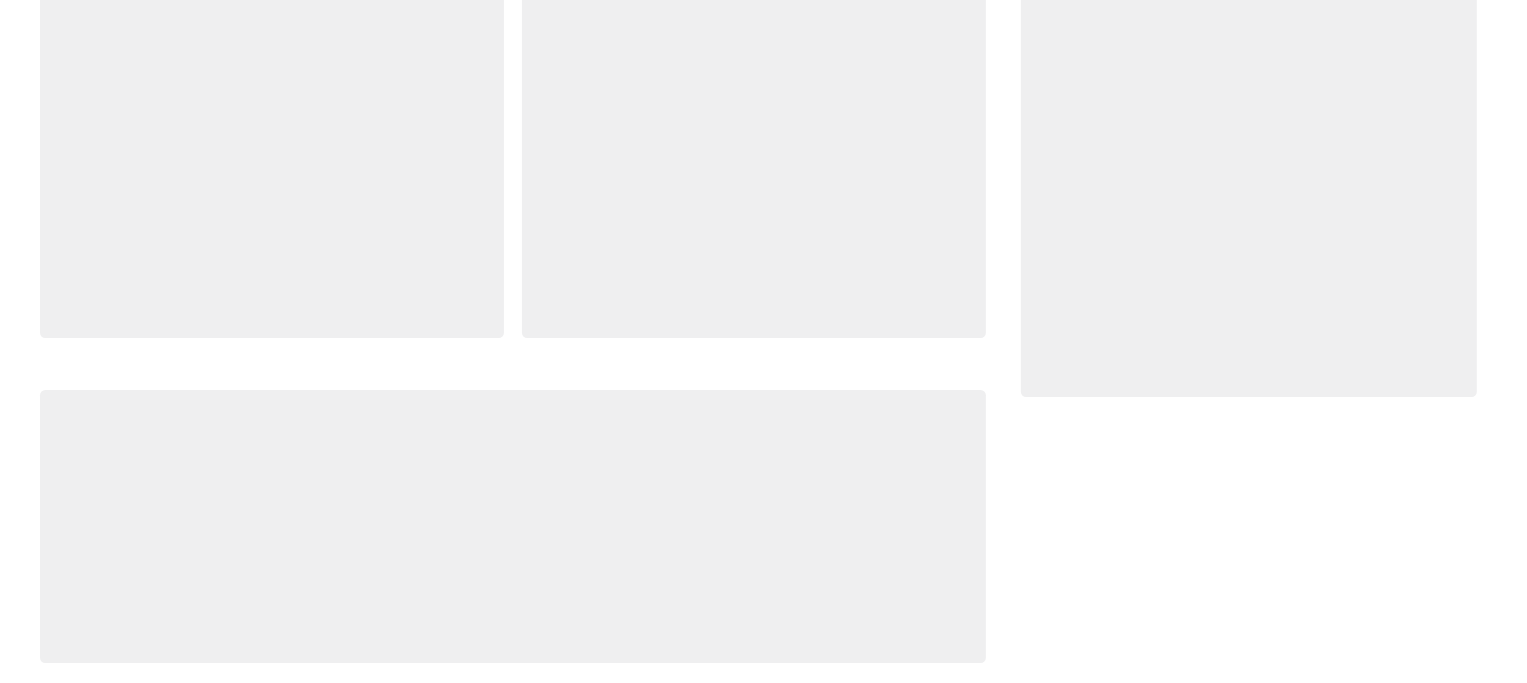 scroll, scrollTop: 0, scrollLeft: 0, axis: both 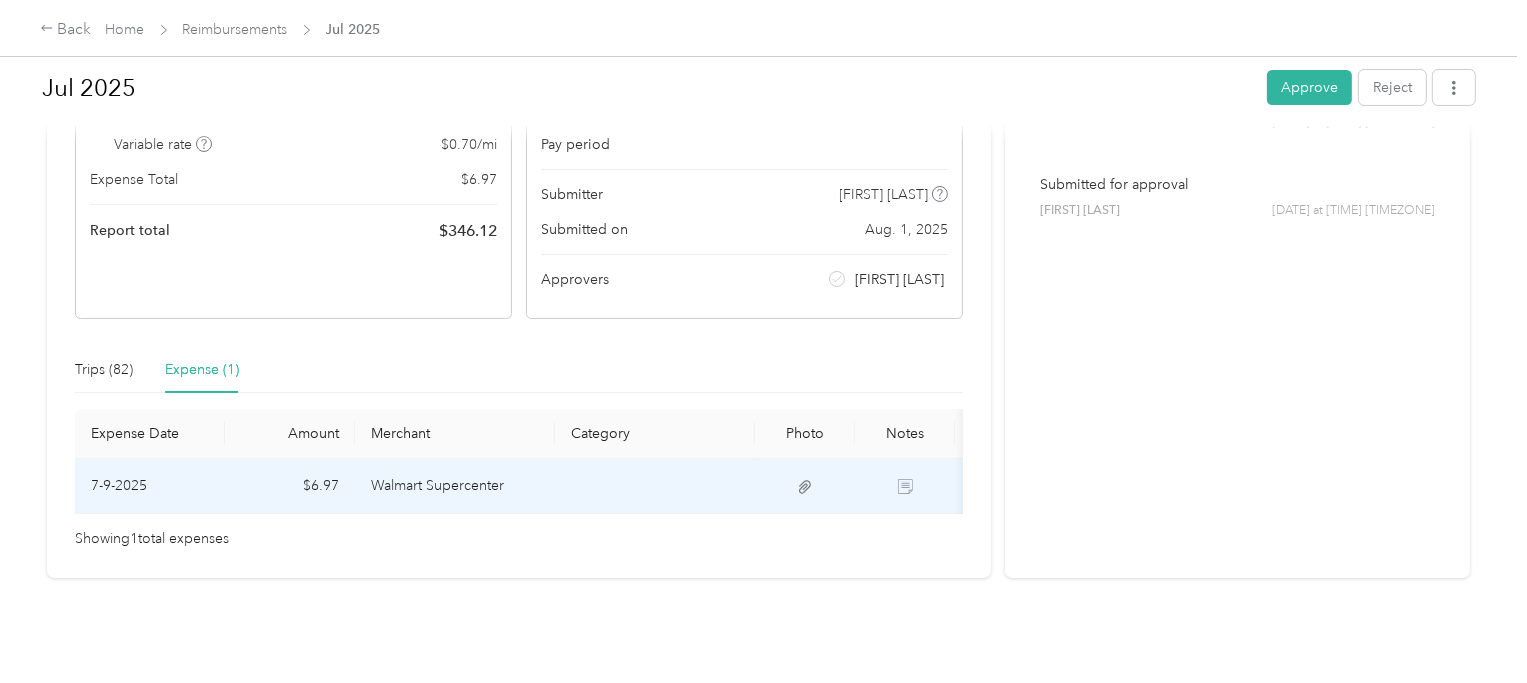 click on "Walmart Supercenter" at bounding box center (455, 486) 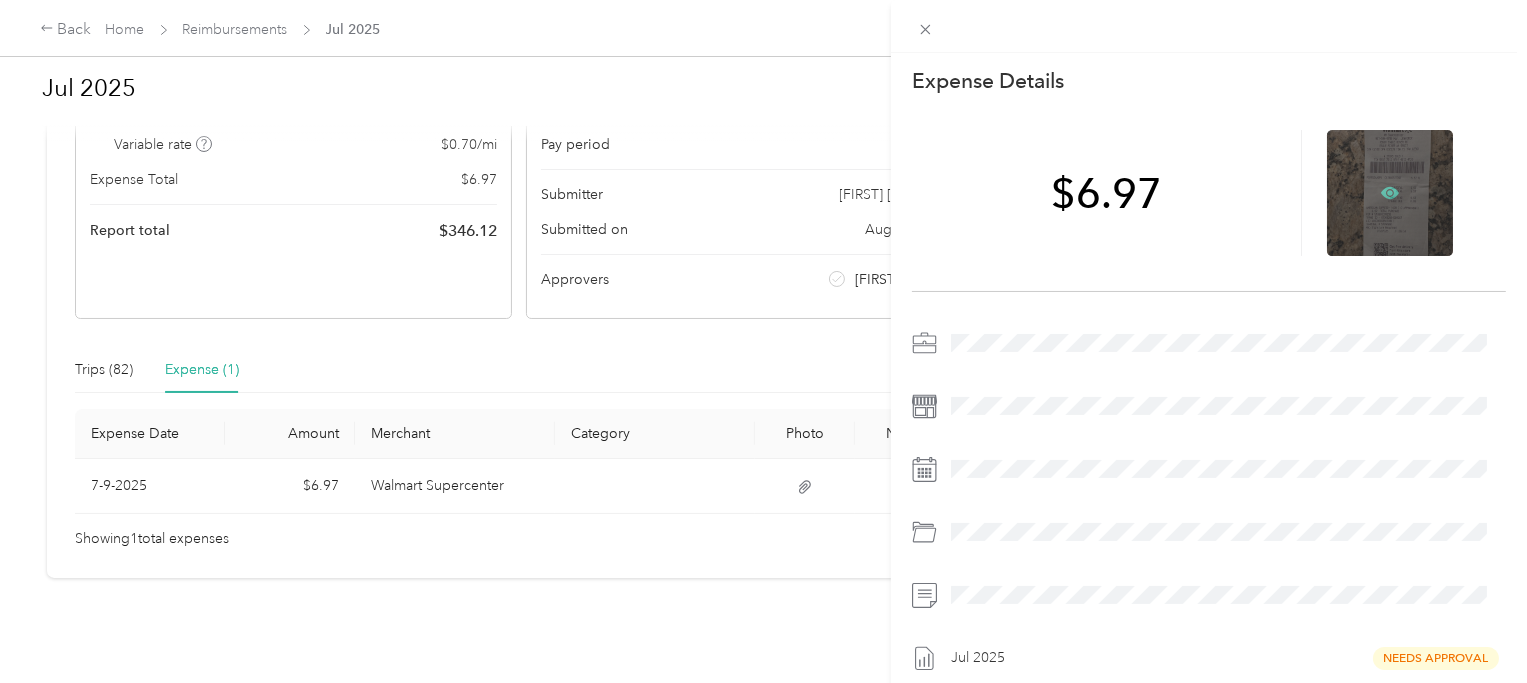 click 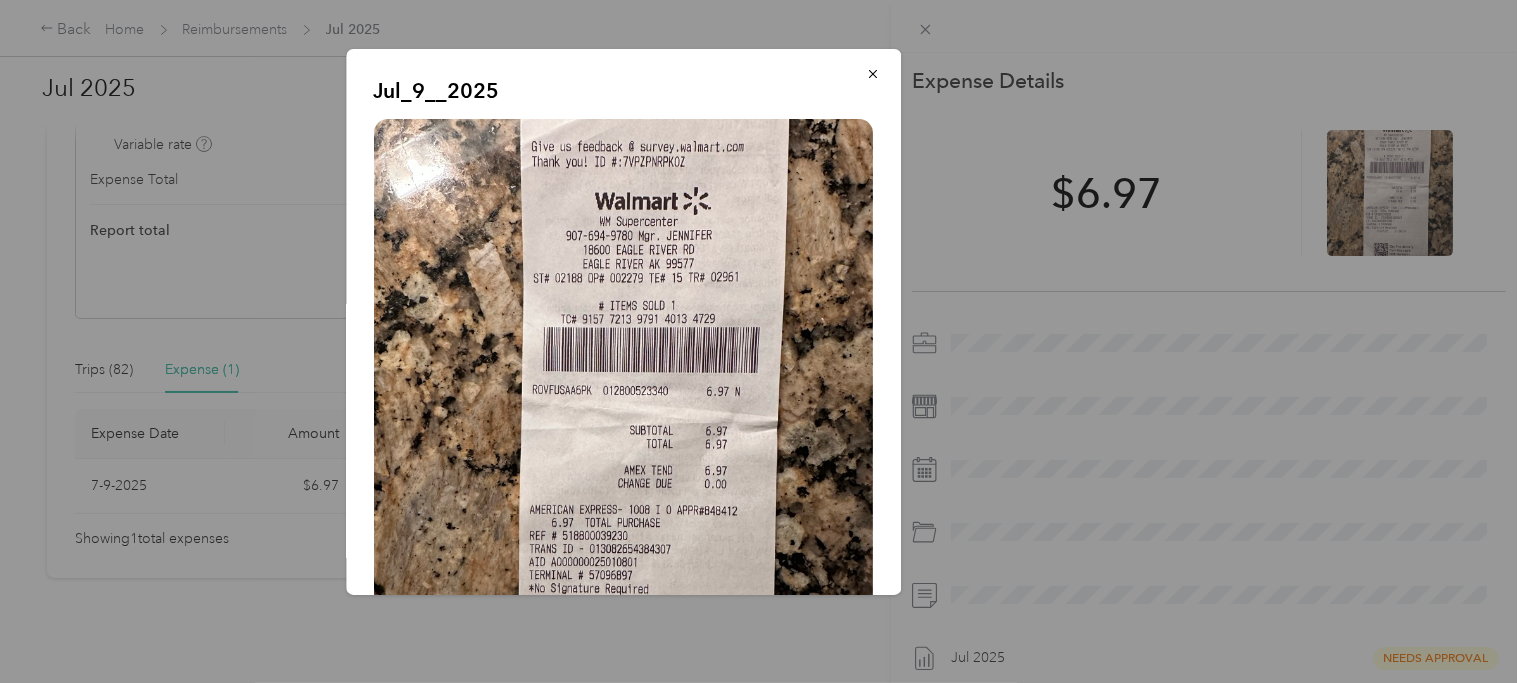 click at bounding box center [763, 341] 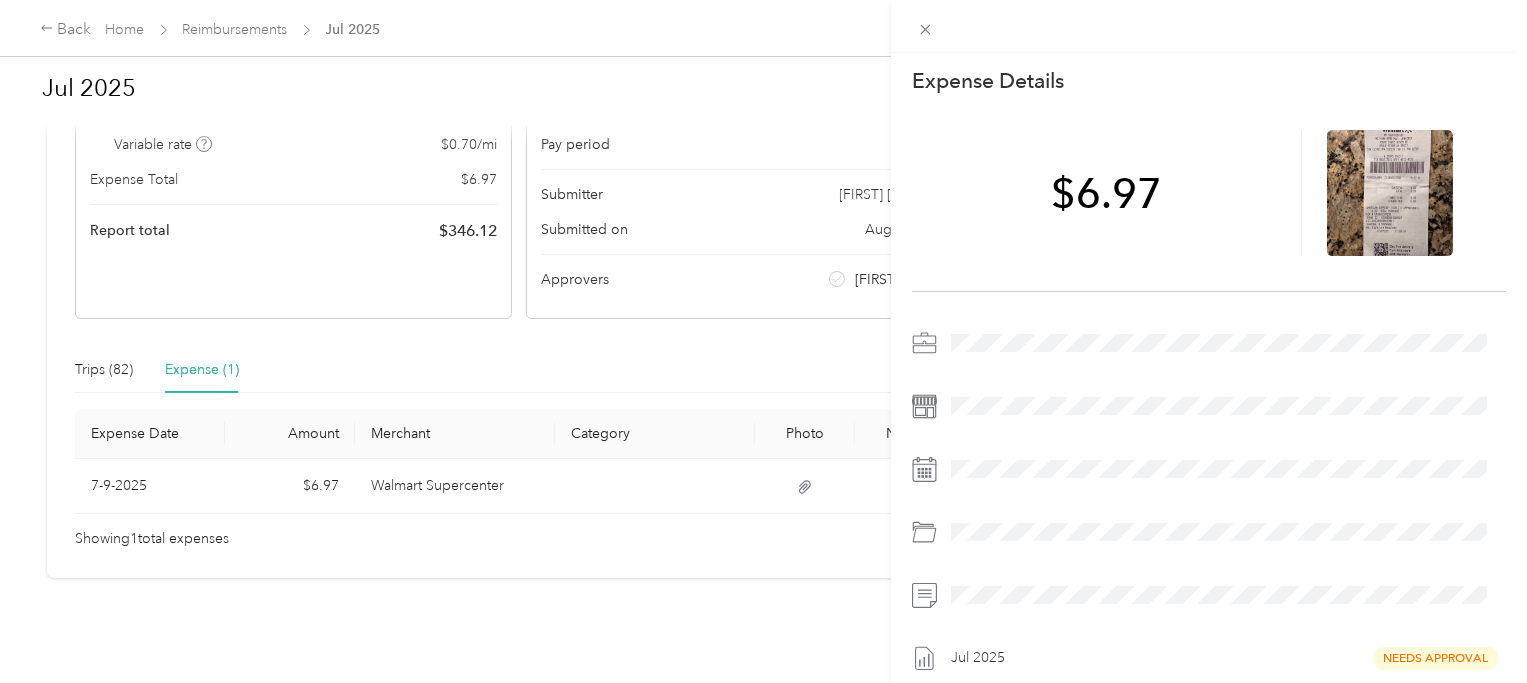 click on "This  expense  cannot be edited because it is either under review, approved, or paid. Contact your Team Manager to edit it.  Expense Details Save [CURRENCY][AMOUNT] [MONTH] Needs Approval" at bounding box center (763, 341) 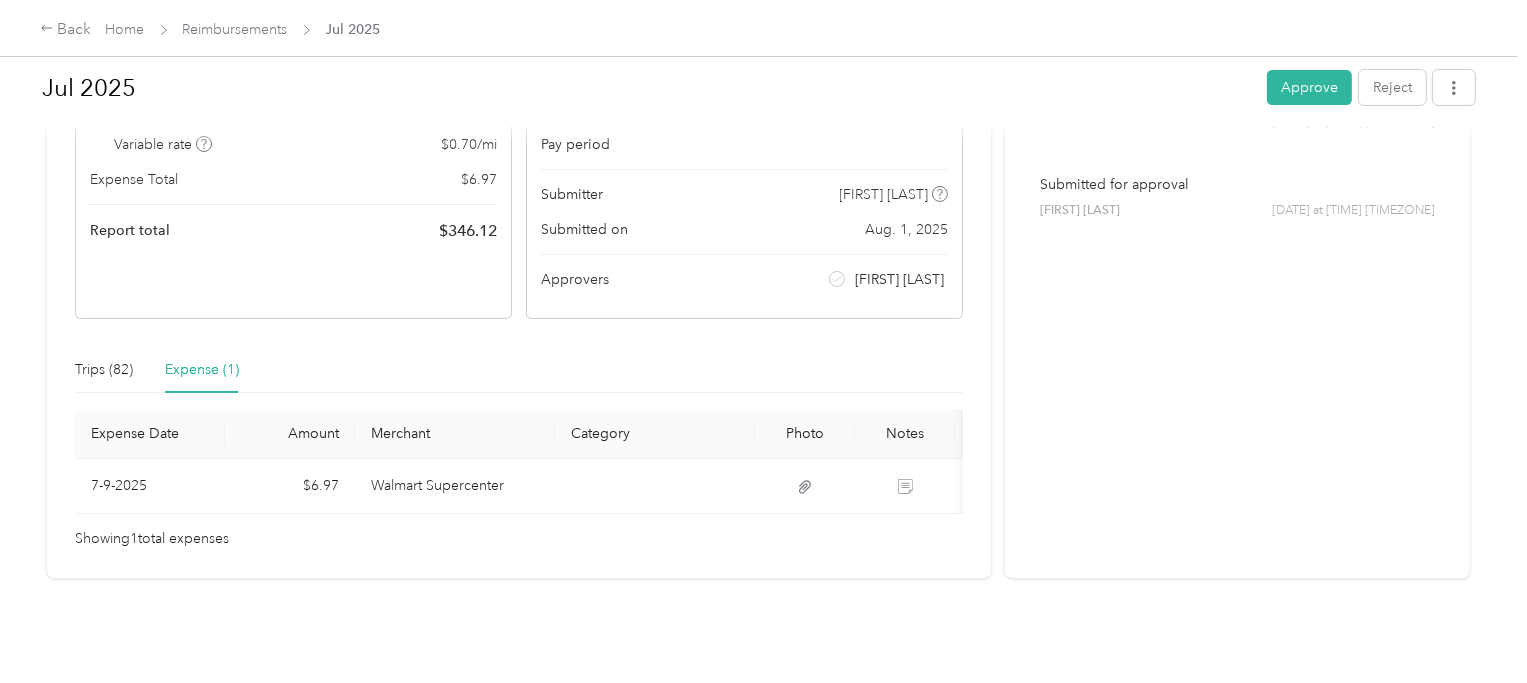 click at bounding box center [763, 341] 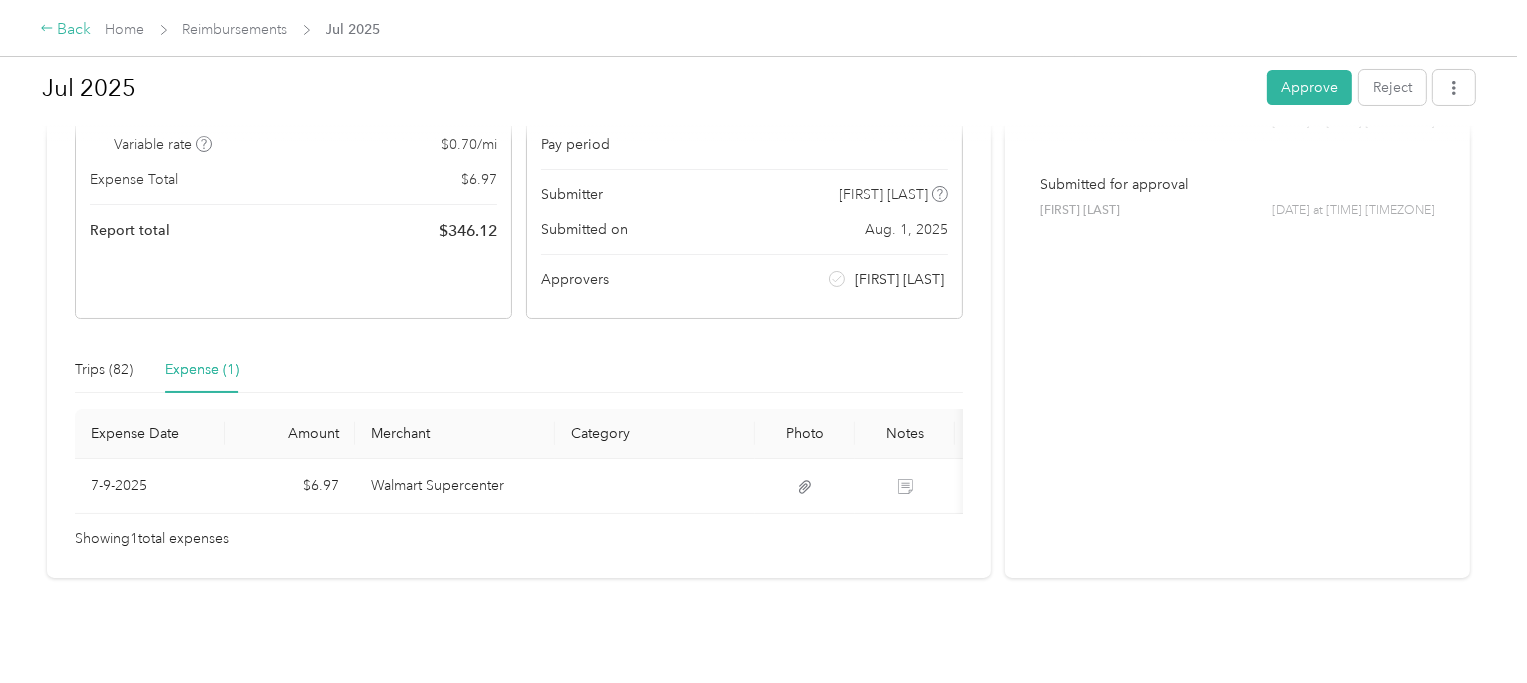 click on "Back" at bounding box center [66, 30] 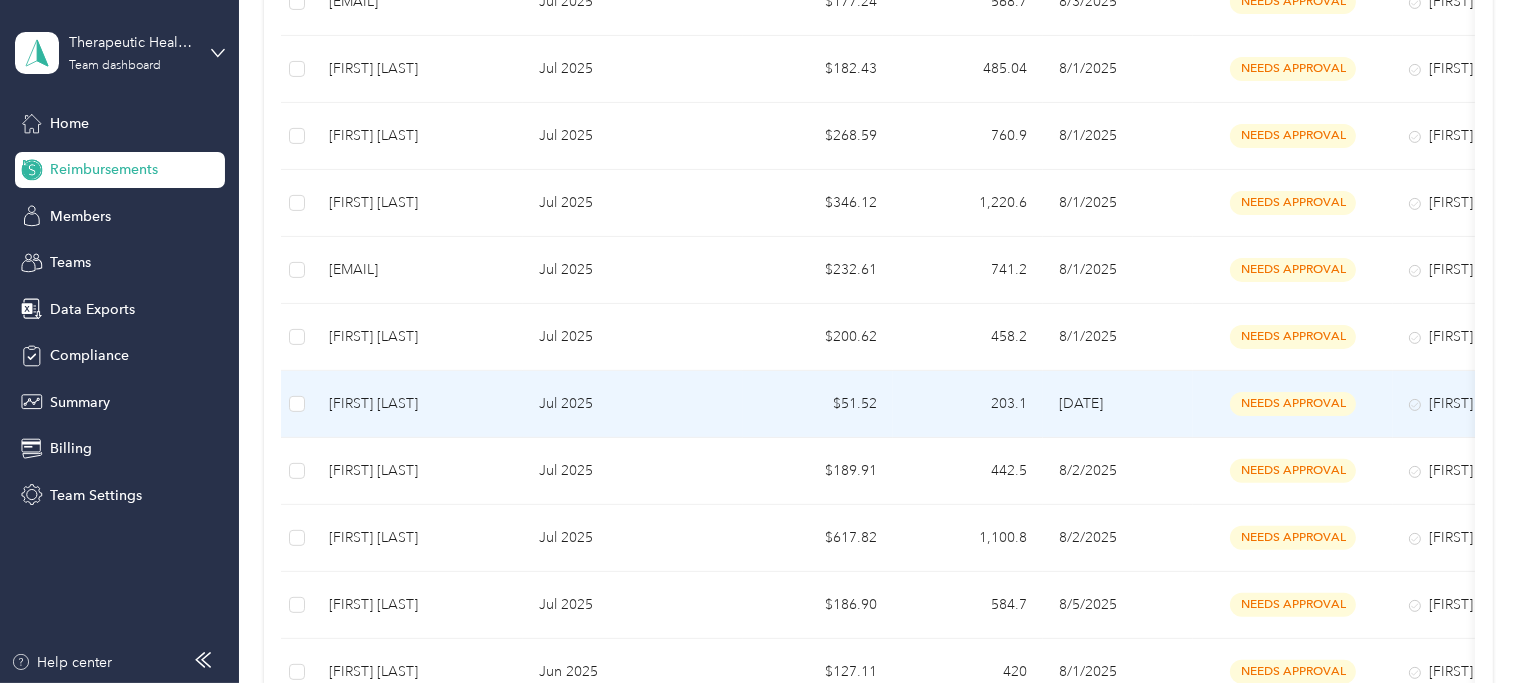 scroll, scrollTop: 632, scrollLeft: 0, axis: vertical 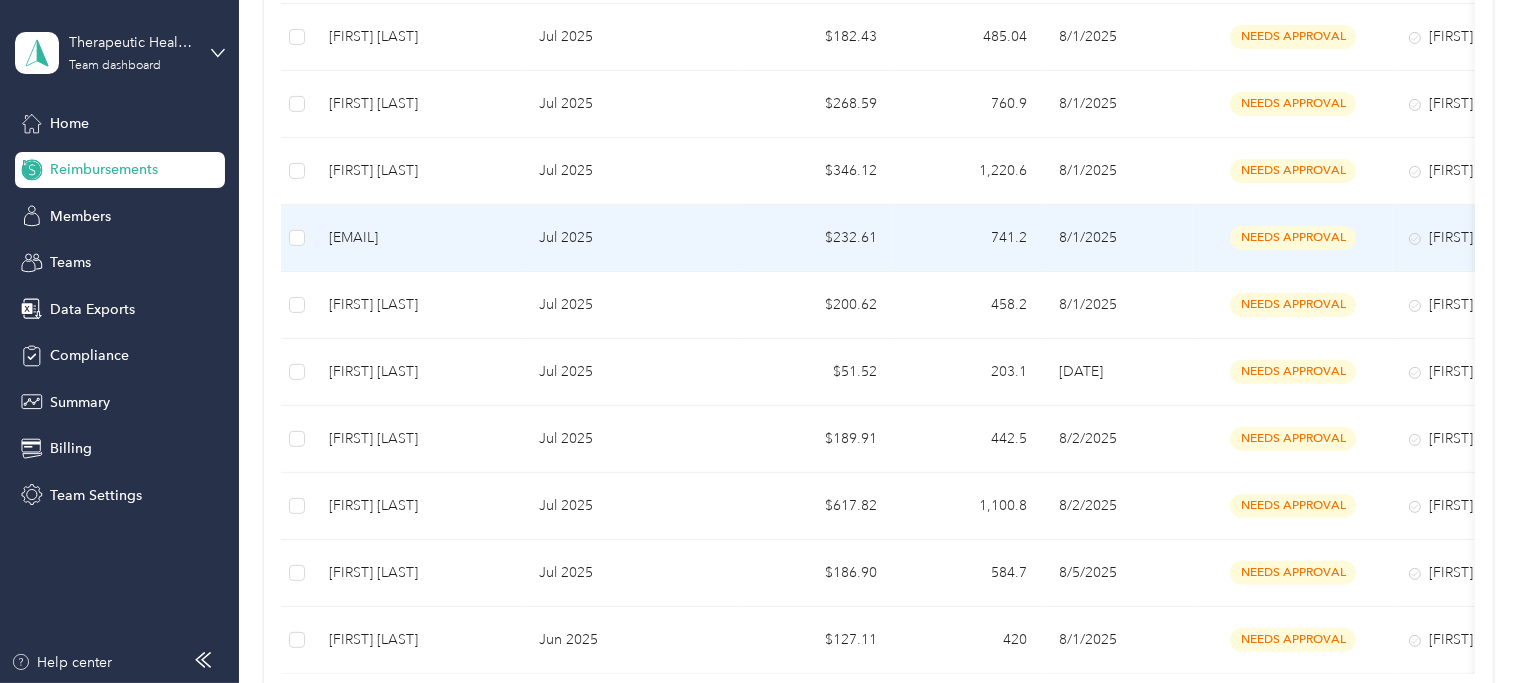 click on "[EMAIL]" at bounding box center [418, 238] 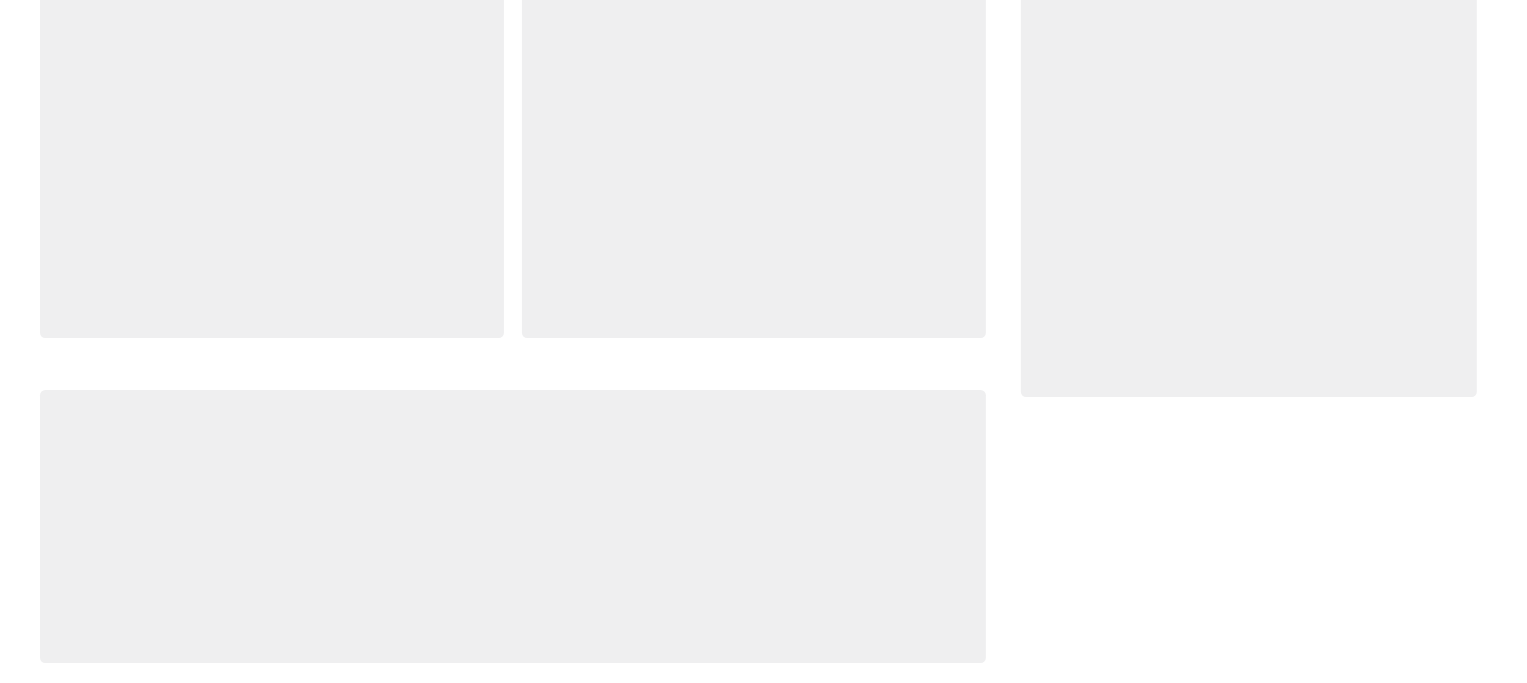 scroll, scrollTop: 0, scrollLeft: 0, axis: both 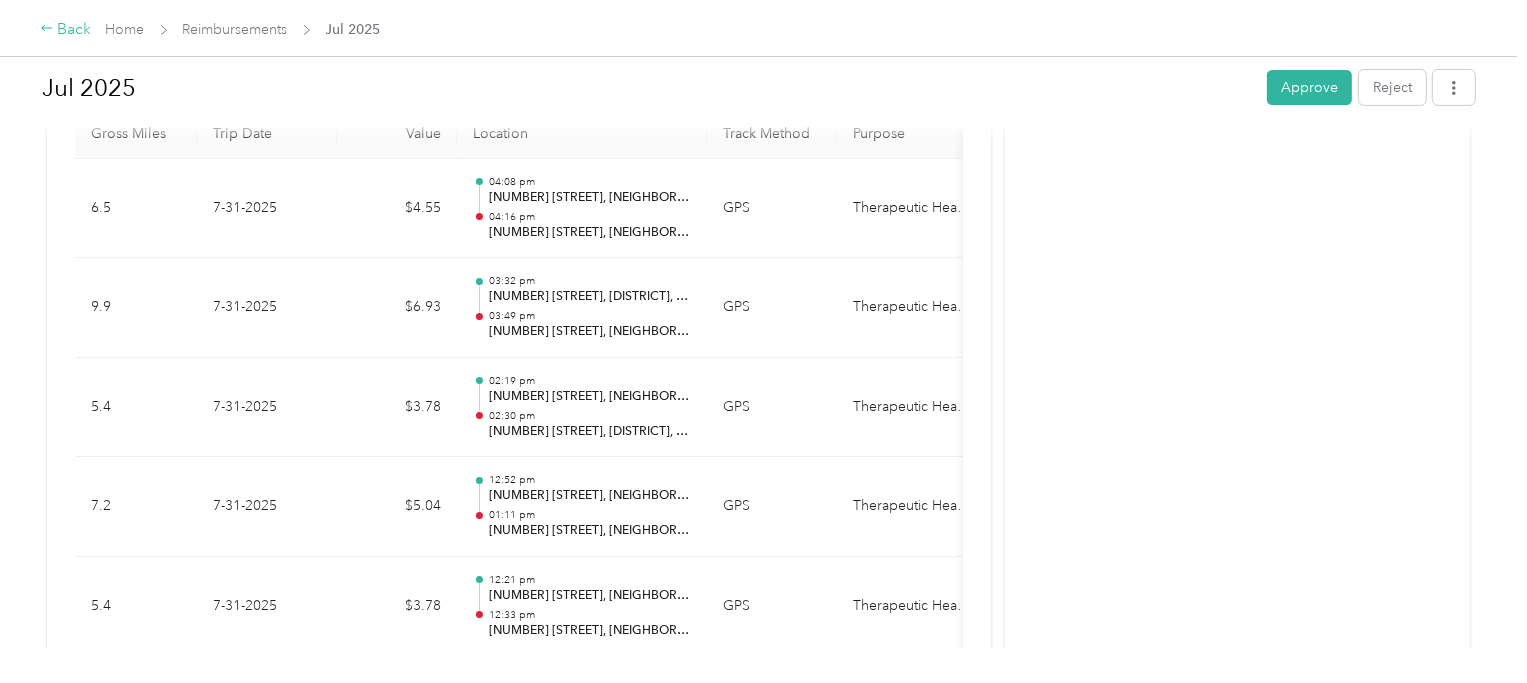 click on "Back" at bounding box center [66, 30] 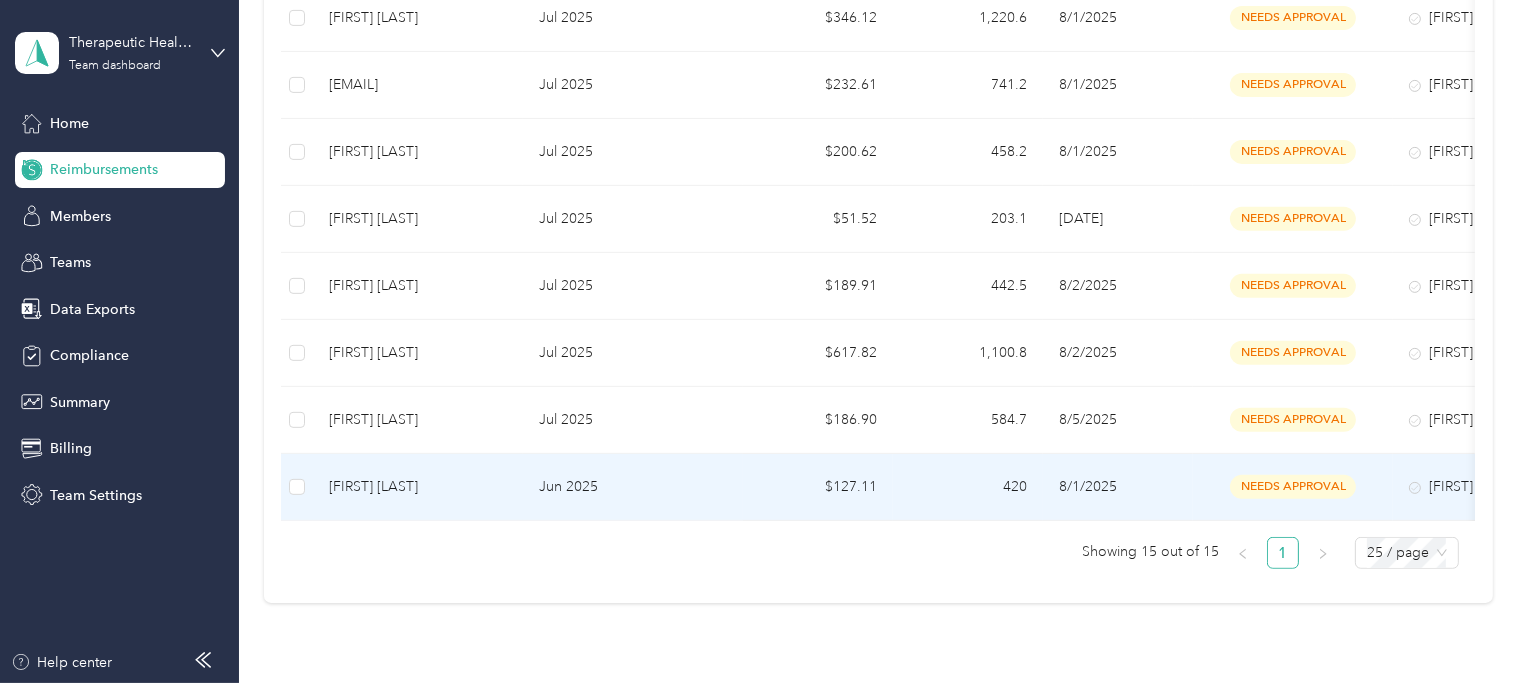 scroll, scrollTop: 788, scrollLeft: 0, axis: vertical 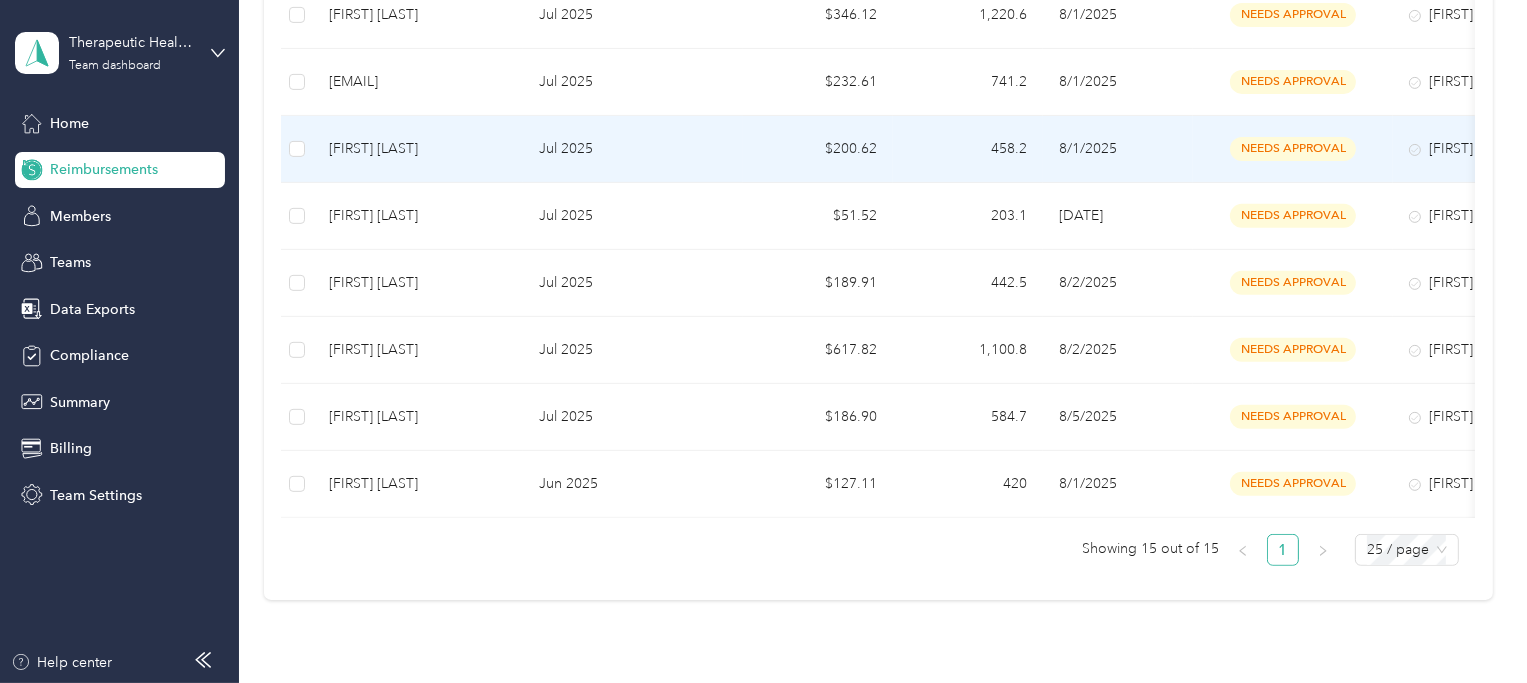 click on "[FIRST] [LAST]" at bounding box center (418, 149) 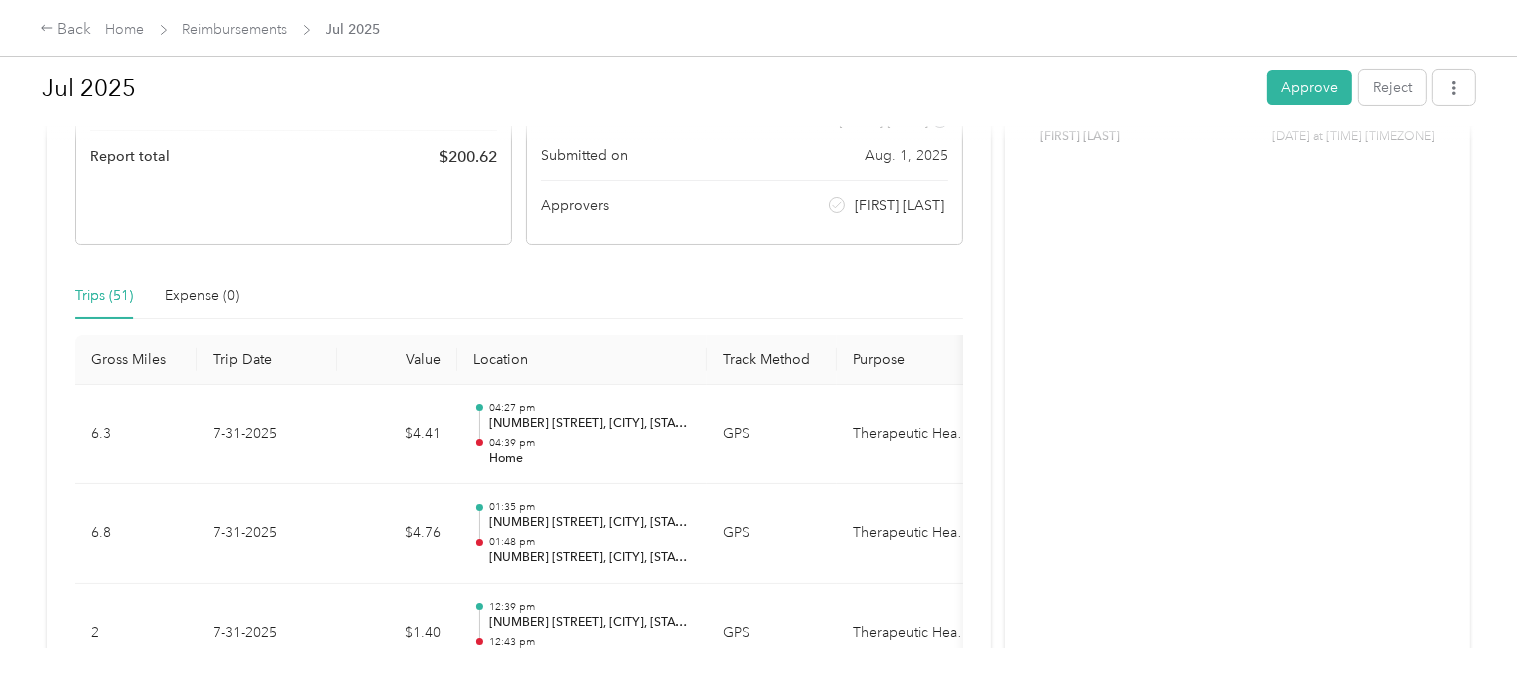 scroll, scrollTop: 406, scrollLeft: 0, axis: vertical 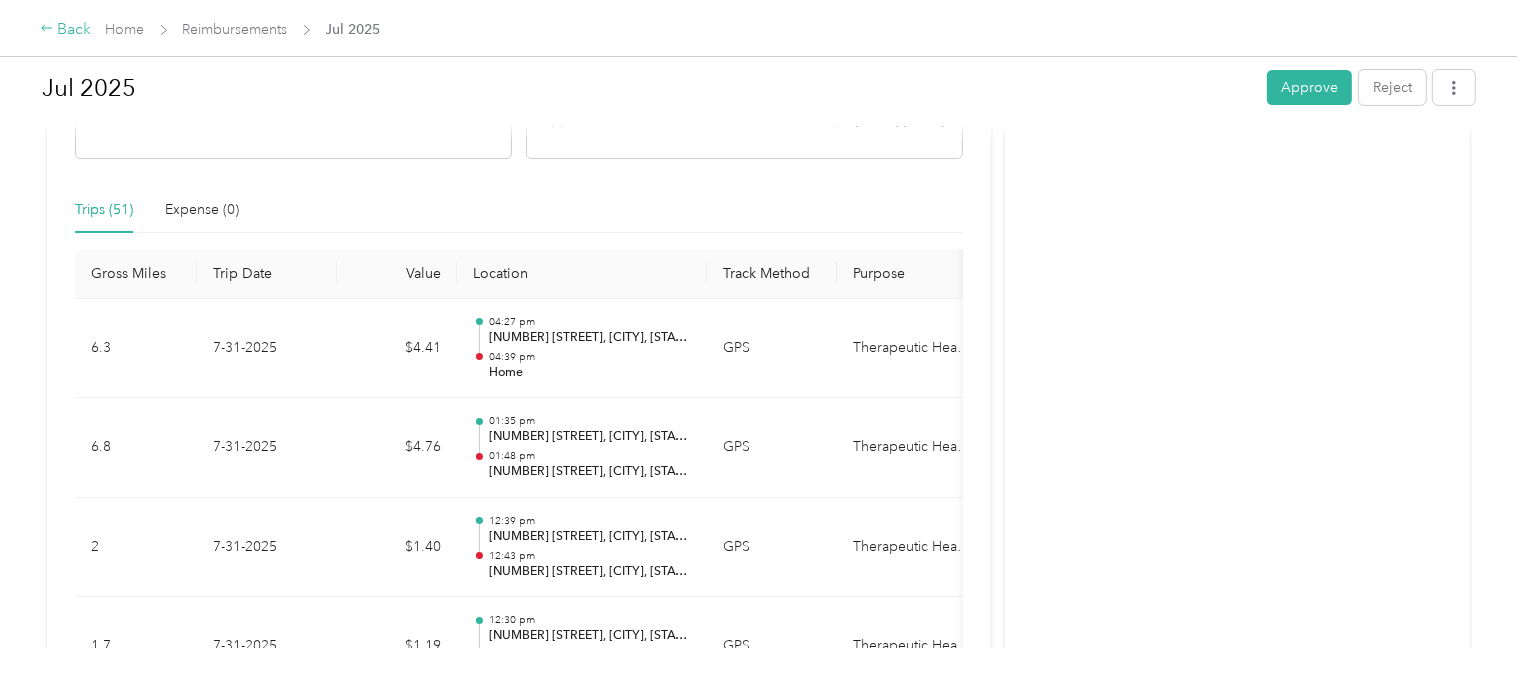 click on "Back" at bounding box center [66, 30] 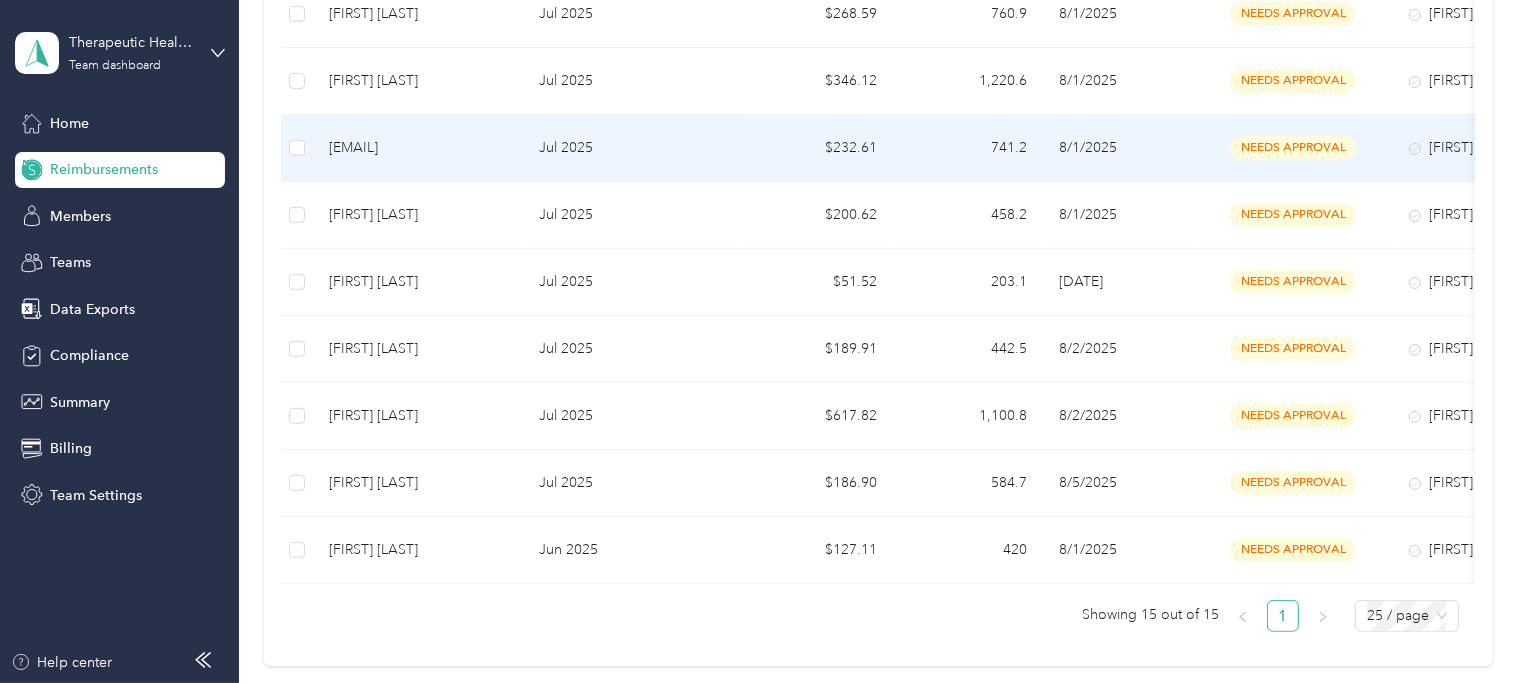 scroll, scrollTop: 729, scrollLeft: 0, axis: vertical 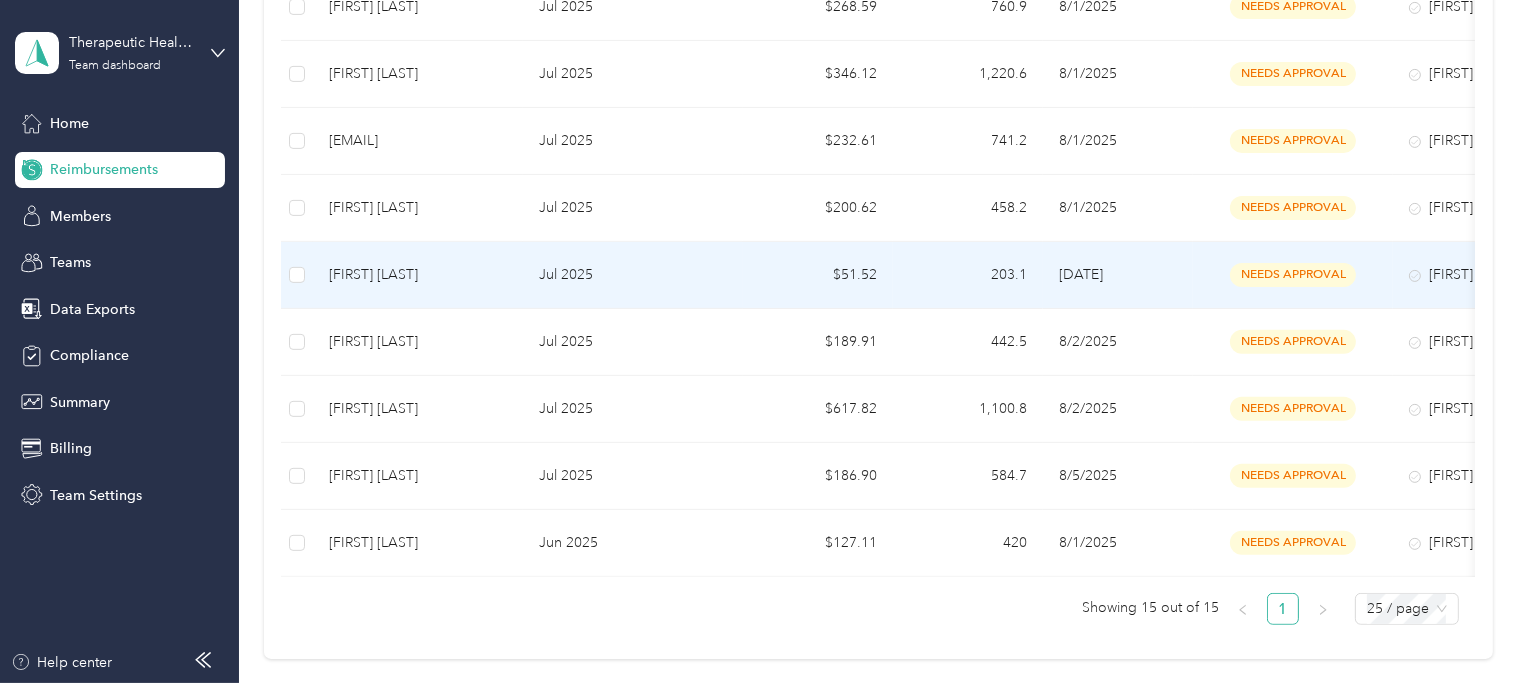 click on "[FIRST] [LAST]" at bounding box center (418, 275) 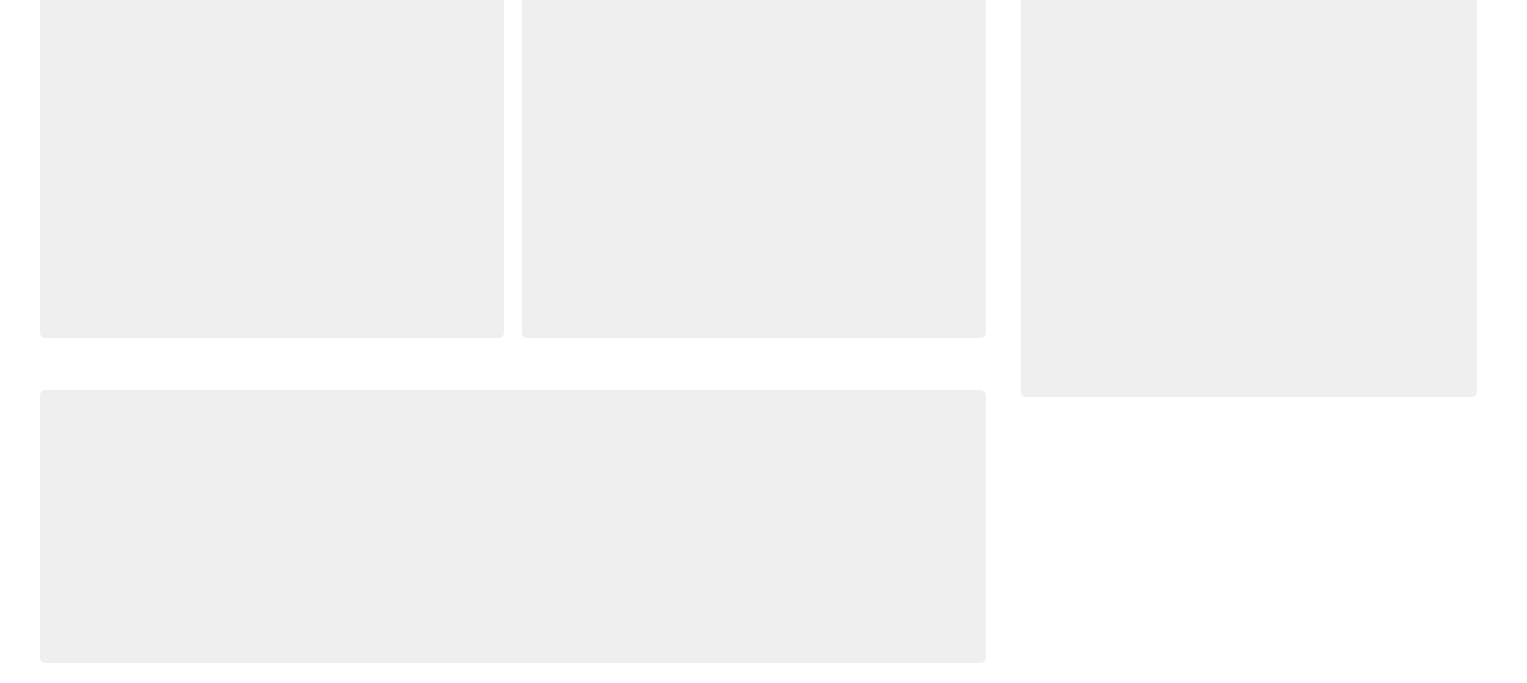 scroll, scrollTop: 0, scrollLeft: 0, axis: both 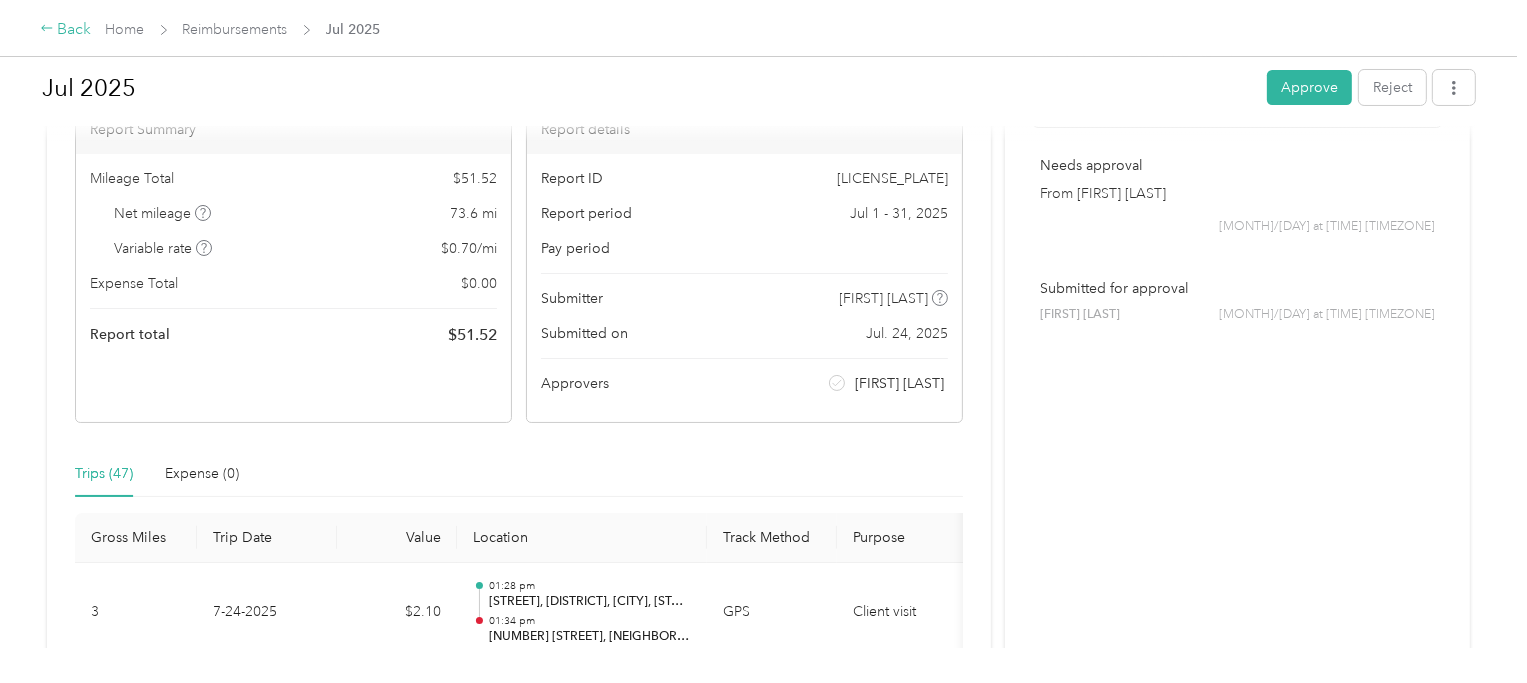 click 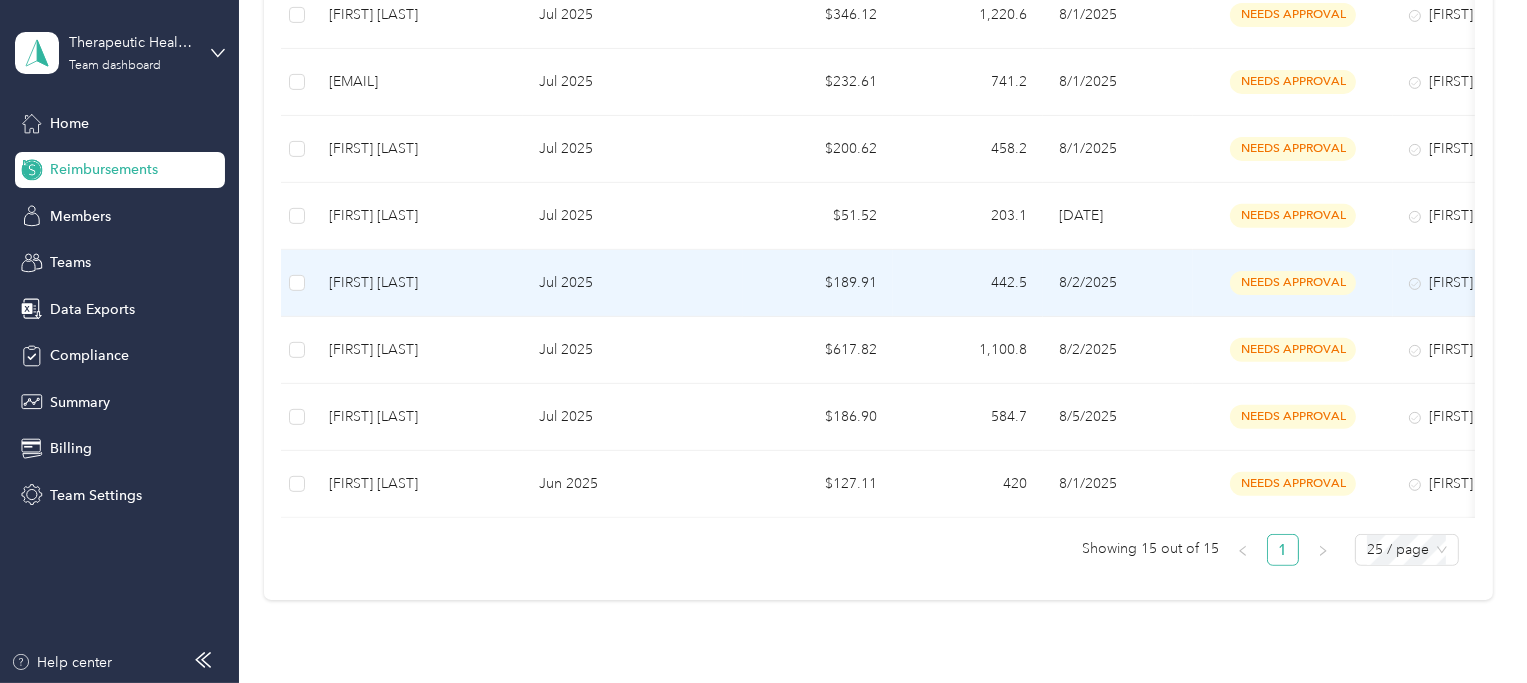 scroll, scrollTop: 752, scrollLeft: 0, axis: vertical 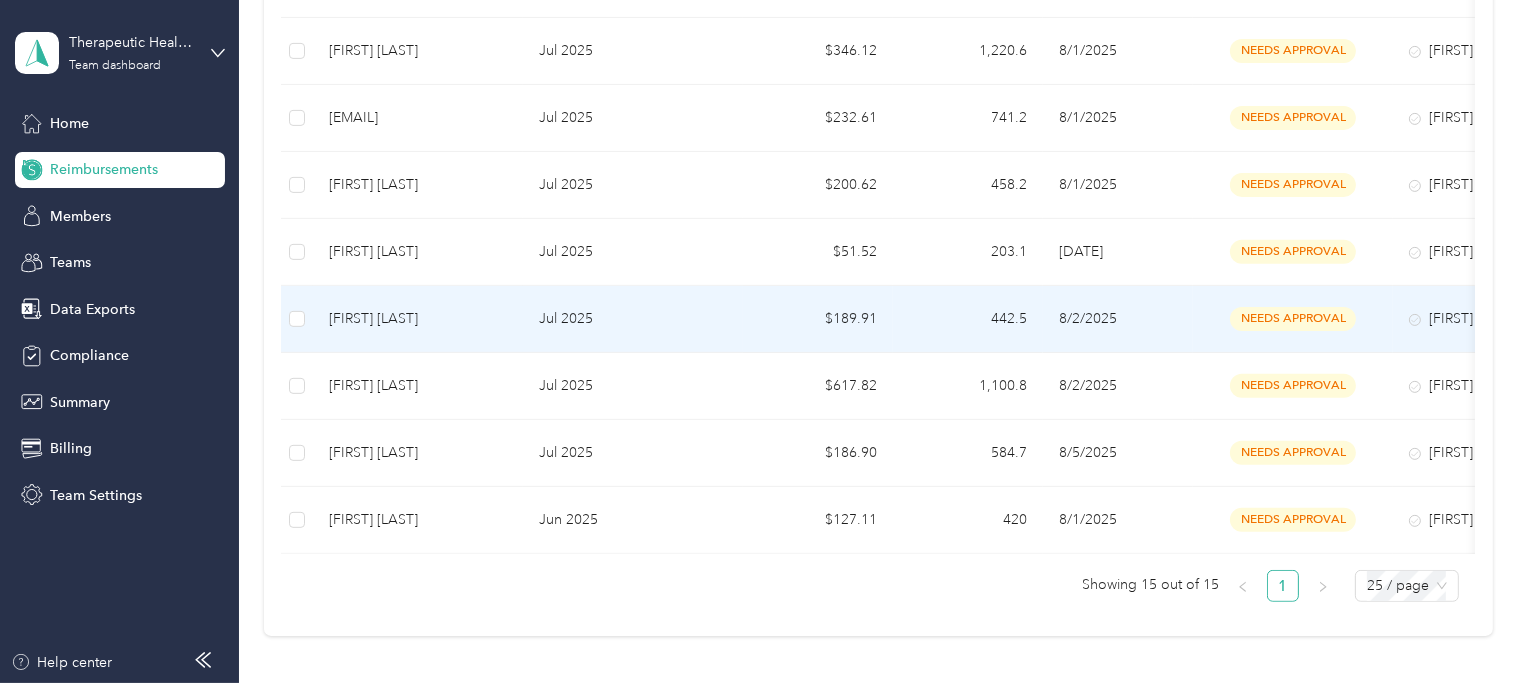 click on "[FIRST] [LAST]" at bounding box center [418, 319] 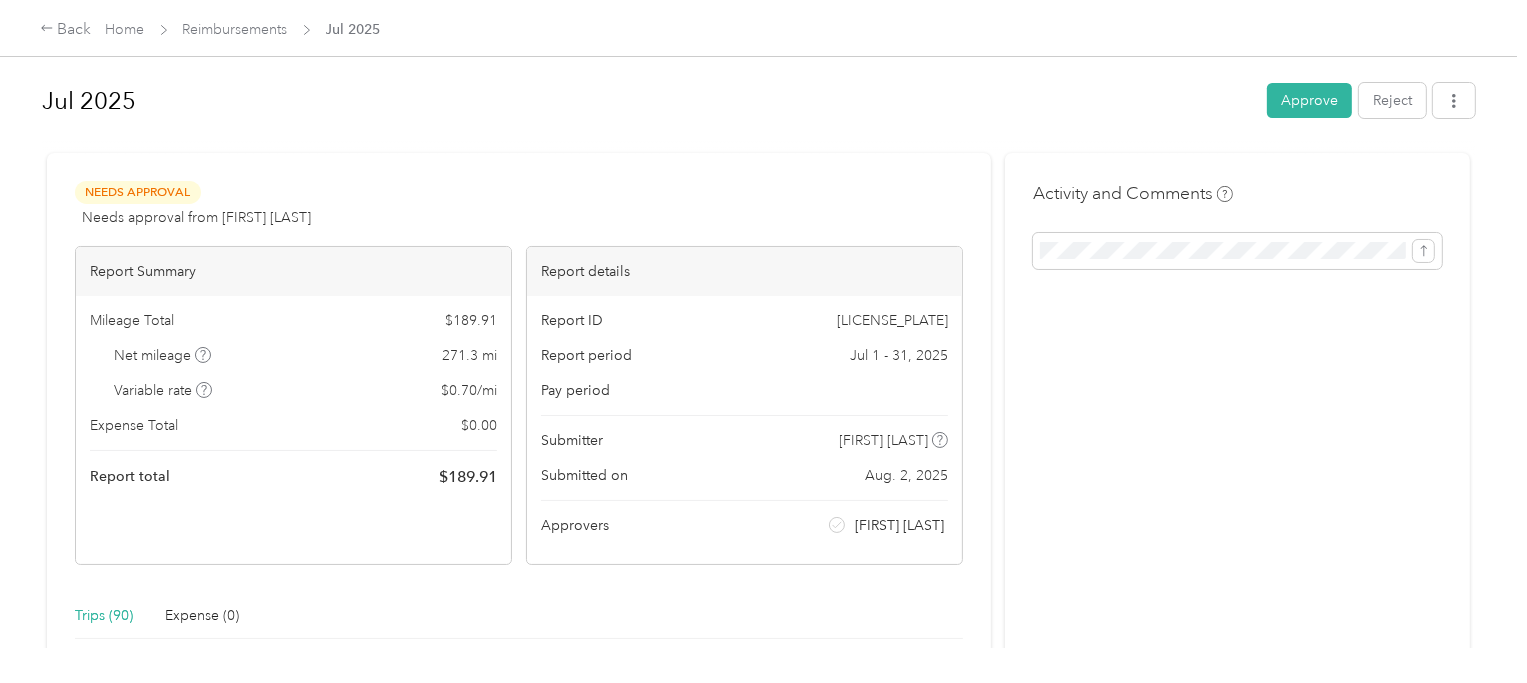 scroll, scrollTop: 0, scrollLeft: 0, axis: both 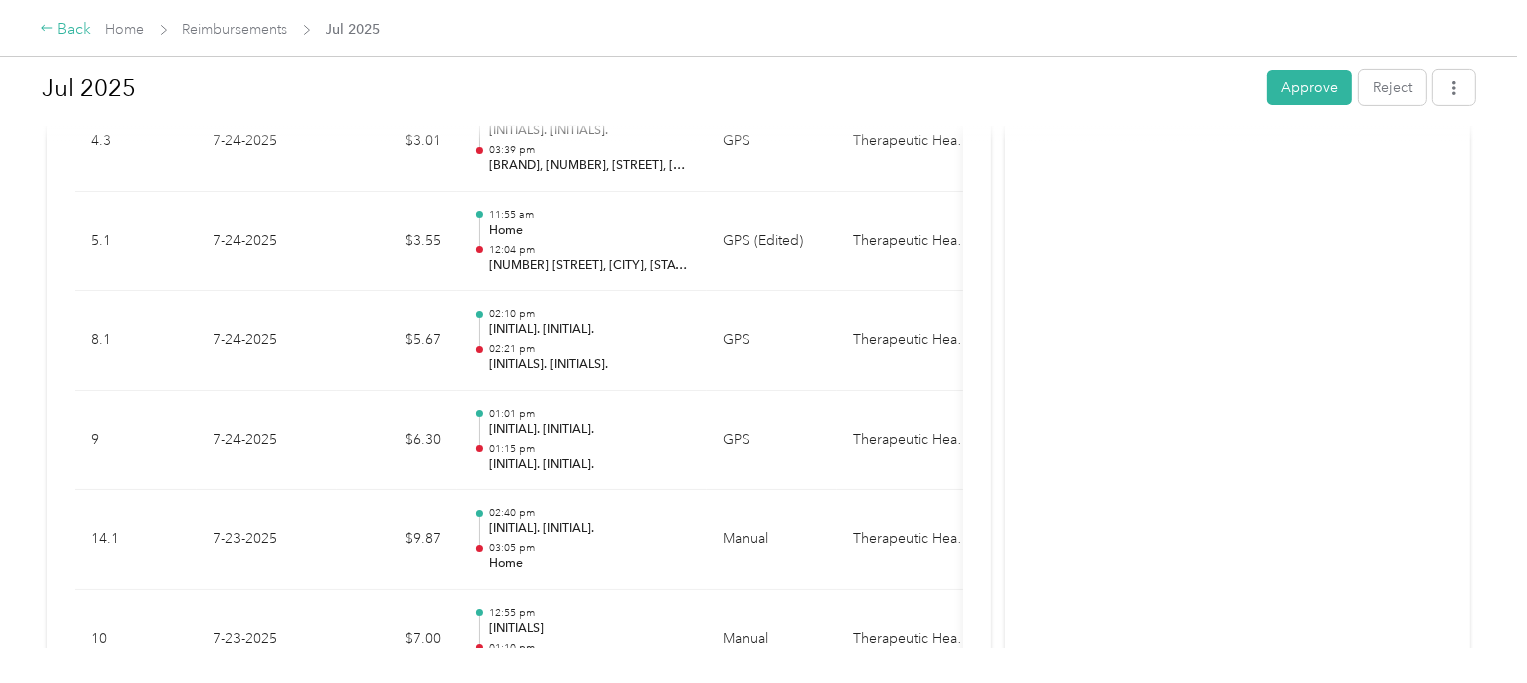 click 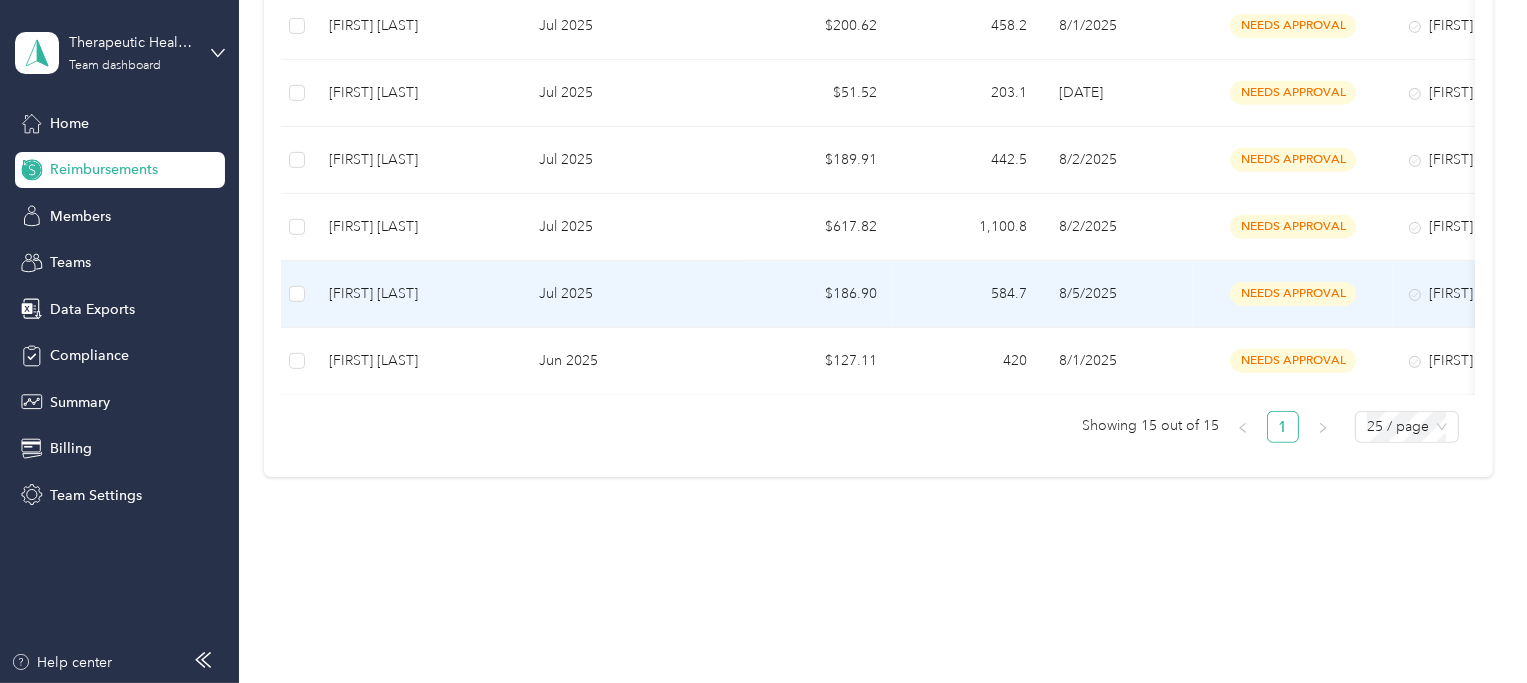 scroll, scrollTop: 916, scrollLeft: 0, axis: vertical 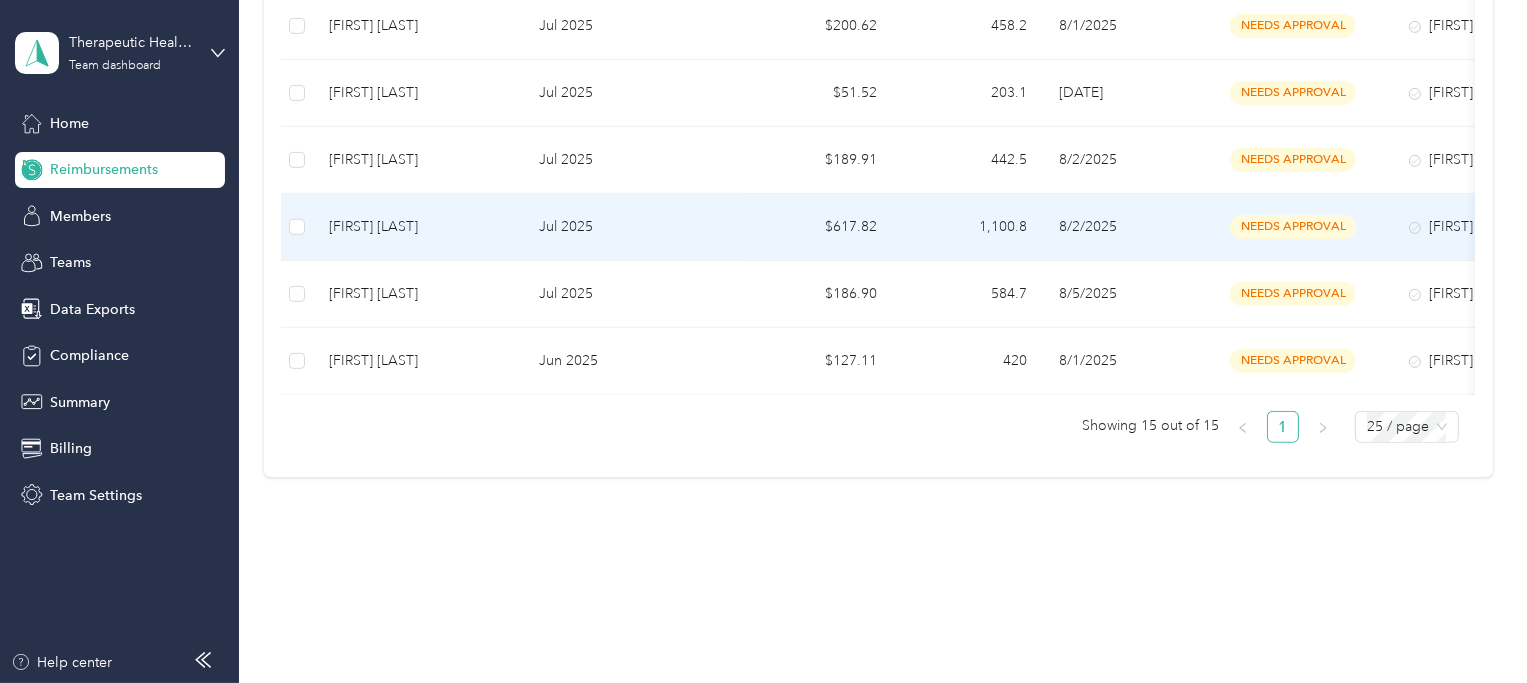 click on "[FIRST] [LAST]" at bounding box center (418, 227) 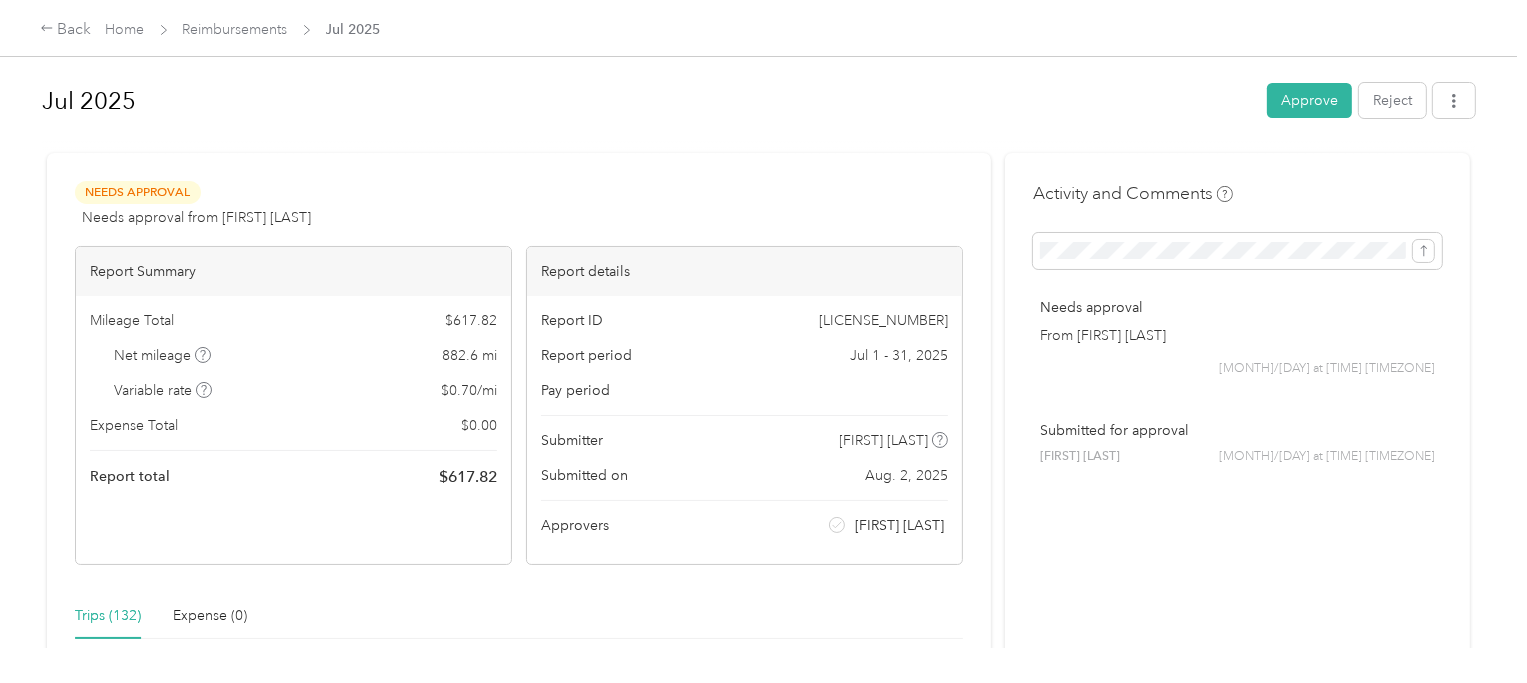 scroll, scrollTop: 312, scrollLeft: 0, axis: vertical 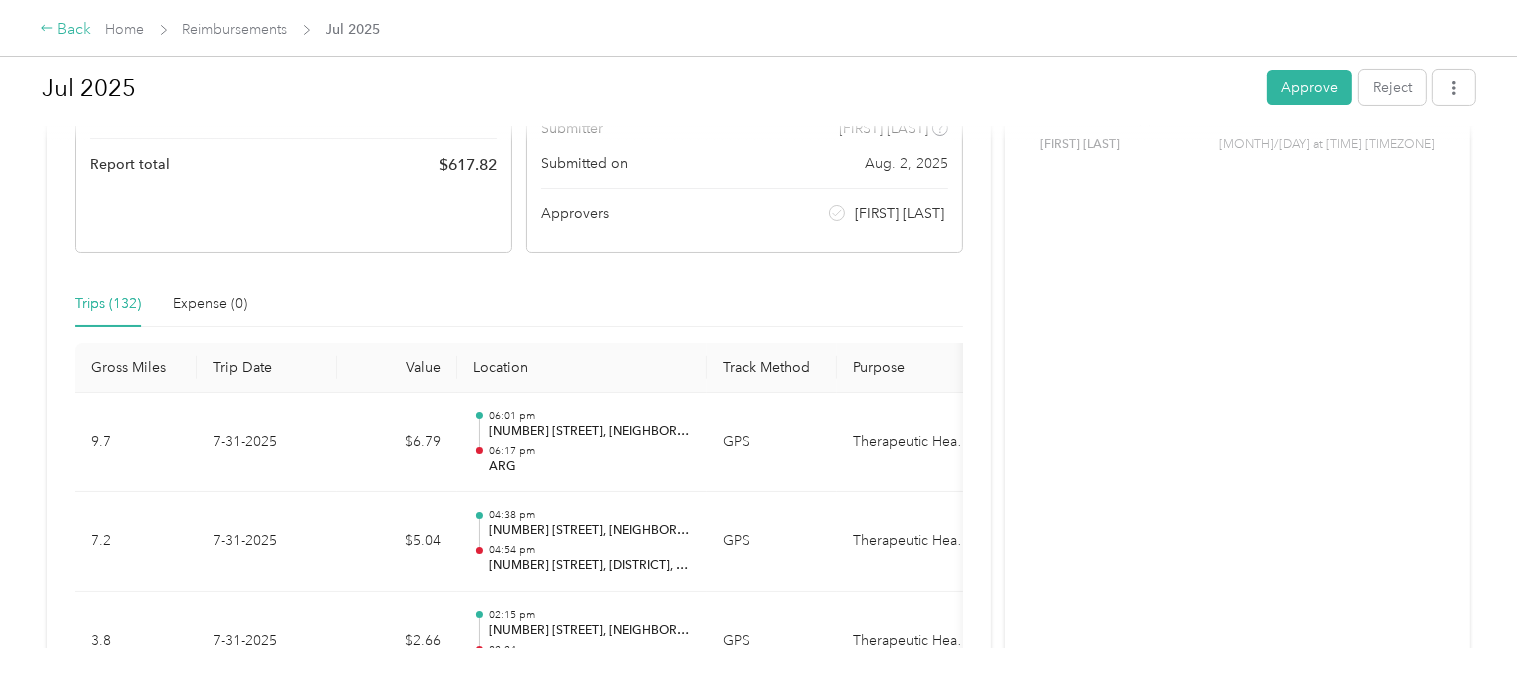 click 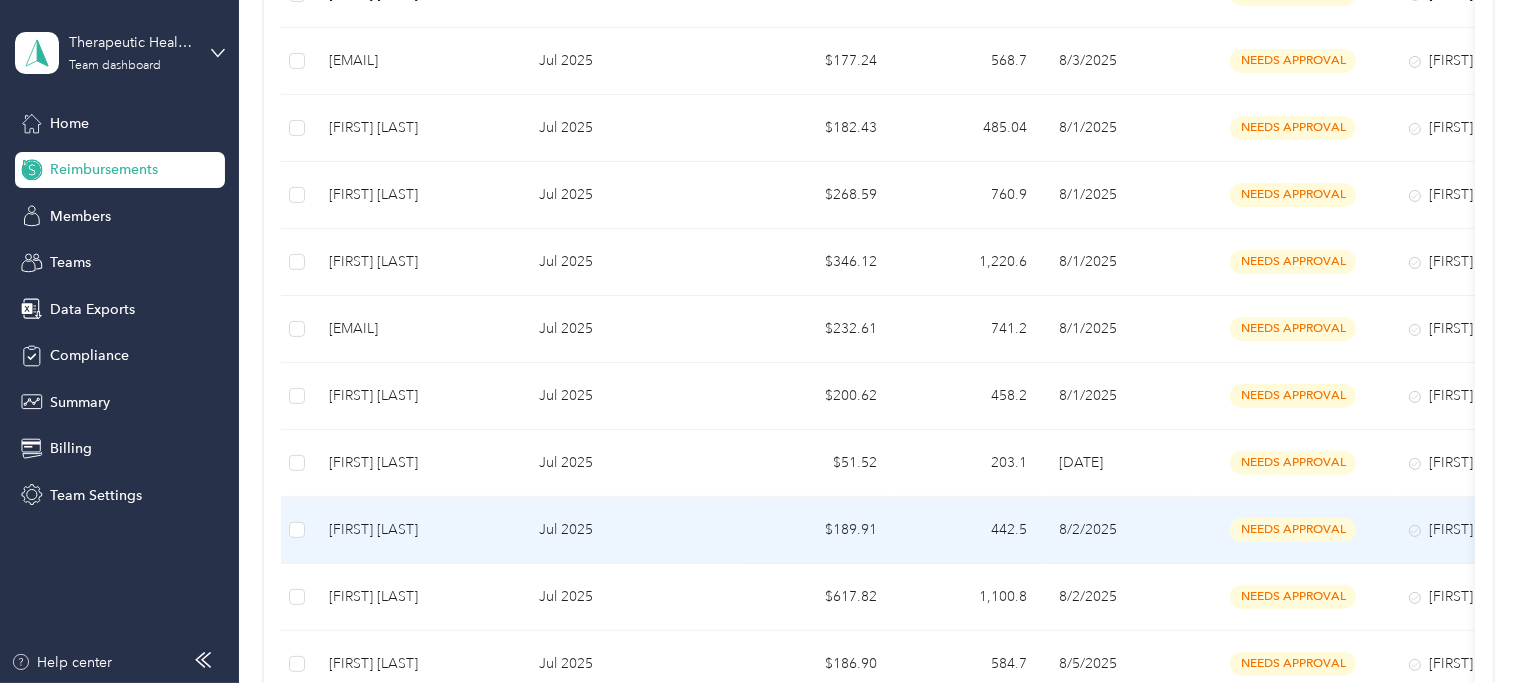 scroll, scrollTop: 919, scrollLeft: 0, axis: vertical 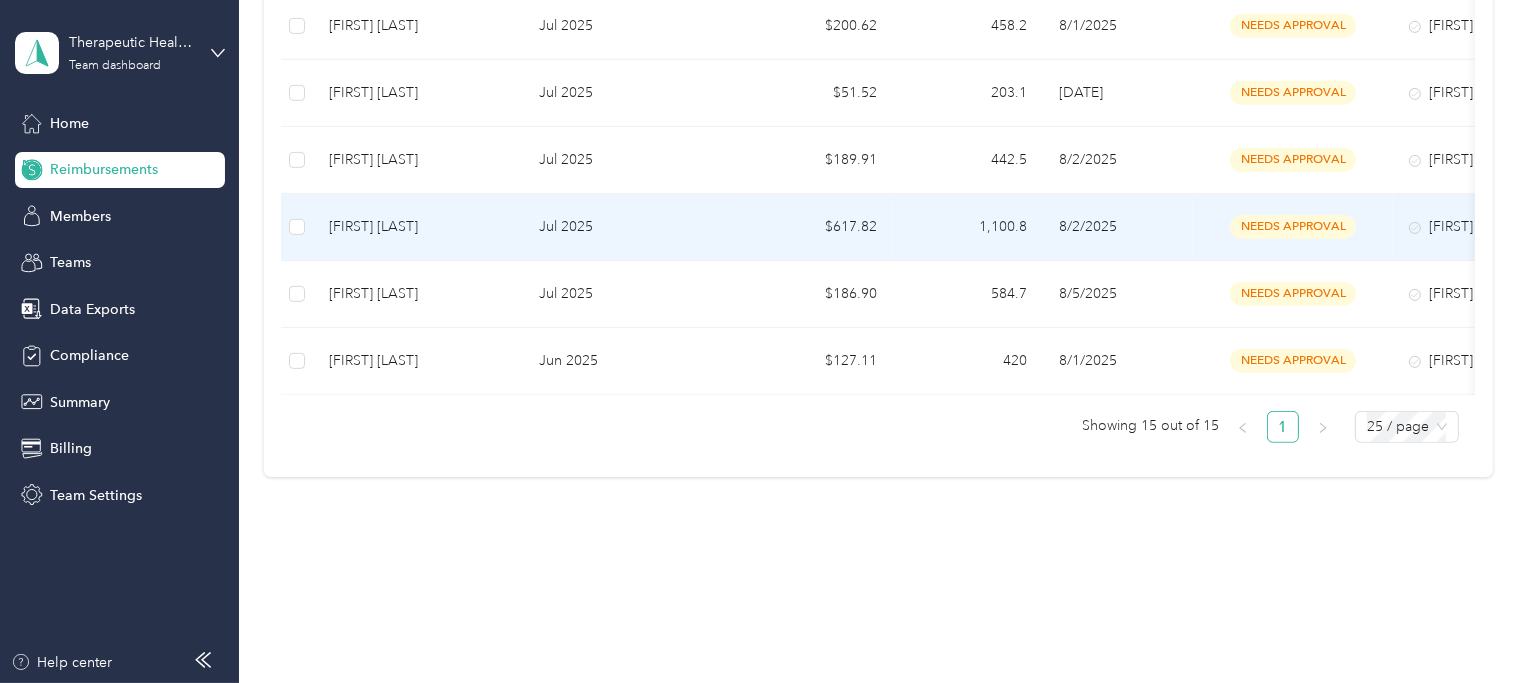 click on "[FIRST] [LAST]" at bounding box center [418, 227] 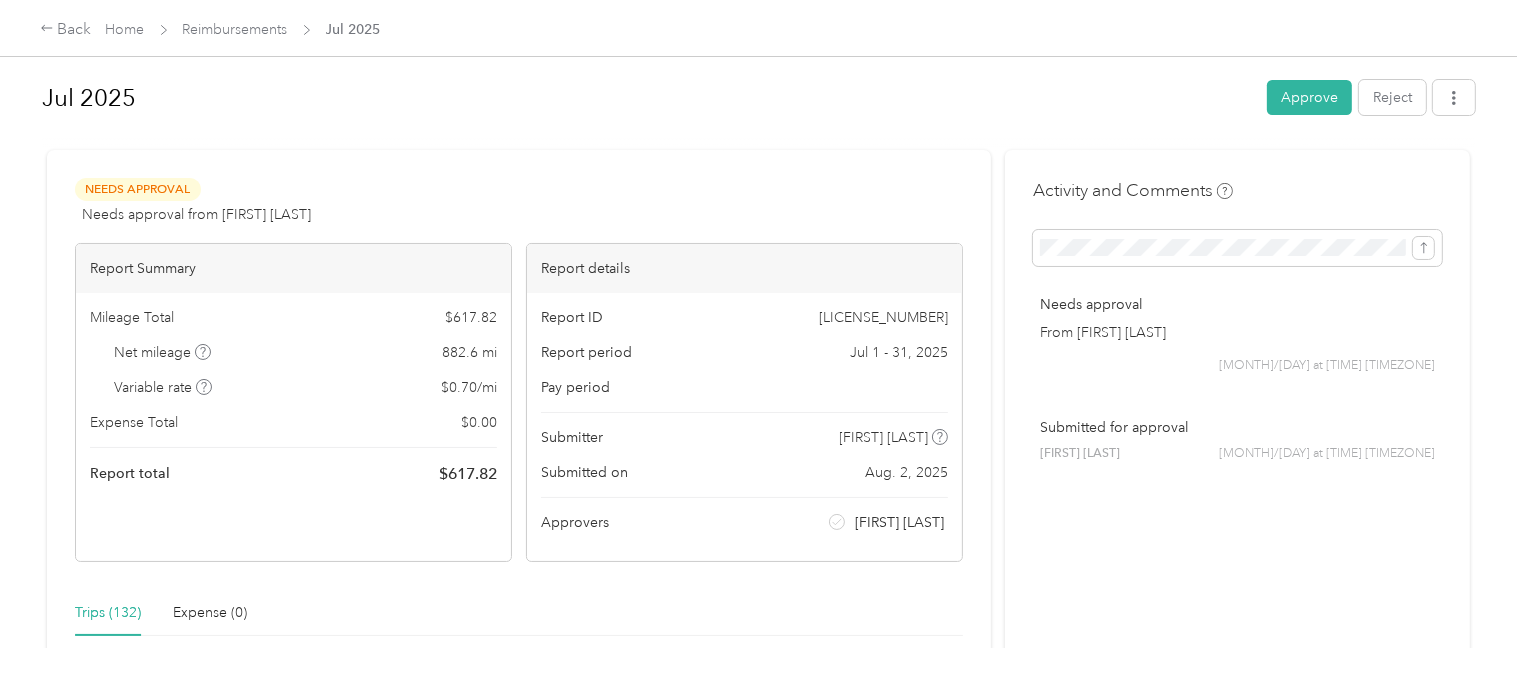 scroll, scrollTop: 20, scrollLeft: 0, axis: vertical 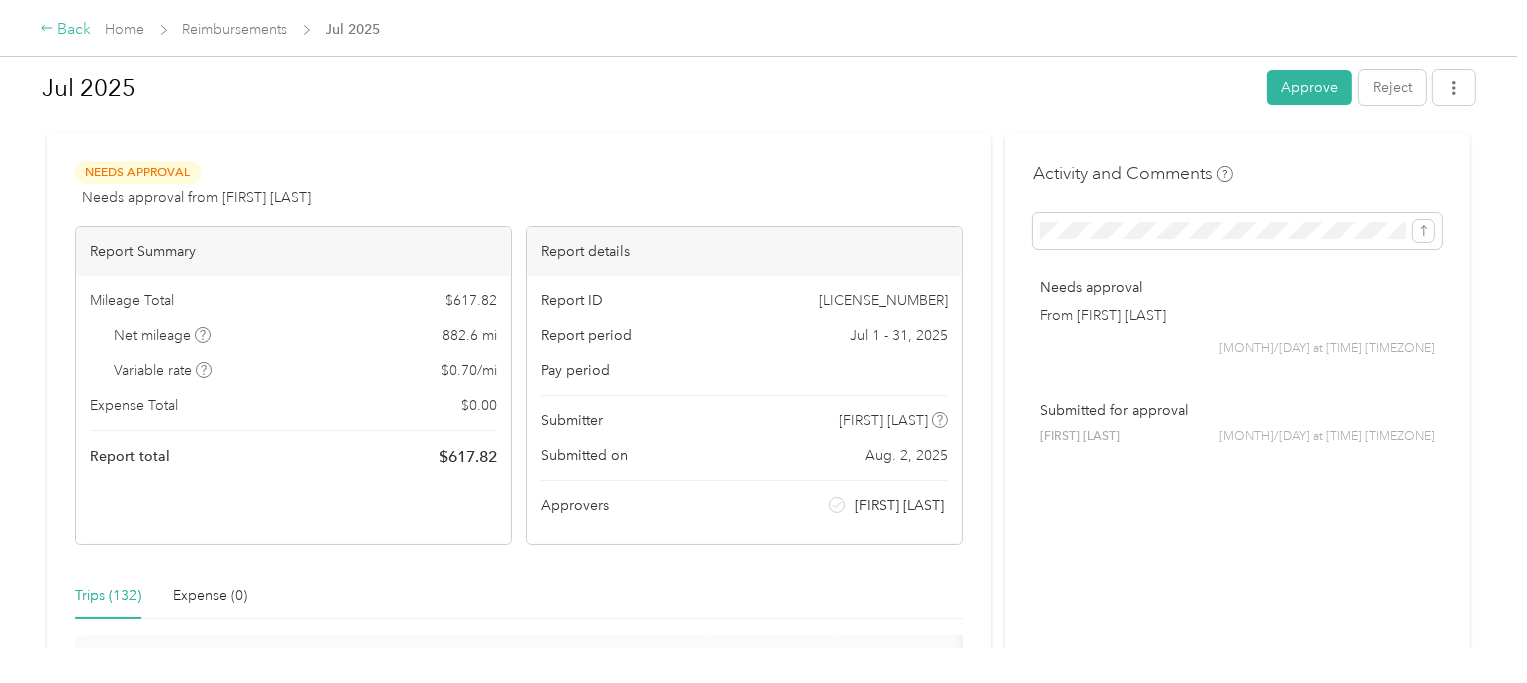 click on "Back" at bounding box center (66, 30) 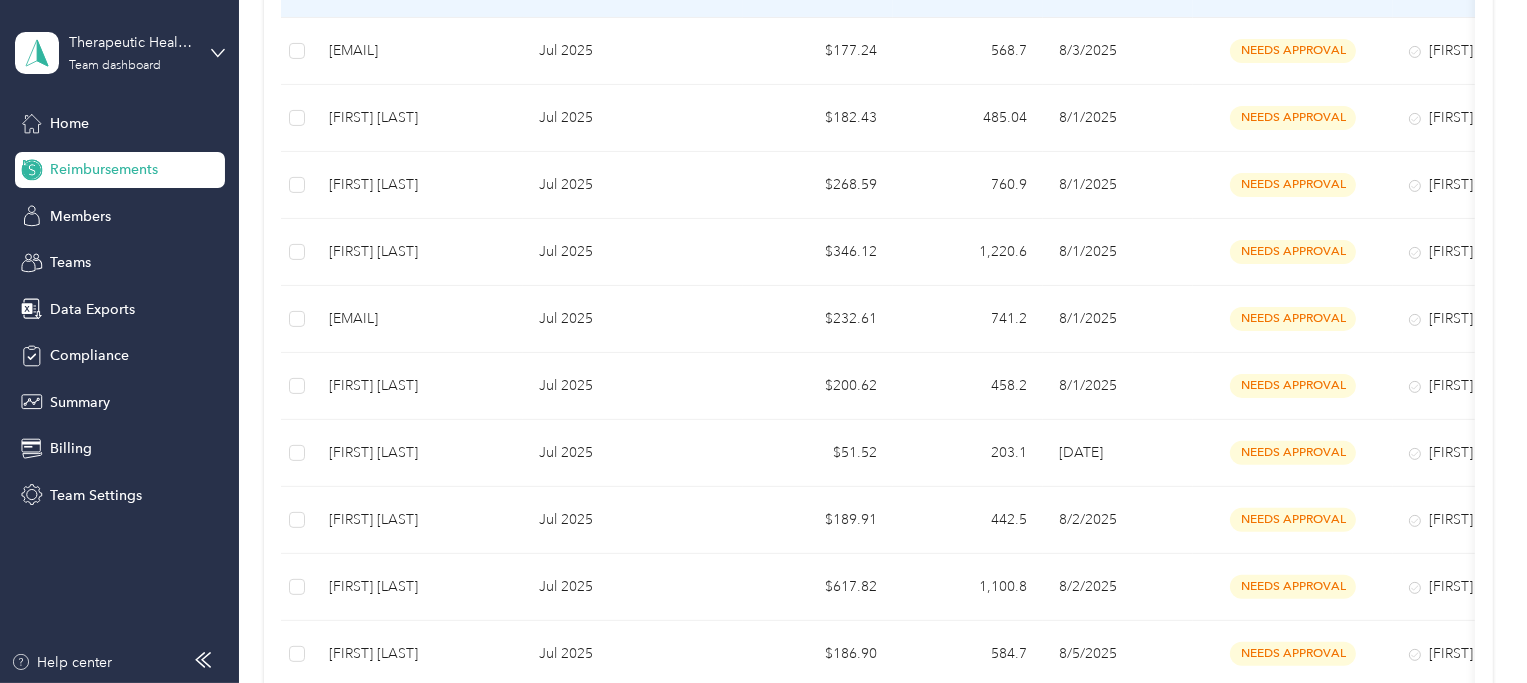 scroll, scrollTop: 919, scrollLeft: 0, axis: vertical 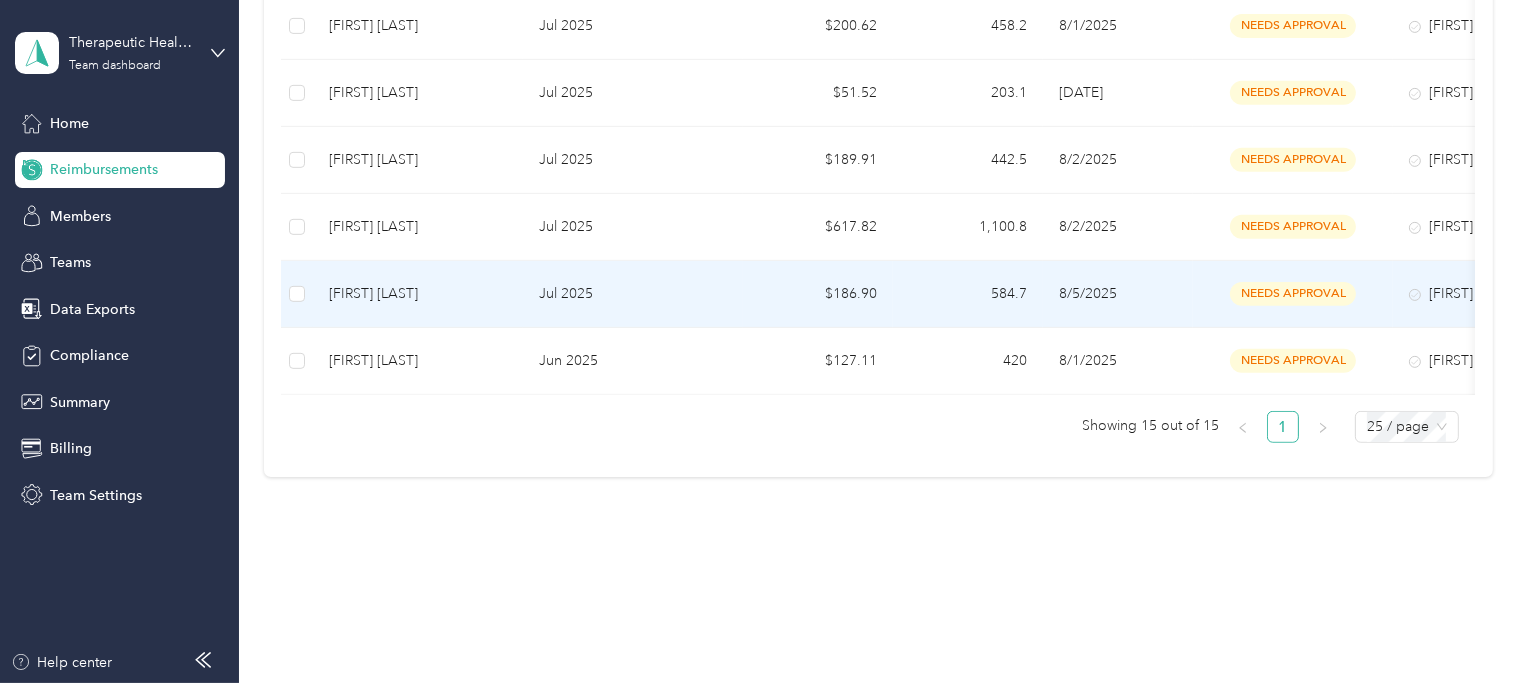 click on "[FIRST] [LAST]" at bounding box center (418, 294) 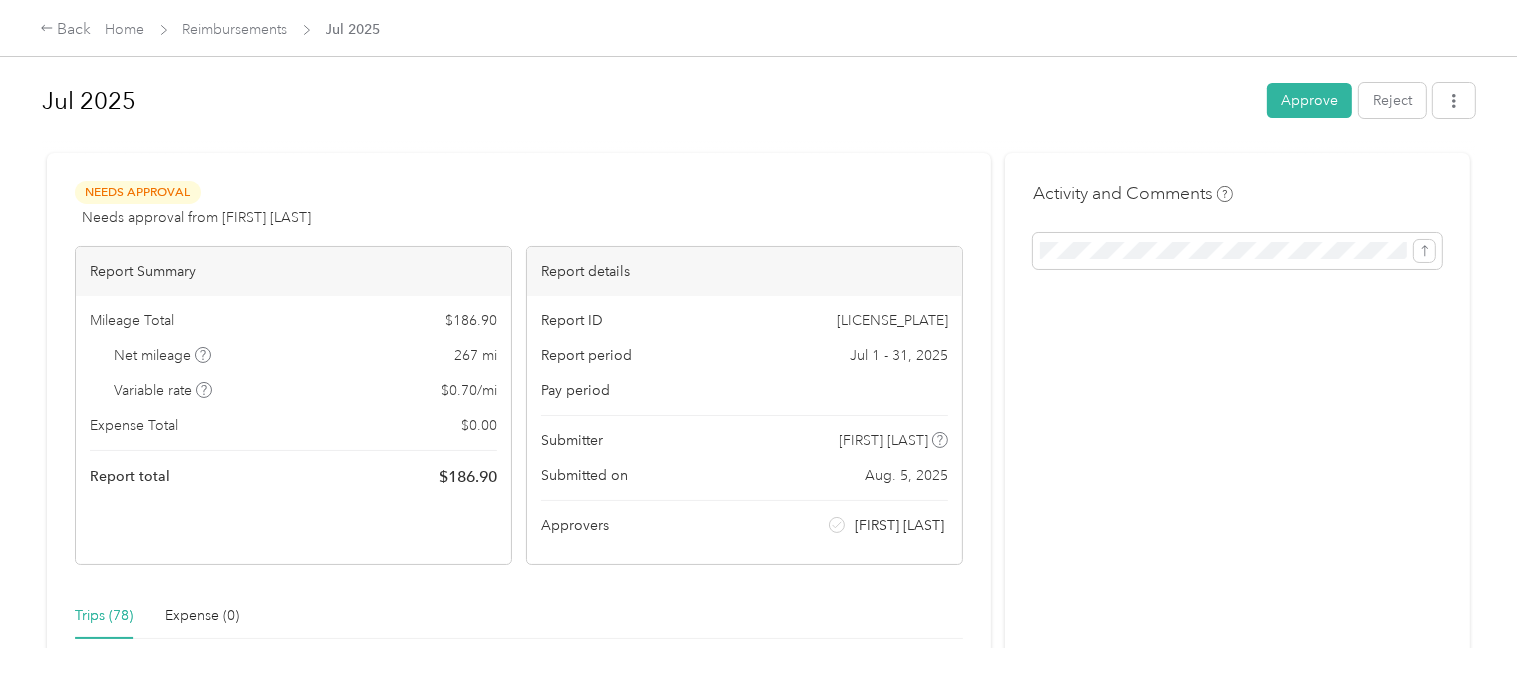 scroll, scrollTop: 0, scrollLeft: 0, axis: both 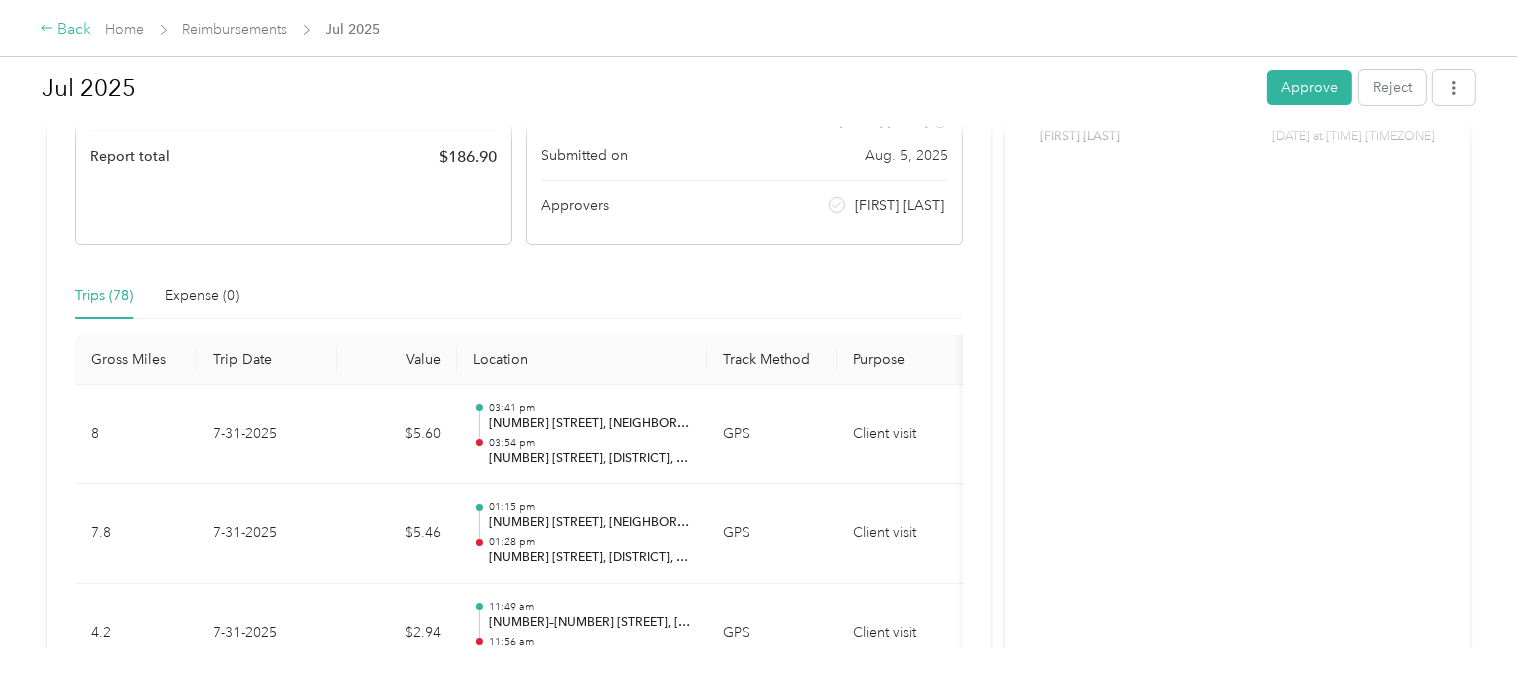 click on "Back" at bounding box center (66, 30) 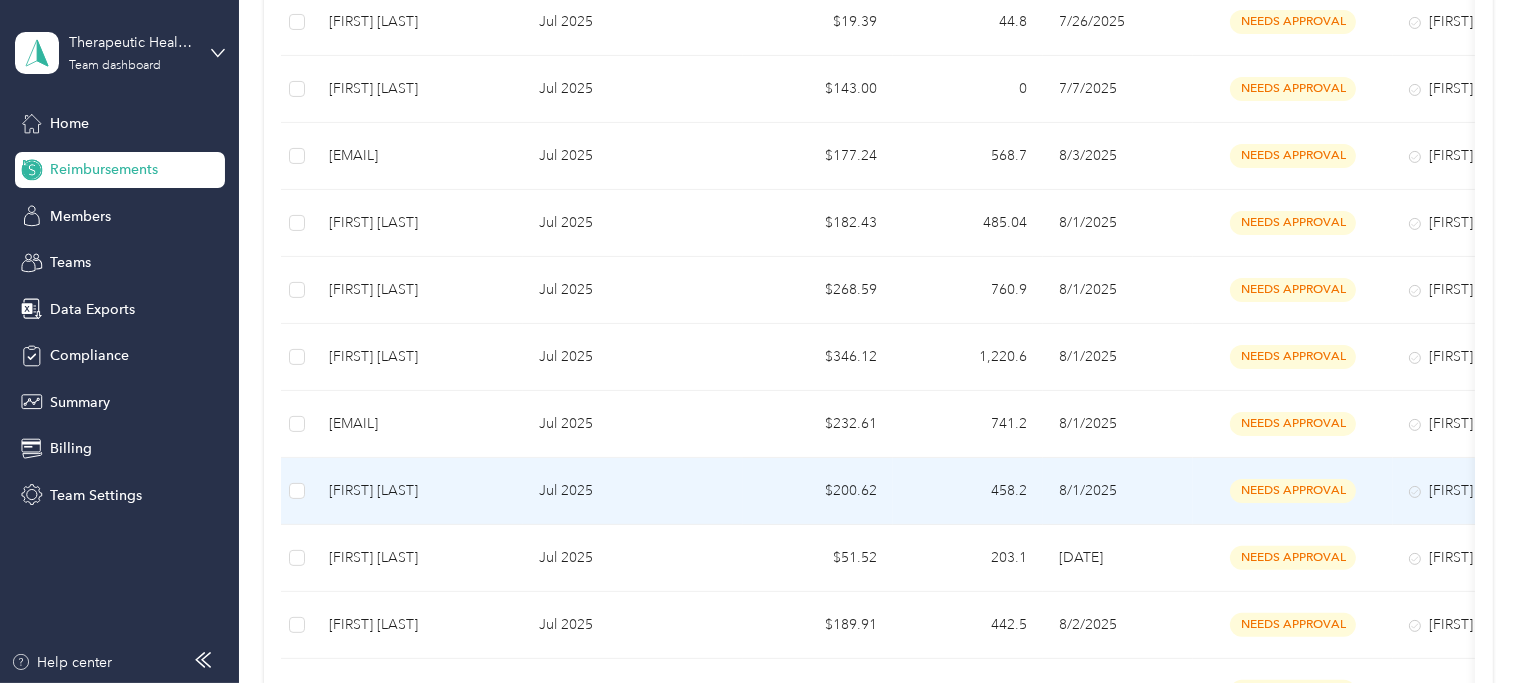 scroll, scrollTop: 919, scrollLeft: 0, axis: vertical 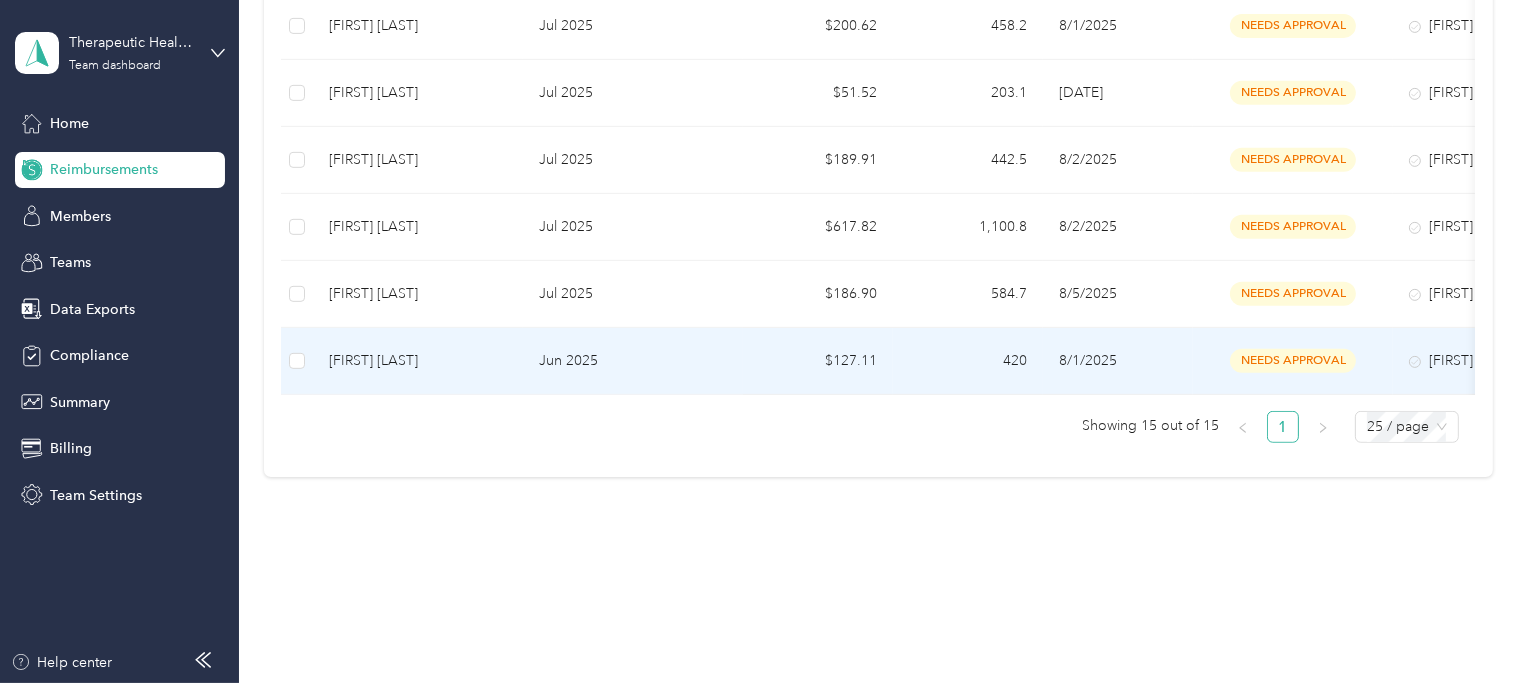 click on "[FIRST] [LAST]" at bounding box center (418, 361) 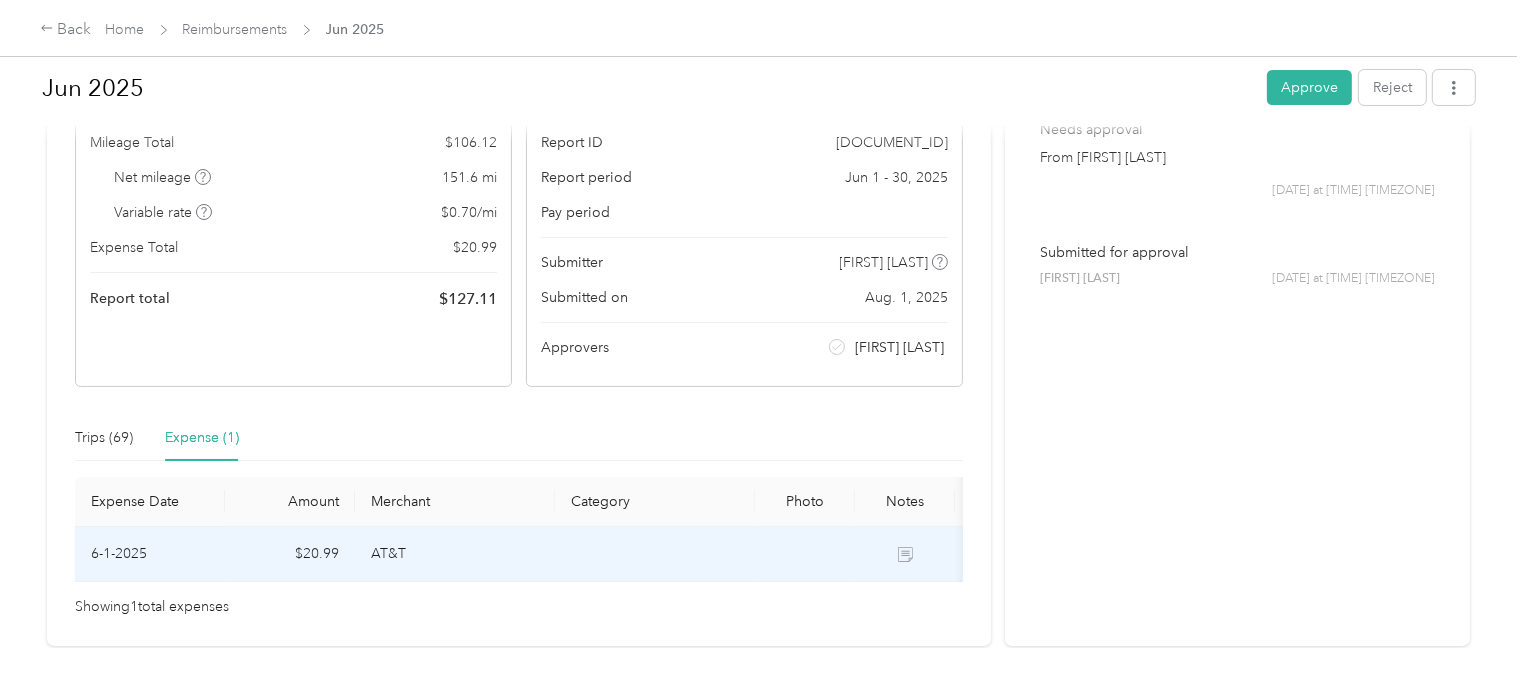 scroll, scrollTop: 220, scrollLeft: 0, axis: vertical 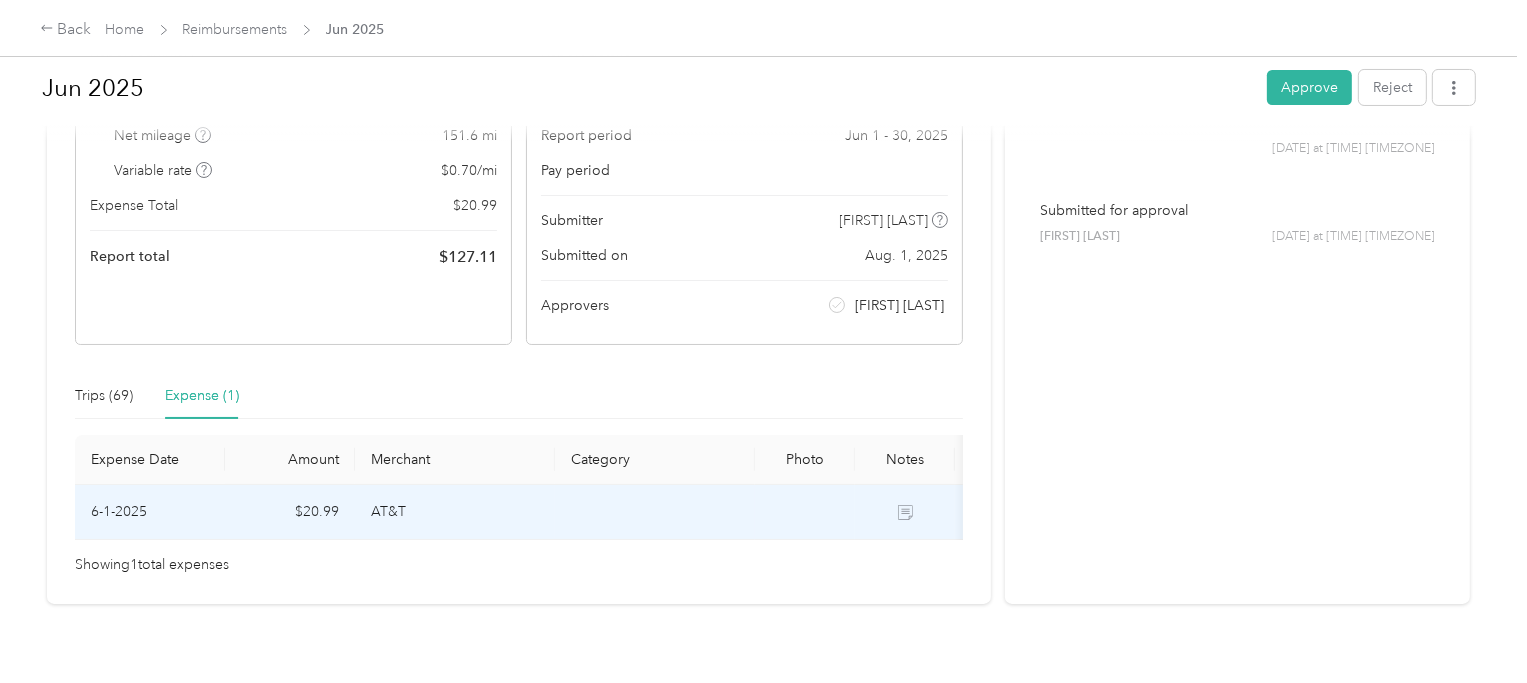 click on "AT&T" at bounding box center [455, 512] 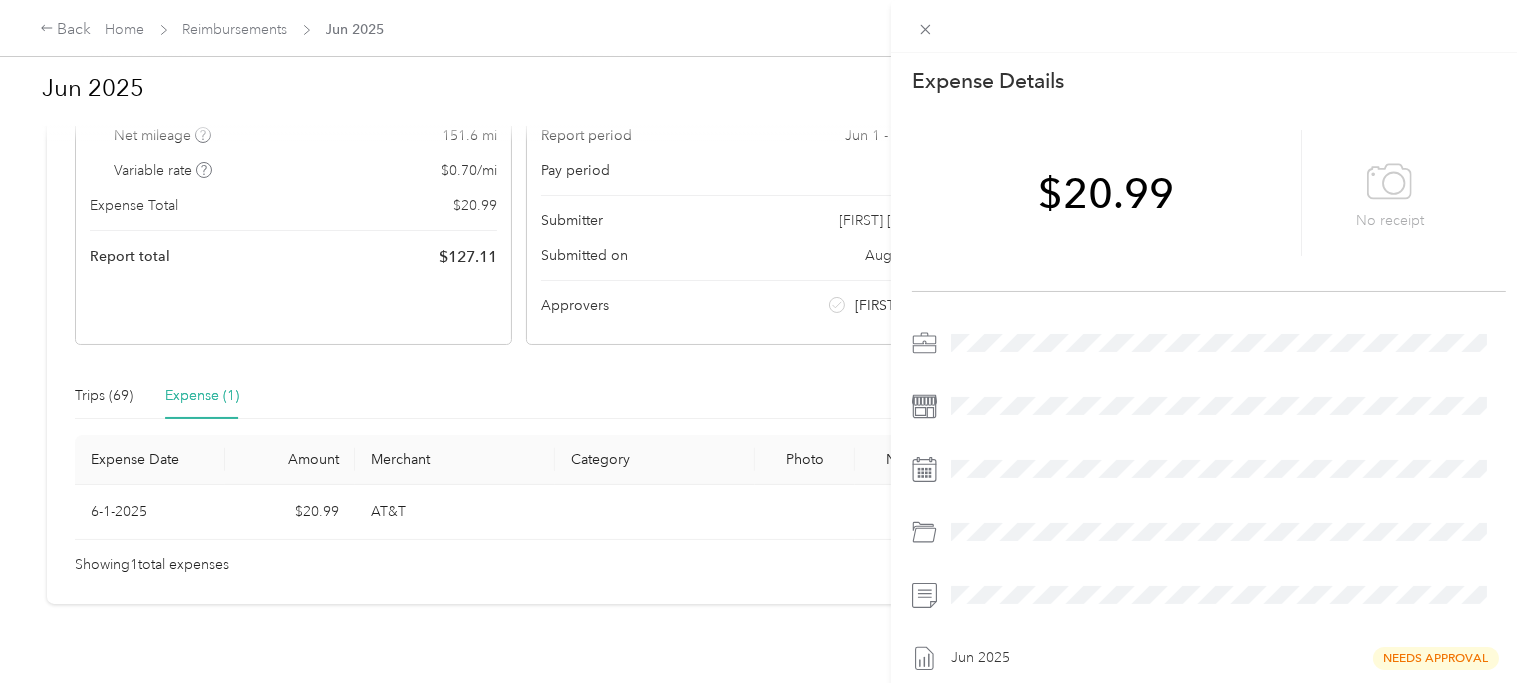 click 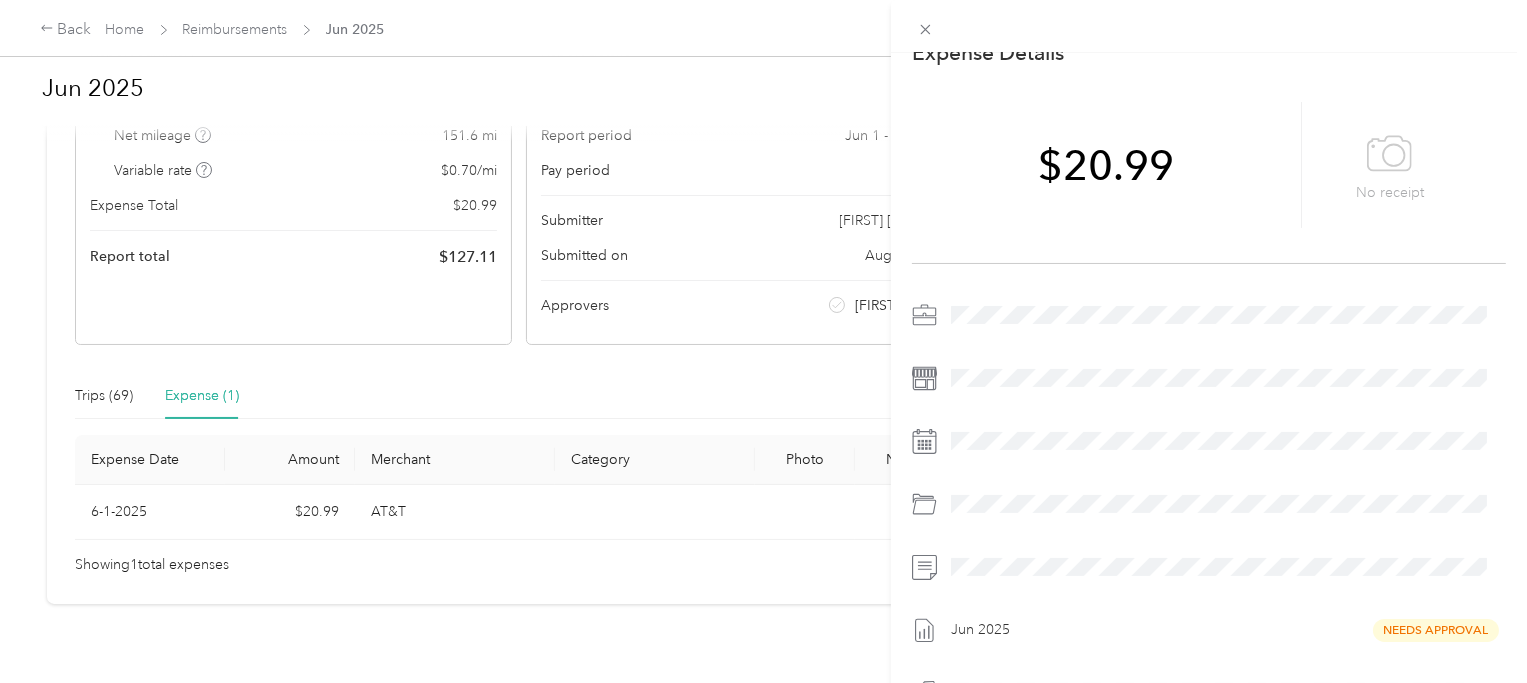 scroll, scrollTop: 93, scrollLeft: 0, axis: vertical 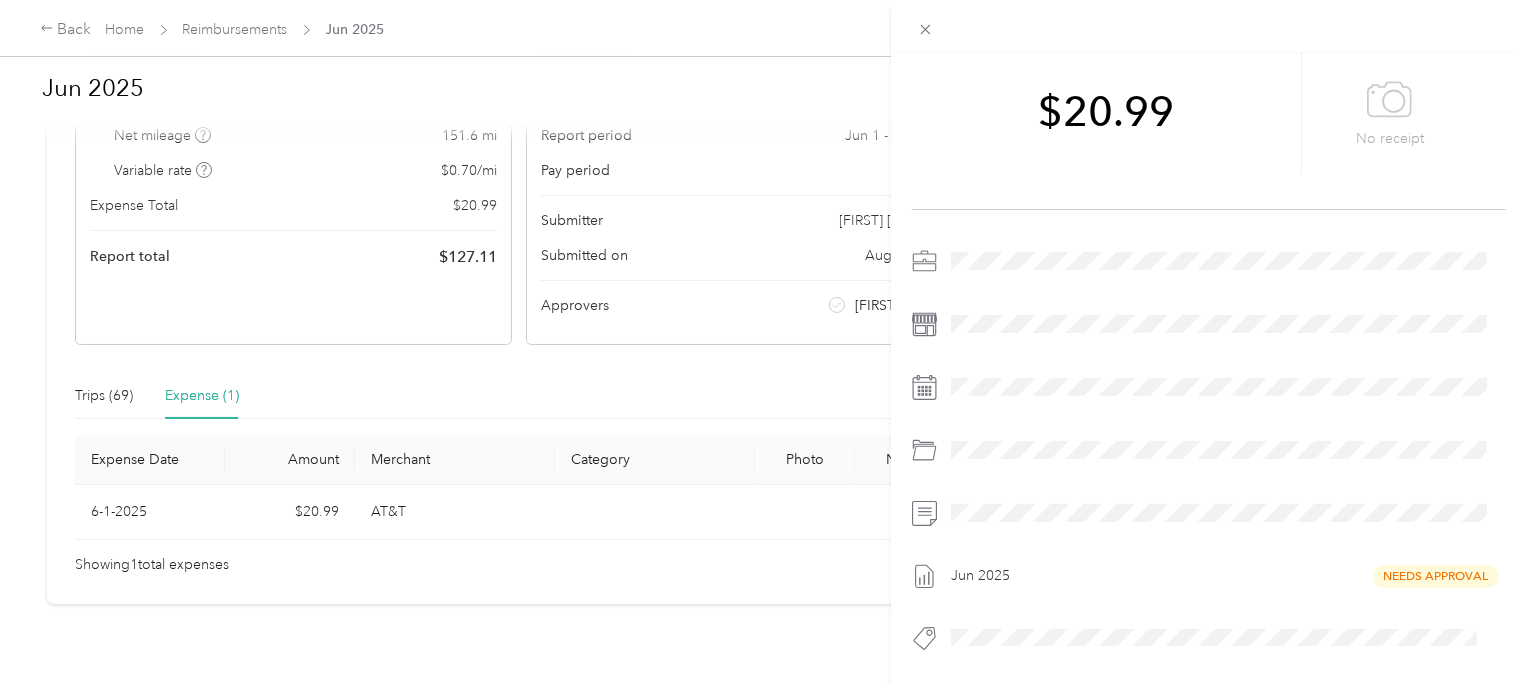 click on "This expense cannot be edited because it is either under review, approved, or paid. Contact your Team Manager to edit it. Expense Details Save $[AMOUNT] [MONTH] [YEAR] Needs Approval" at bounding box center (763, 341) 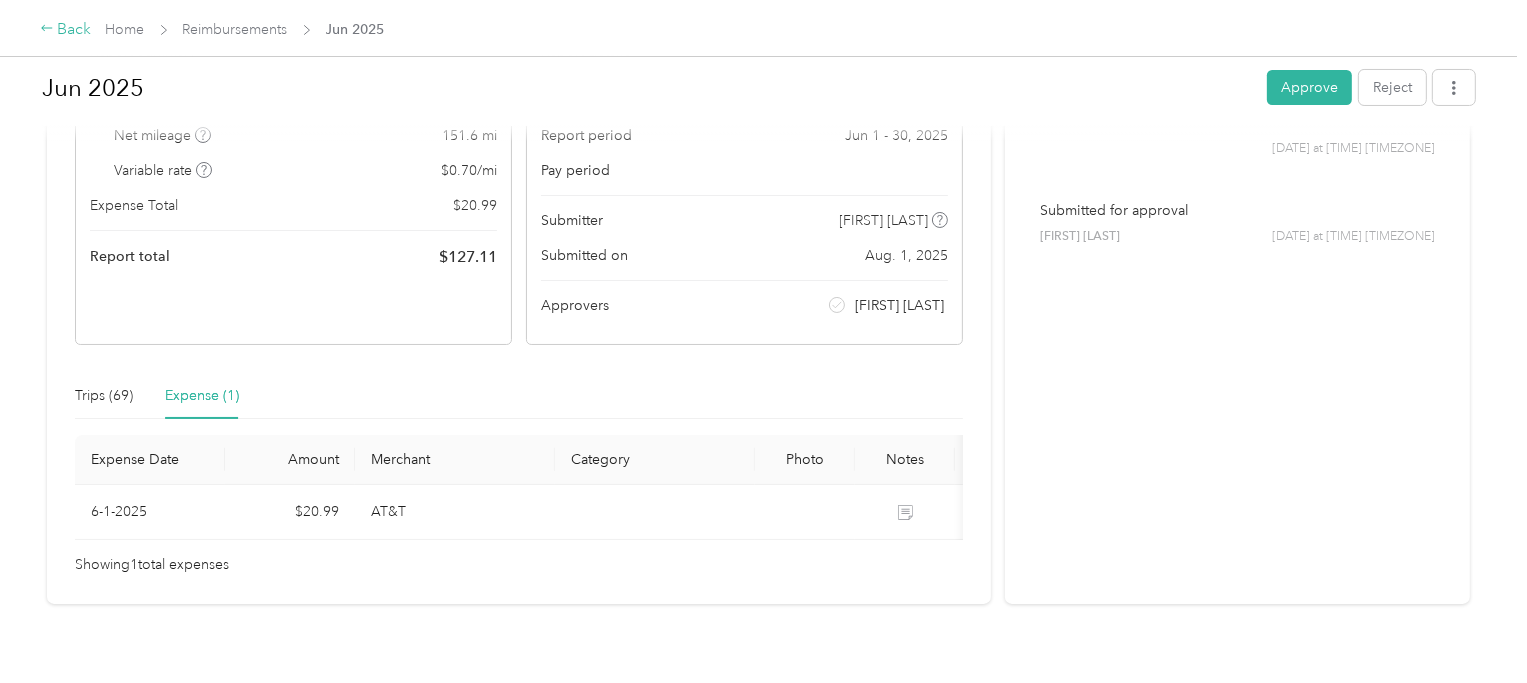 click on "Back" at bounding box center [66, 30] 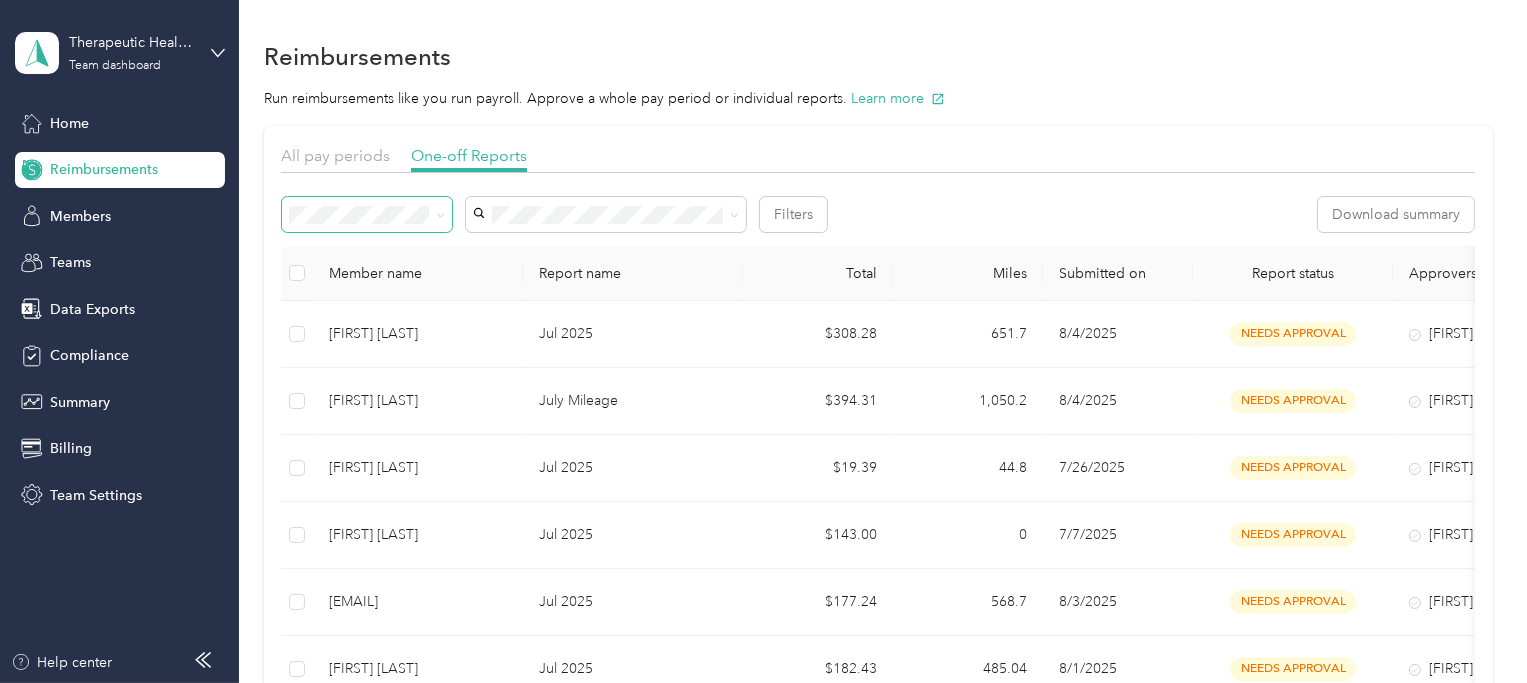 click 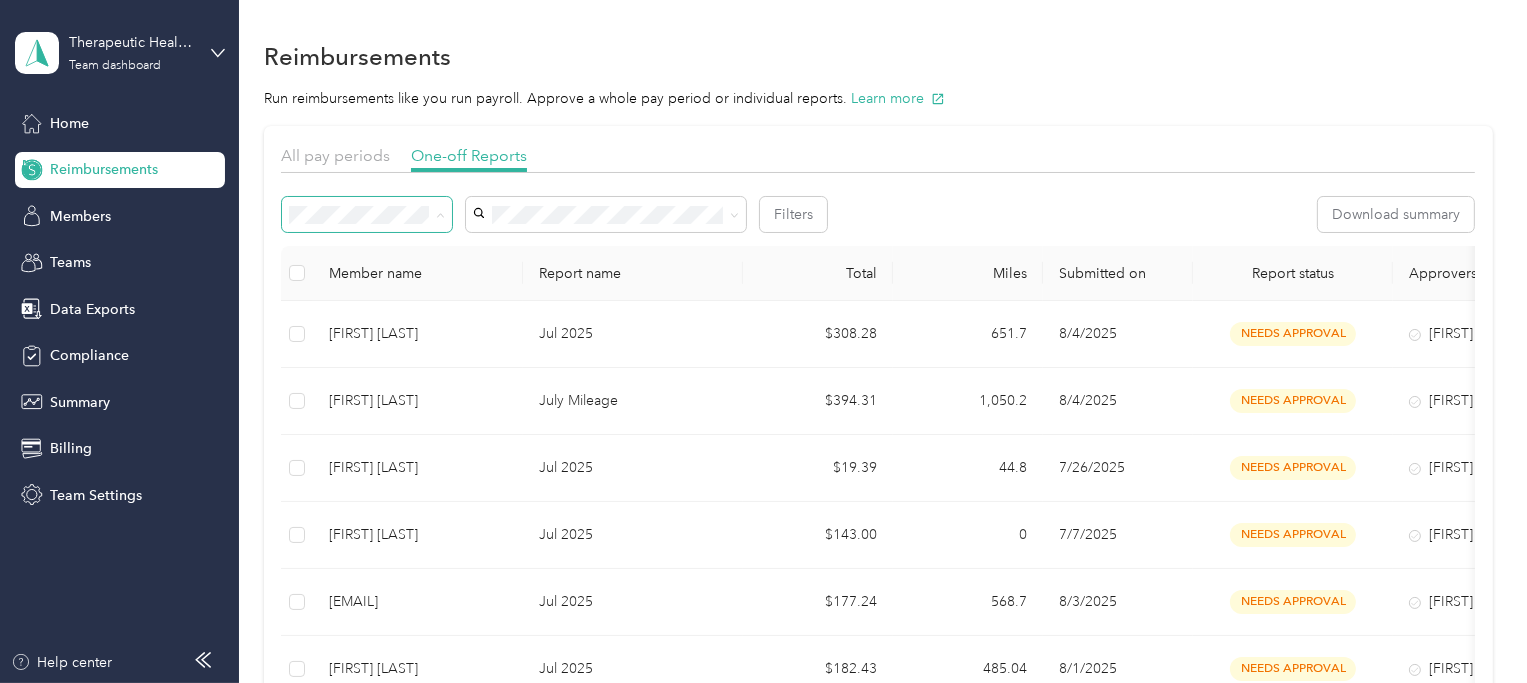 click on "All" at bounding box center [367, 251] 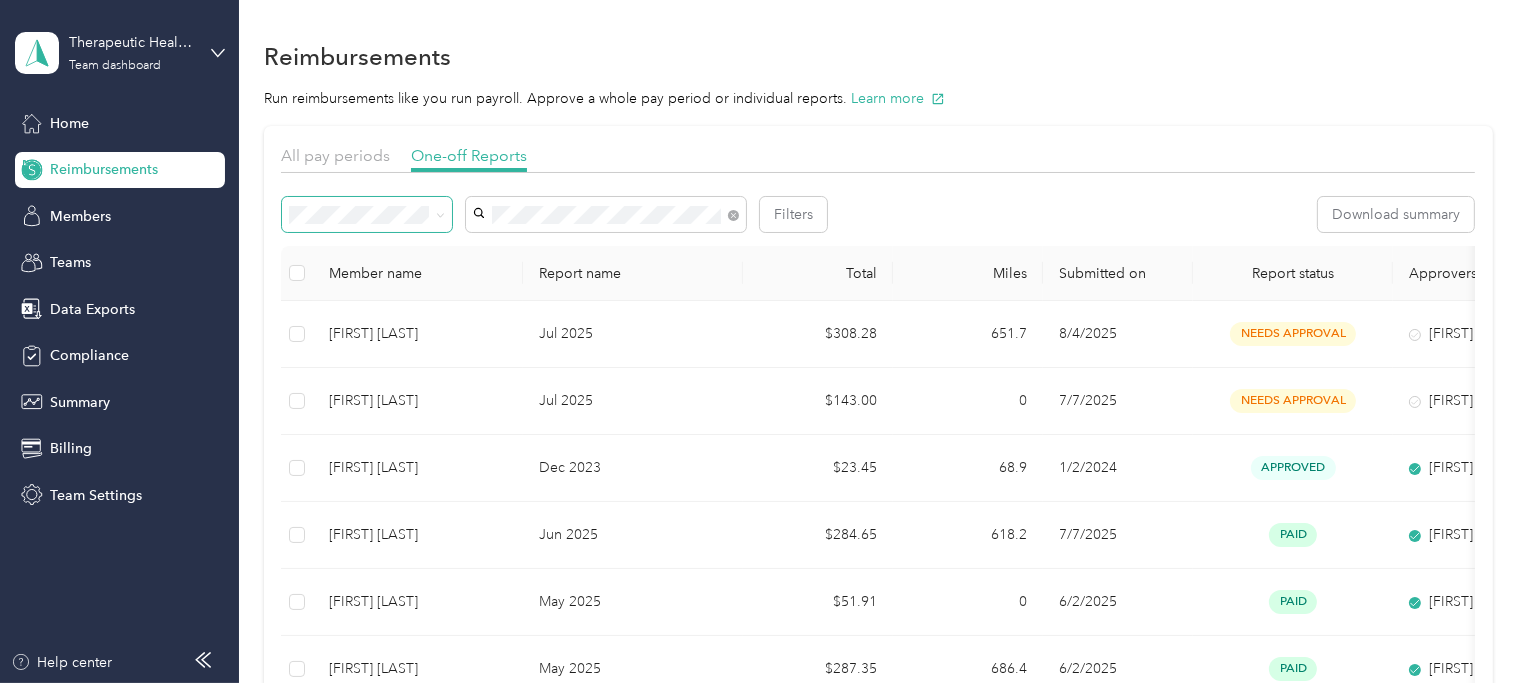 click on "[FIRST] [LAST]" at bounding box center [606, 246] 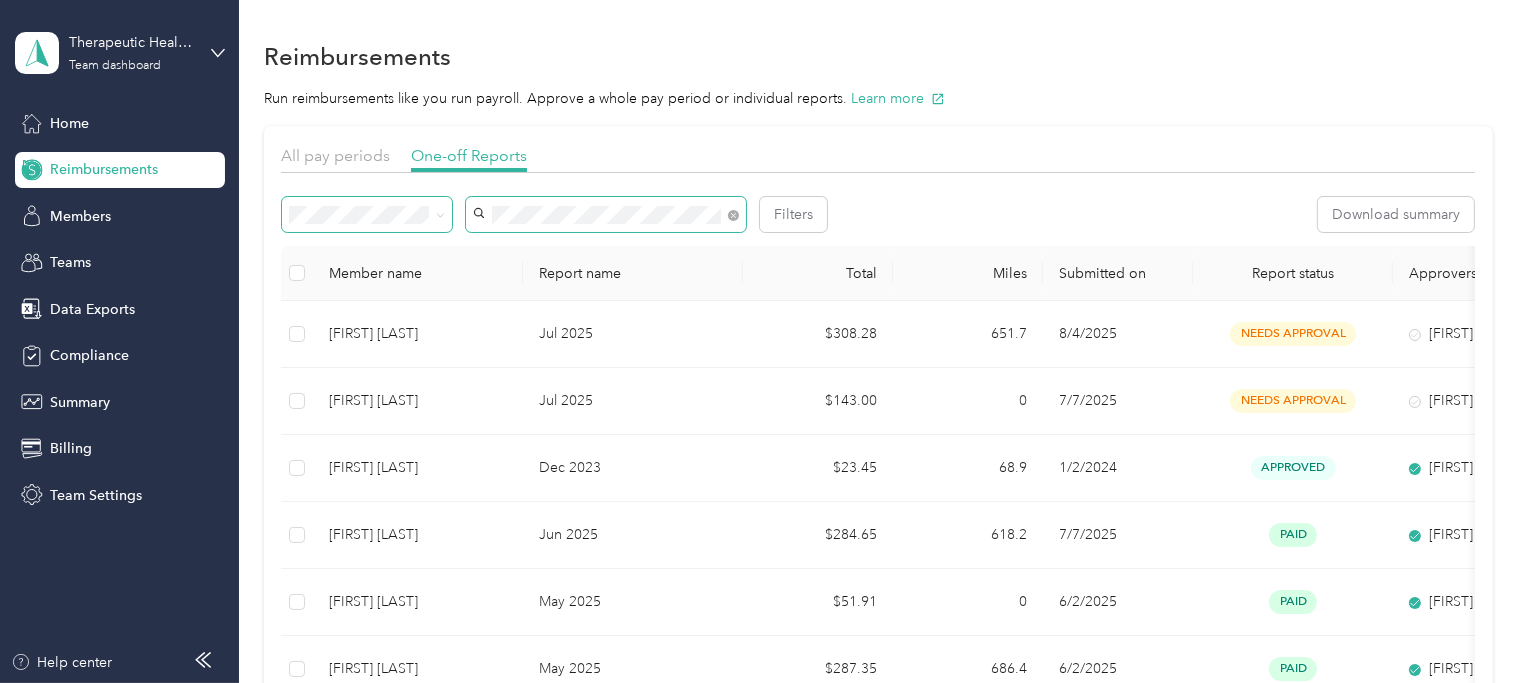 click on "Filters" at bounding box center (554, 214) 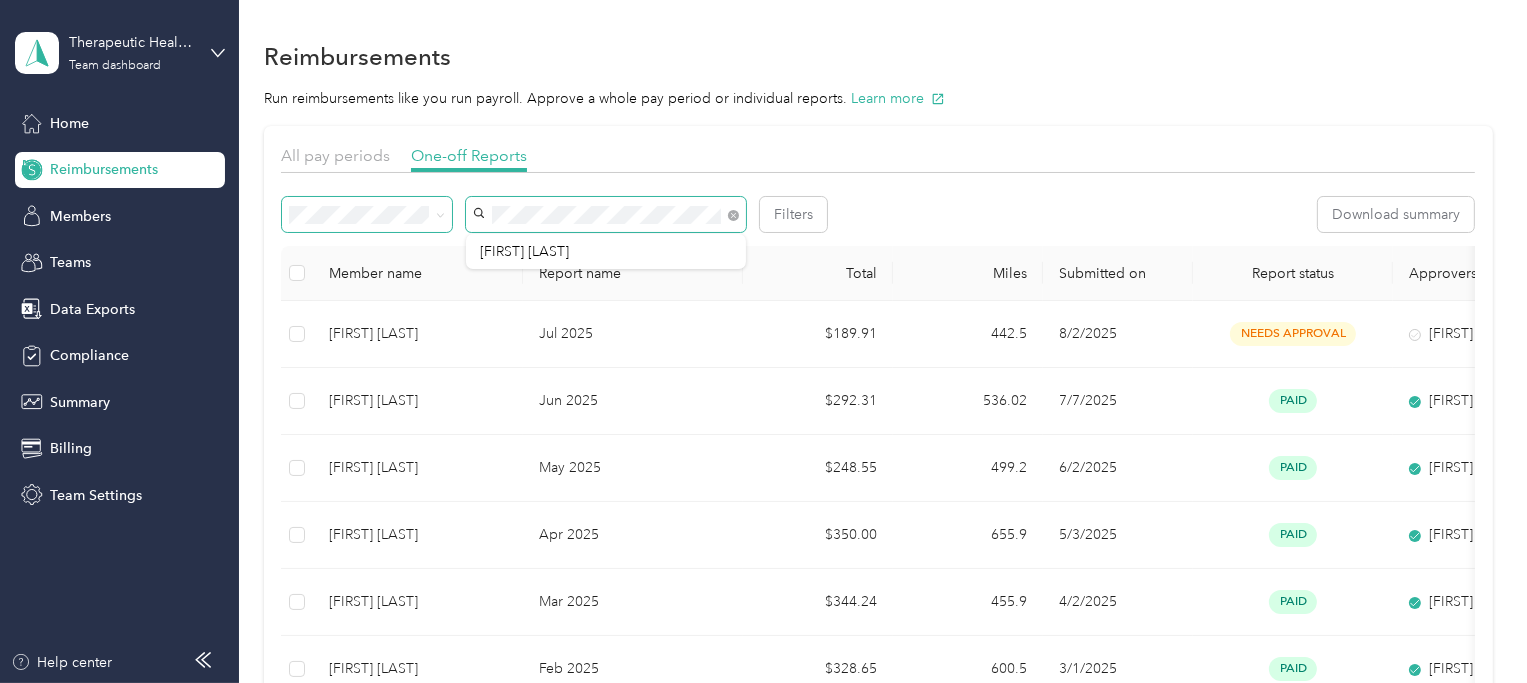 click on "Filters" at bounding box center [554, 214] 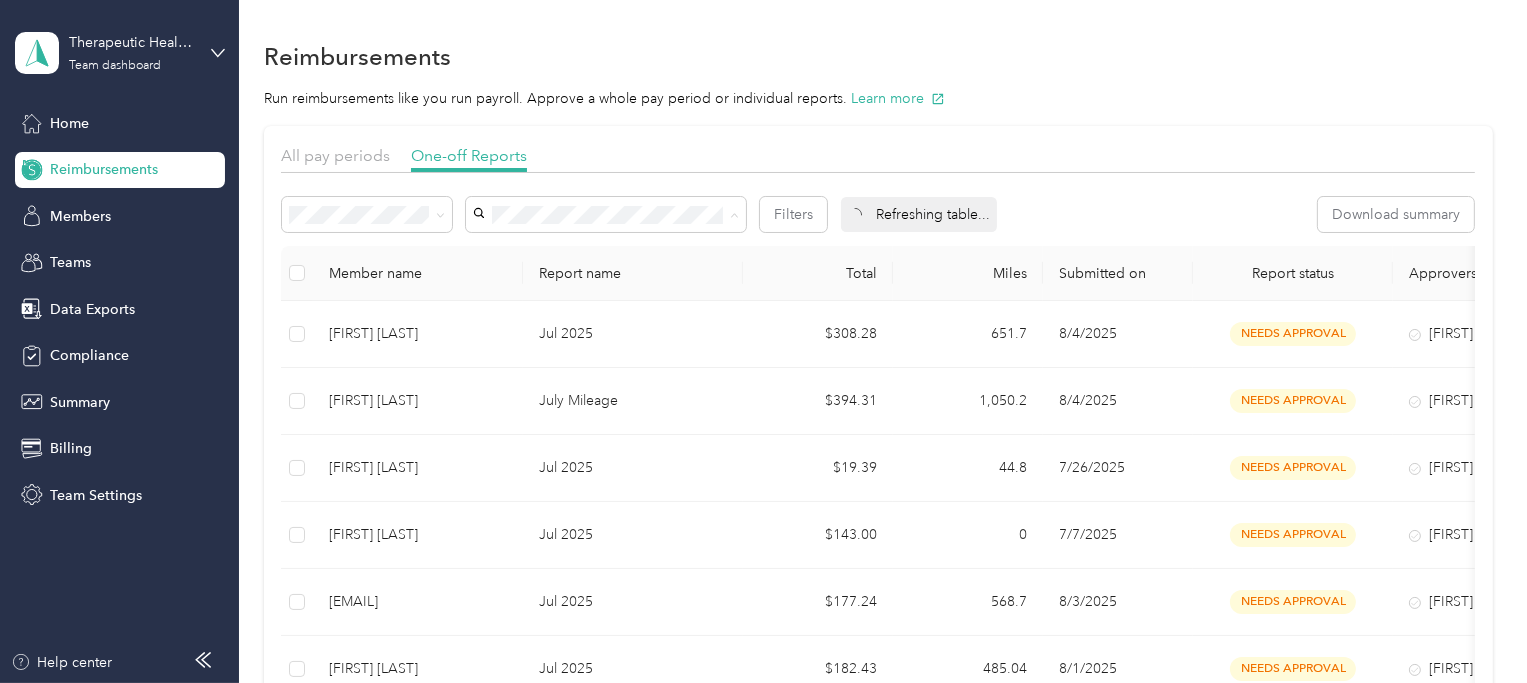 click on "All pay periods One-off Reports" at bounding box center [878, 158] 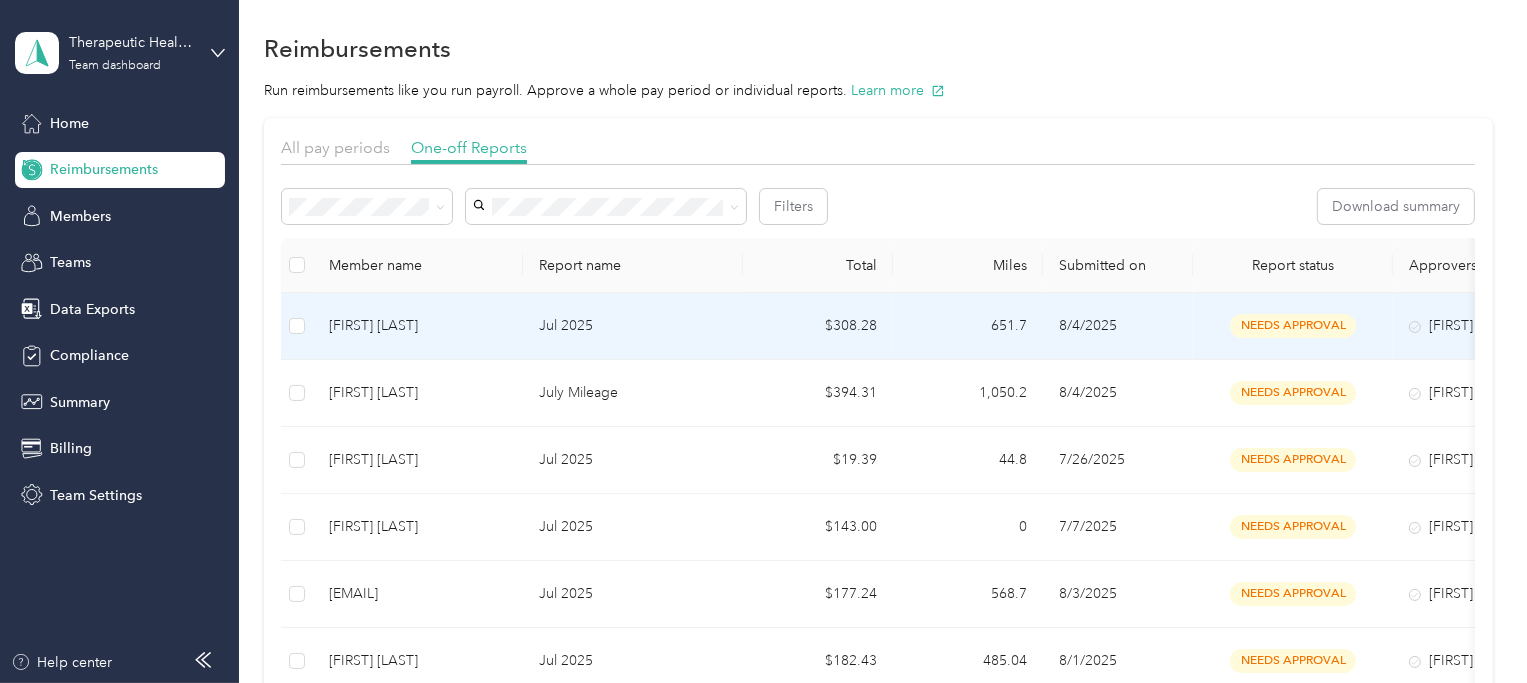 scroll, scrollTop: 9, scrollLeft: 0, axis: vertical 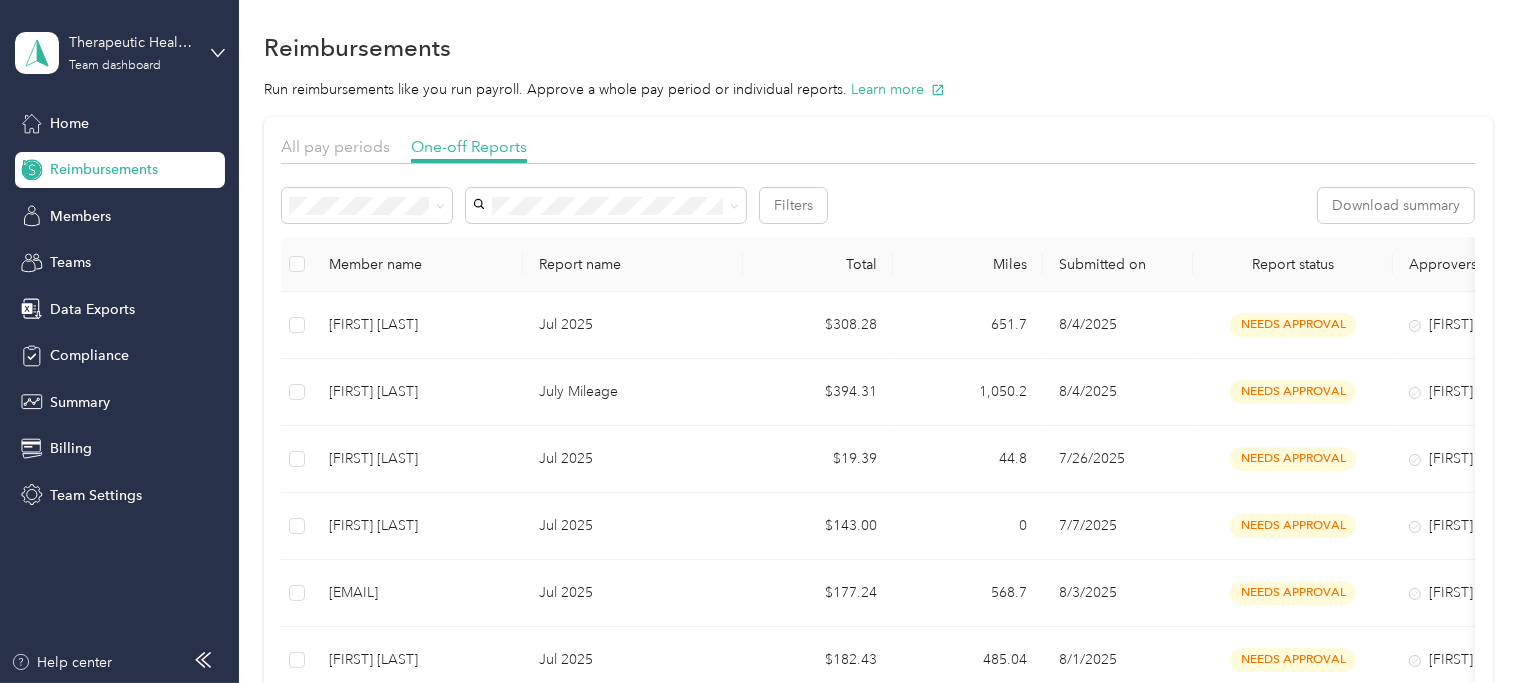 click on "Member name" at bounding box center [418, 264] 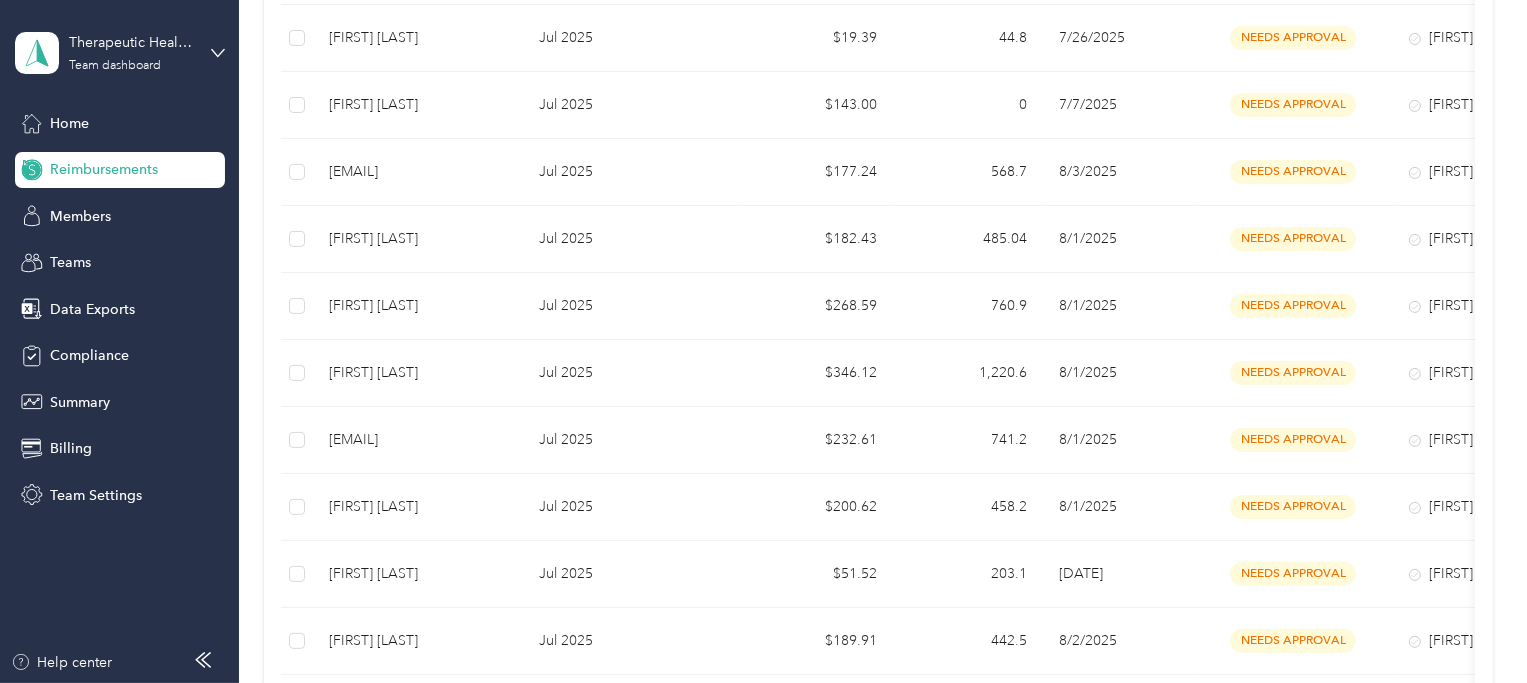 scroll, scrollTop: 0, scrollLeft: 0, axis: both 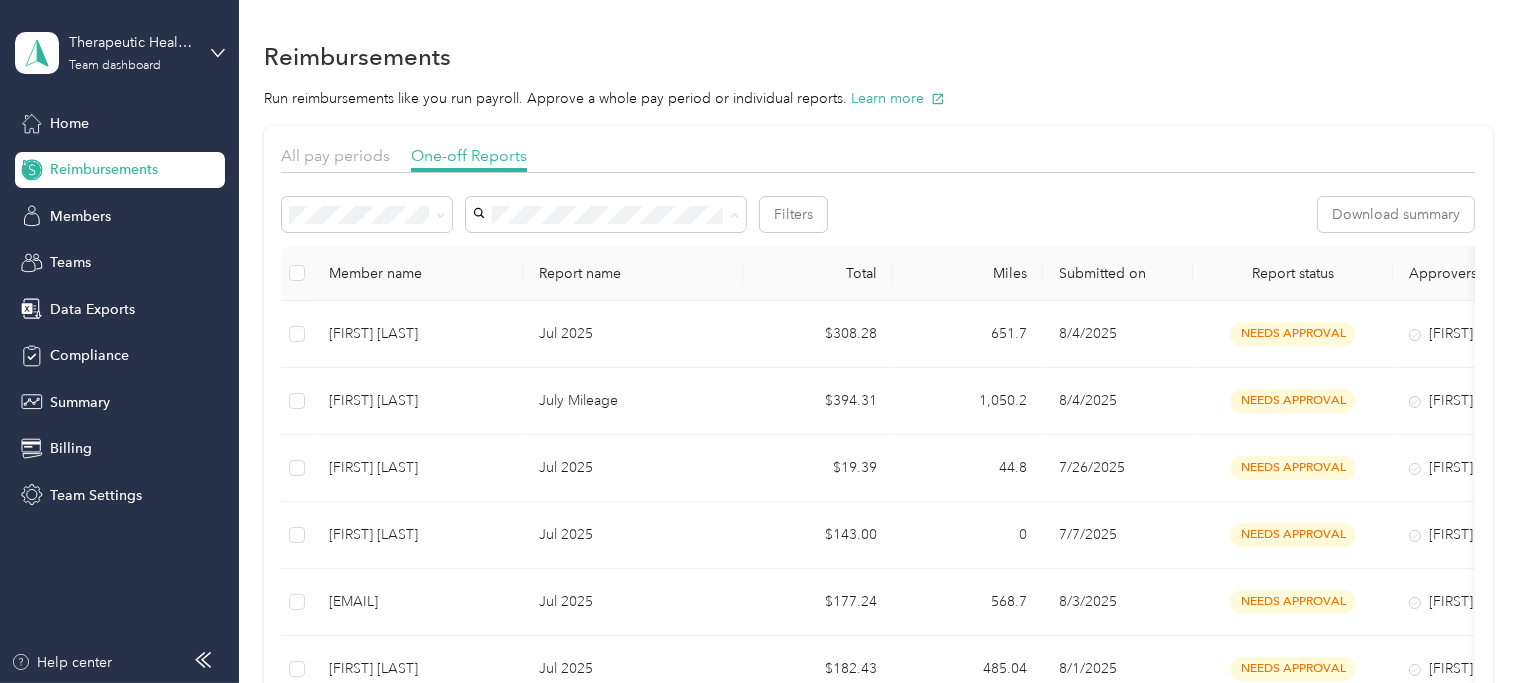 click on "[FIRST] [LAST]" at bounding box center (524, 356) 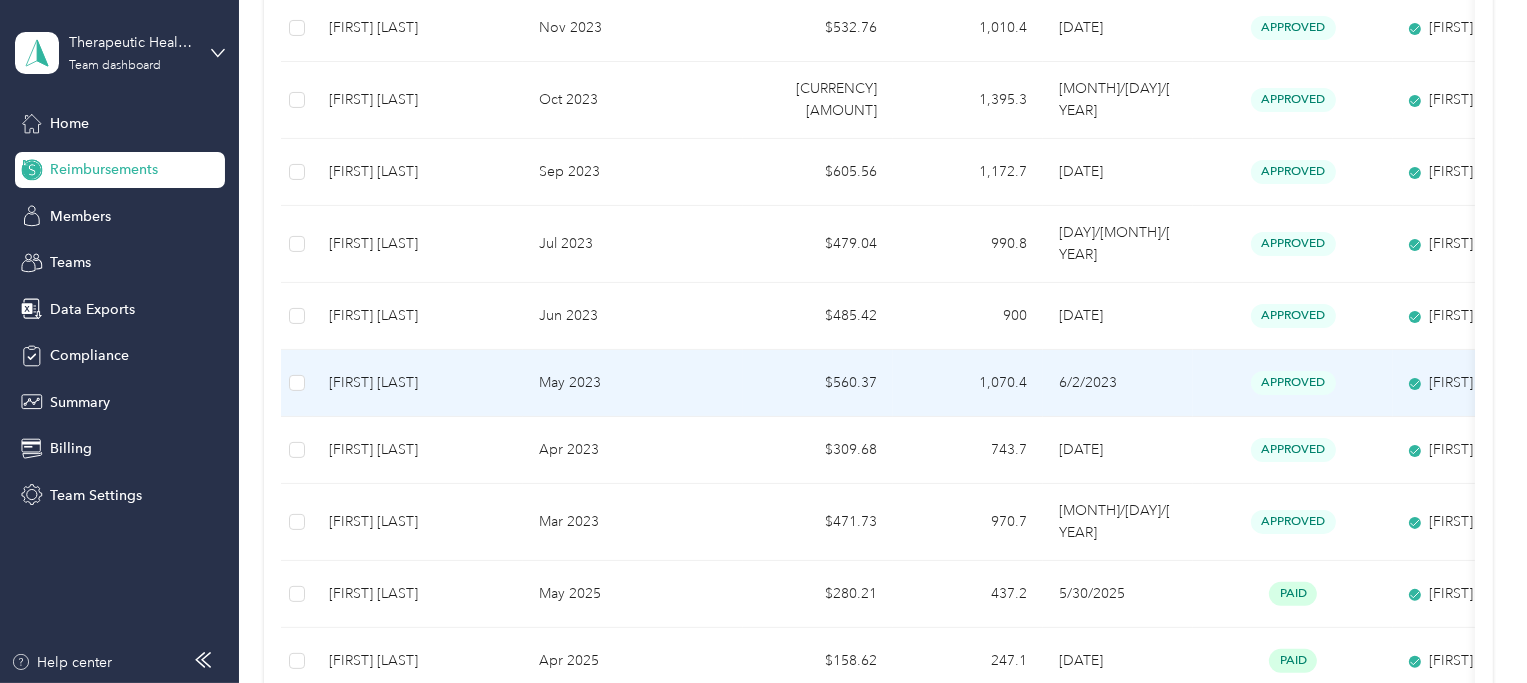 scroll, scrollTop: 0, scrollLeft: 0, axis: both 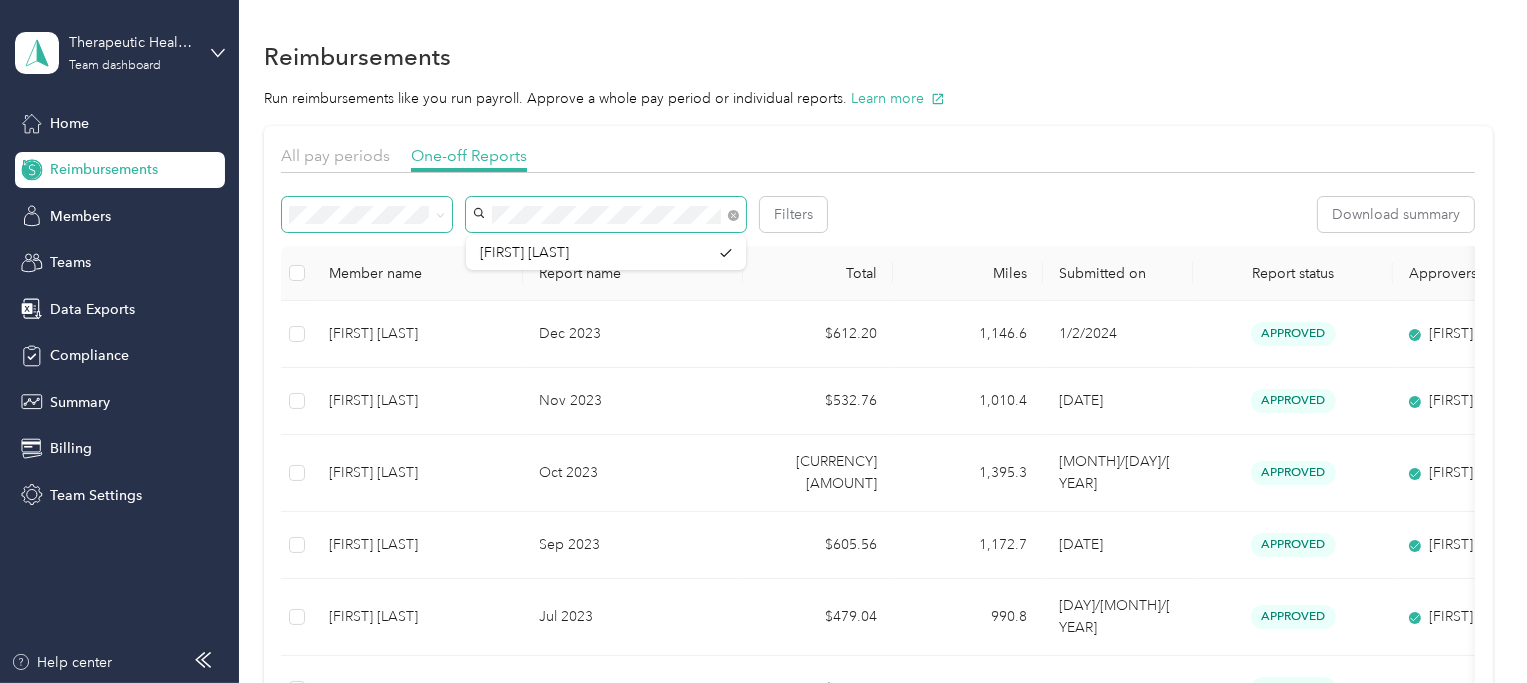 click on "Filters" at bounding box center [554, 214] 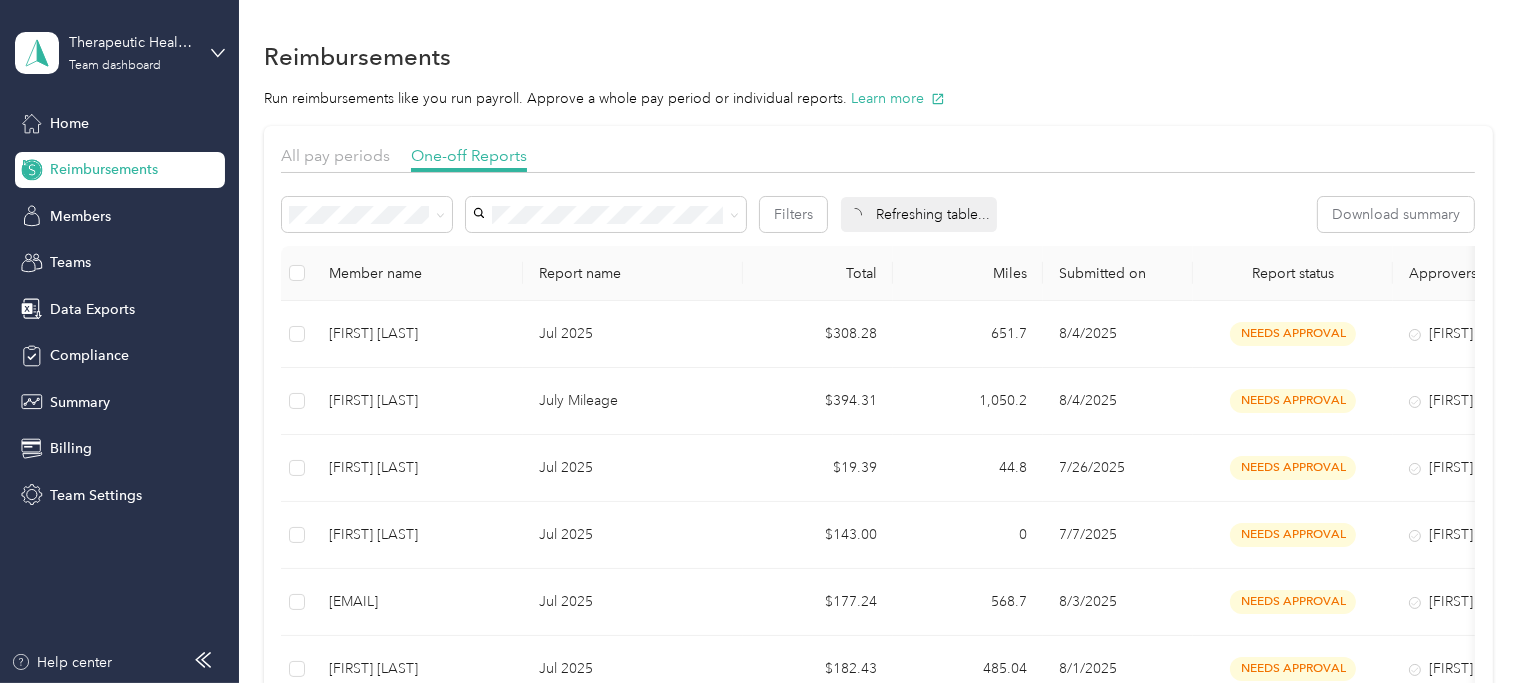 click on "[FIRST] [LAST]" at bounding box center (606, 388) 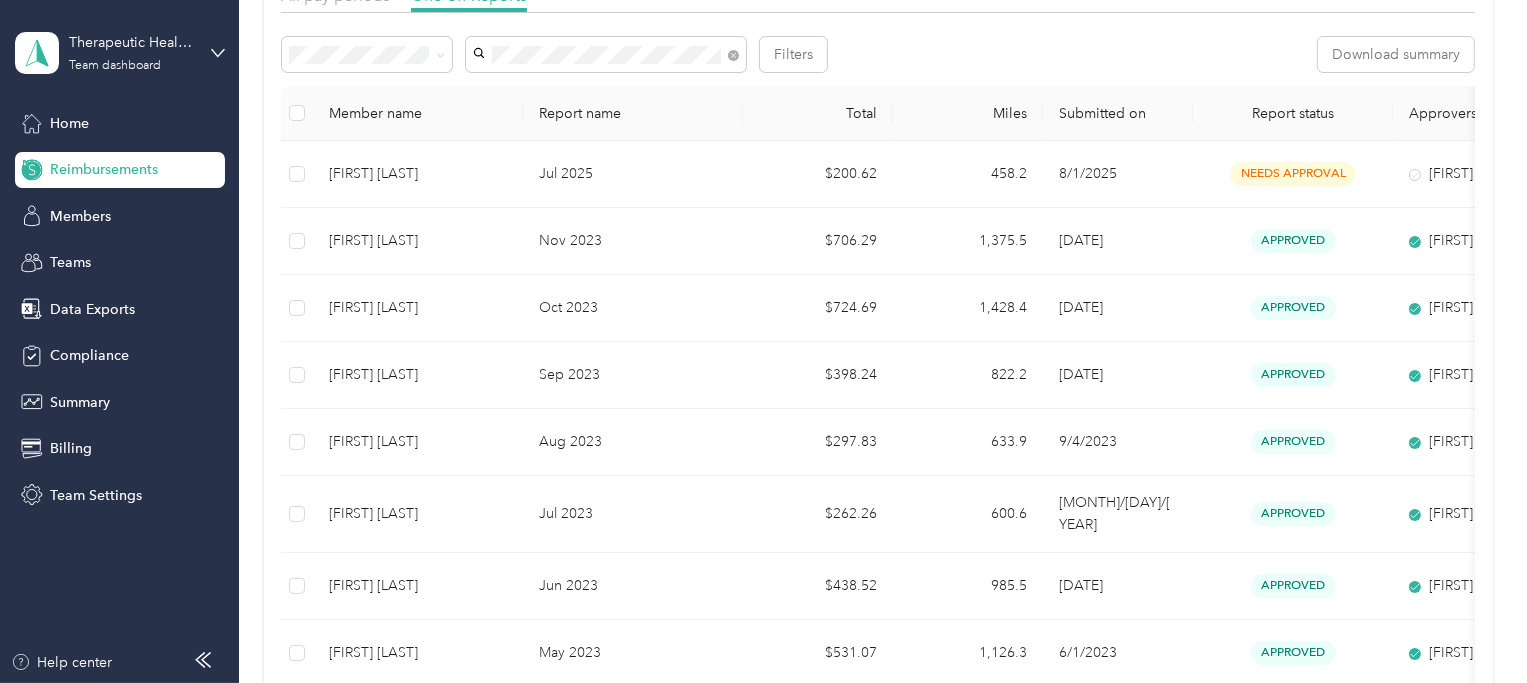 scroll, scrollTop: 0, scrollLeft: 0, axis: both 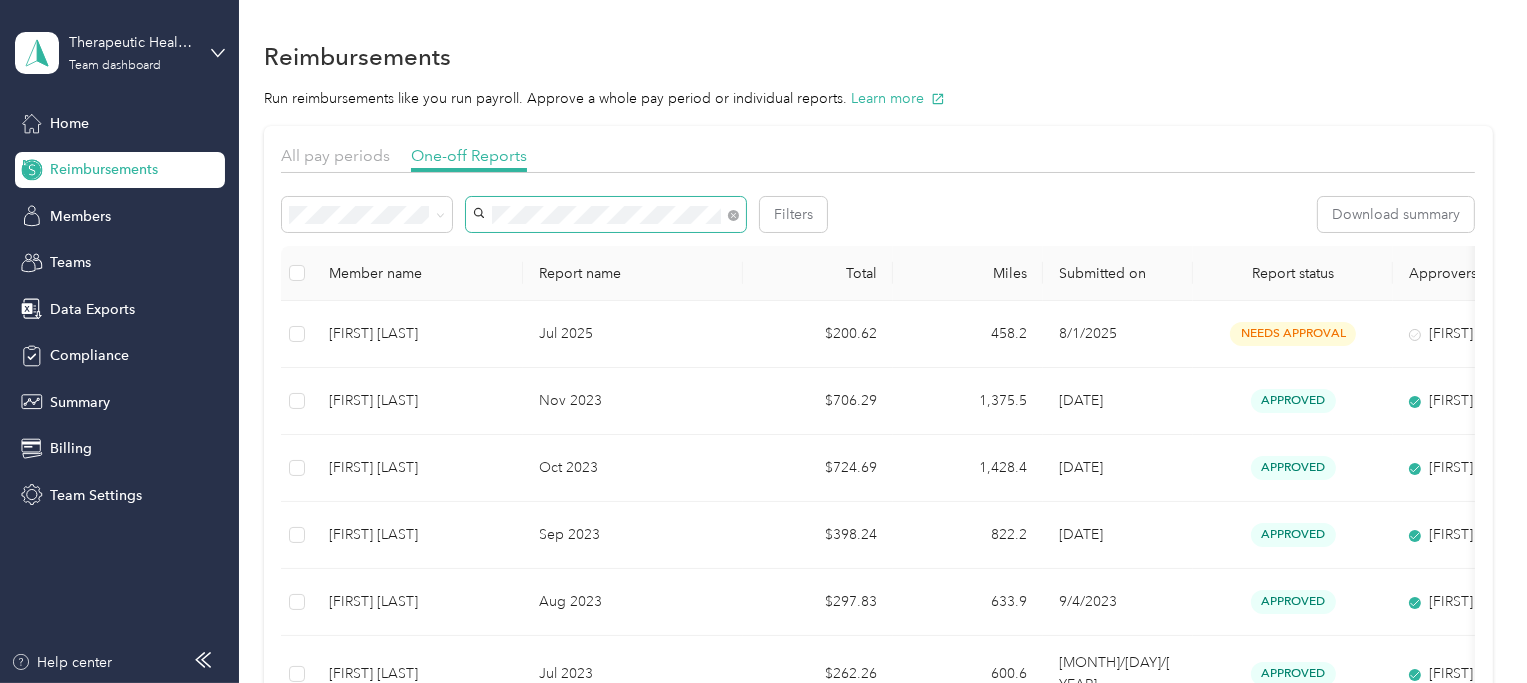 click at bounding box center (606, 214) 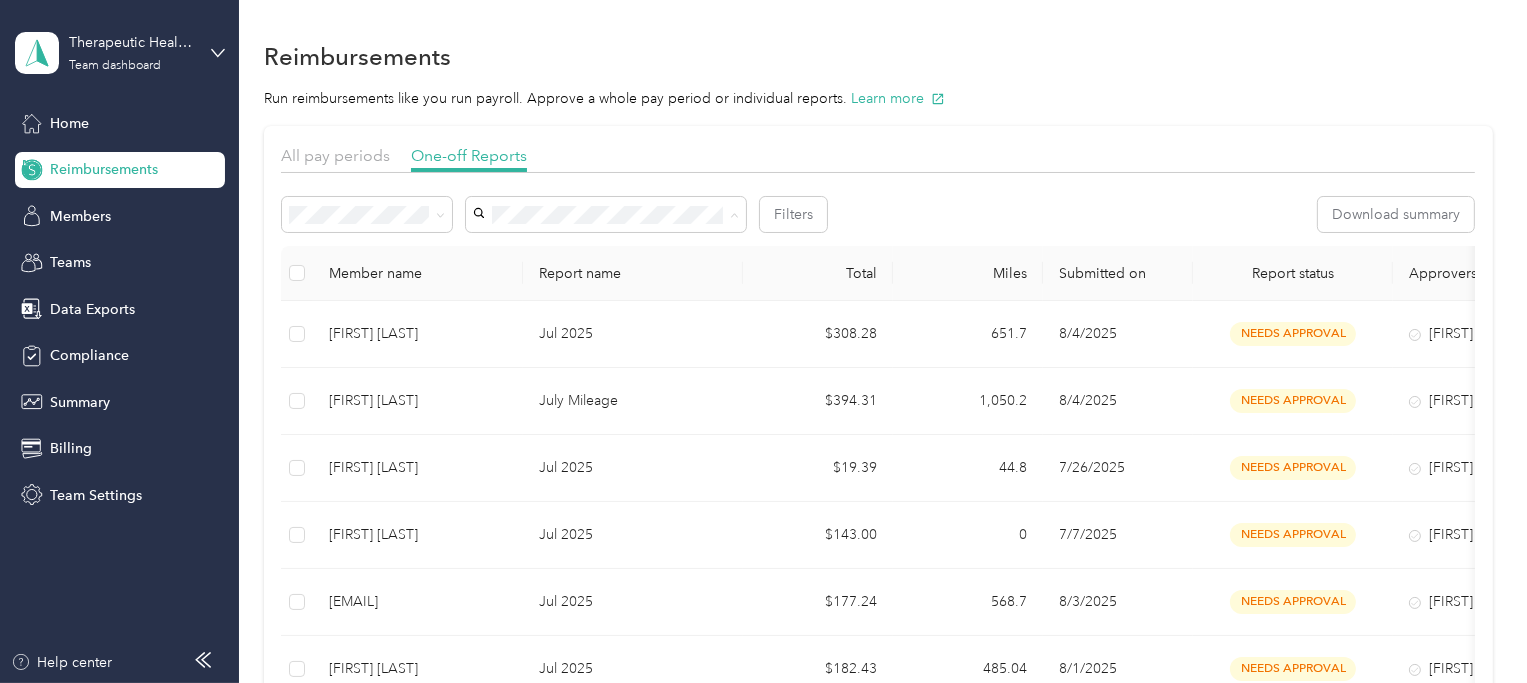 click on "[FIRST] [LAST]" at bounding box center [524, 496] 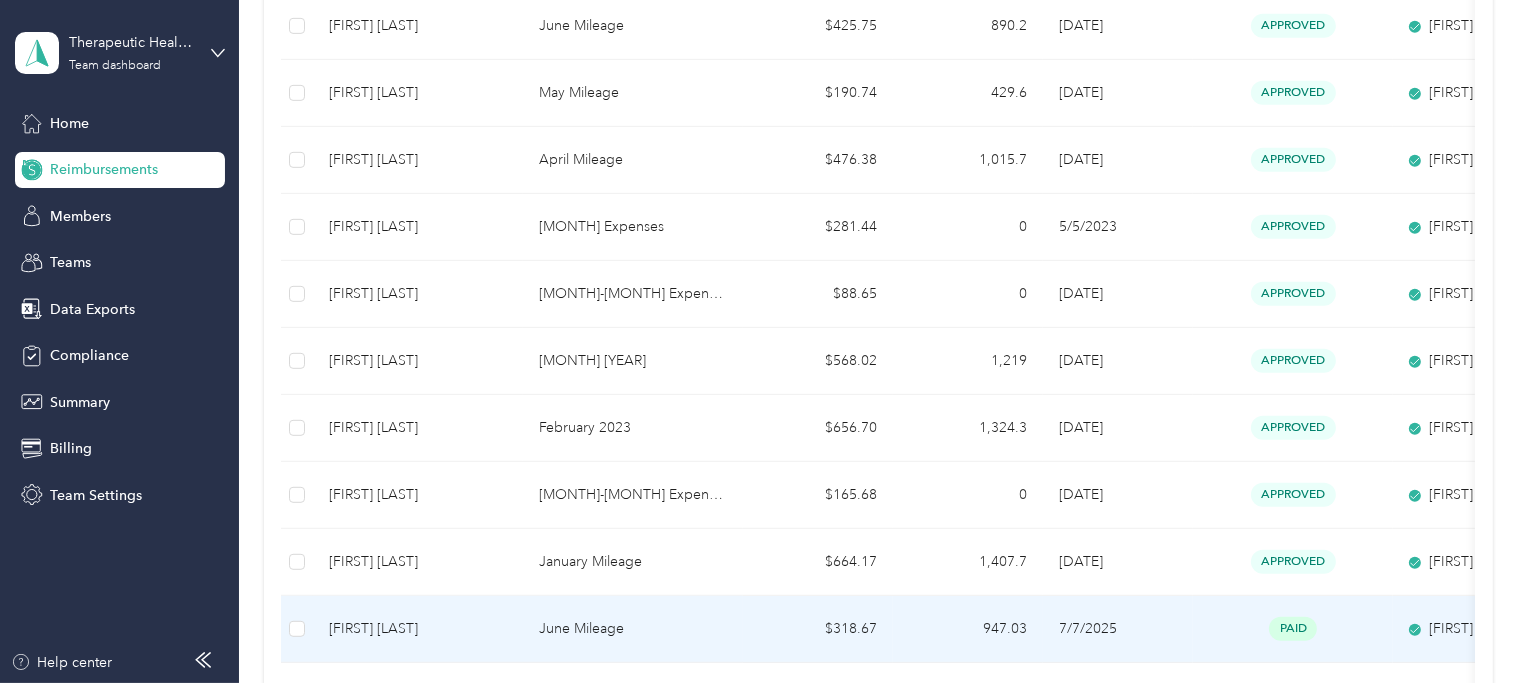 scroll, scrollTop: 0, scrollLeft: 0, axis: both 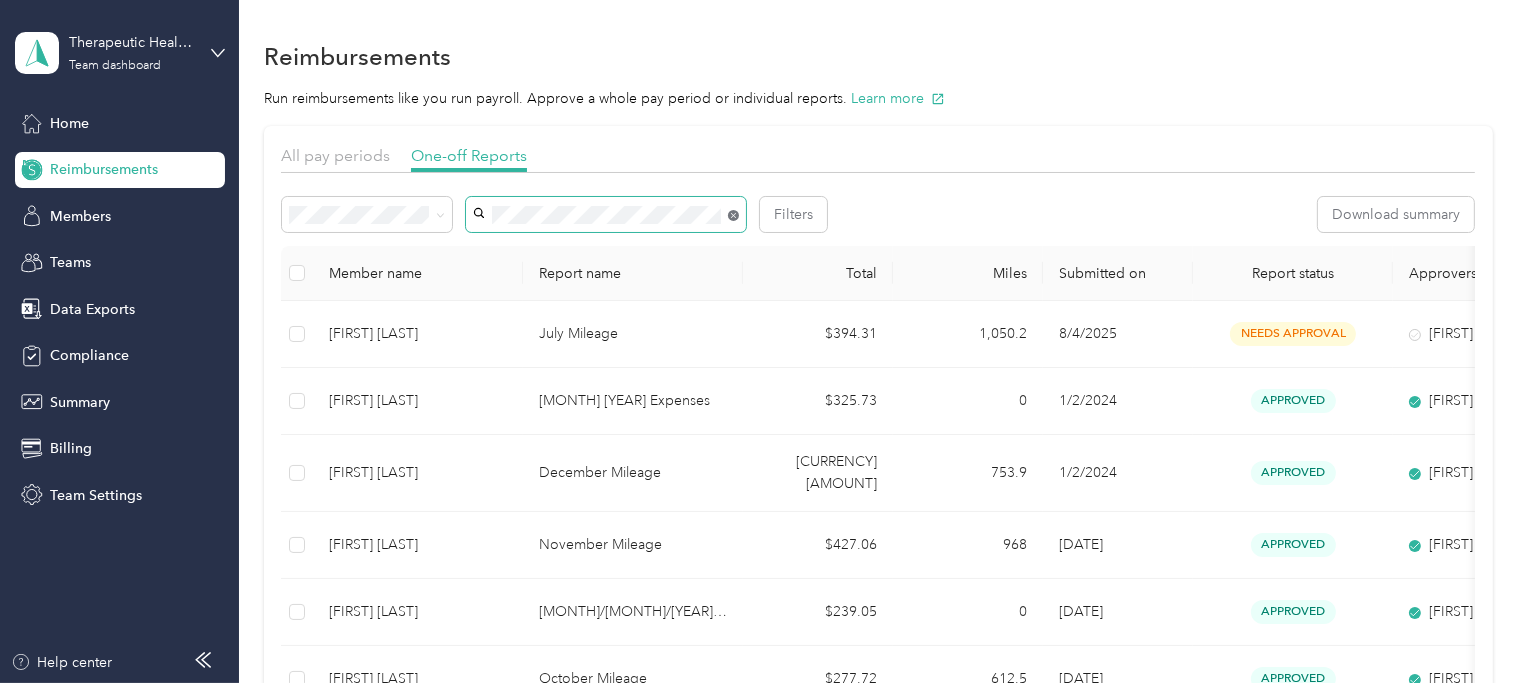 click 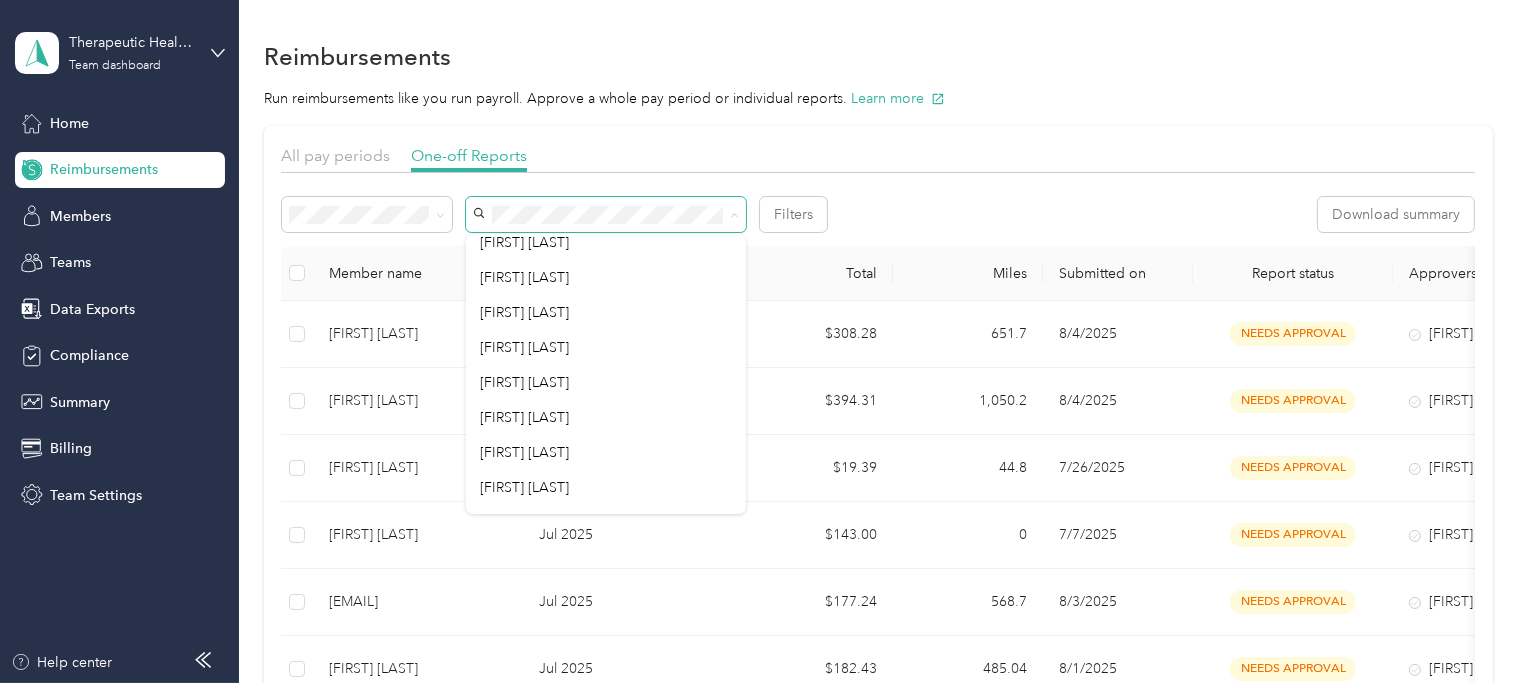 scroll, scrollTop: 148, scrollLeft: 0, axis: vertical 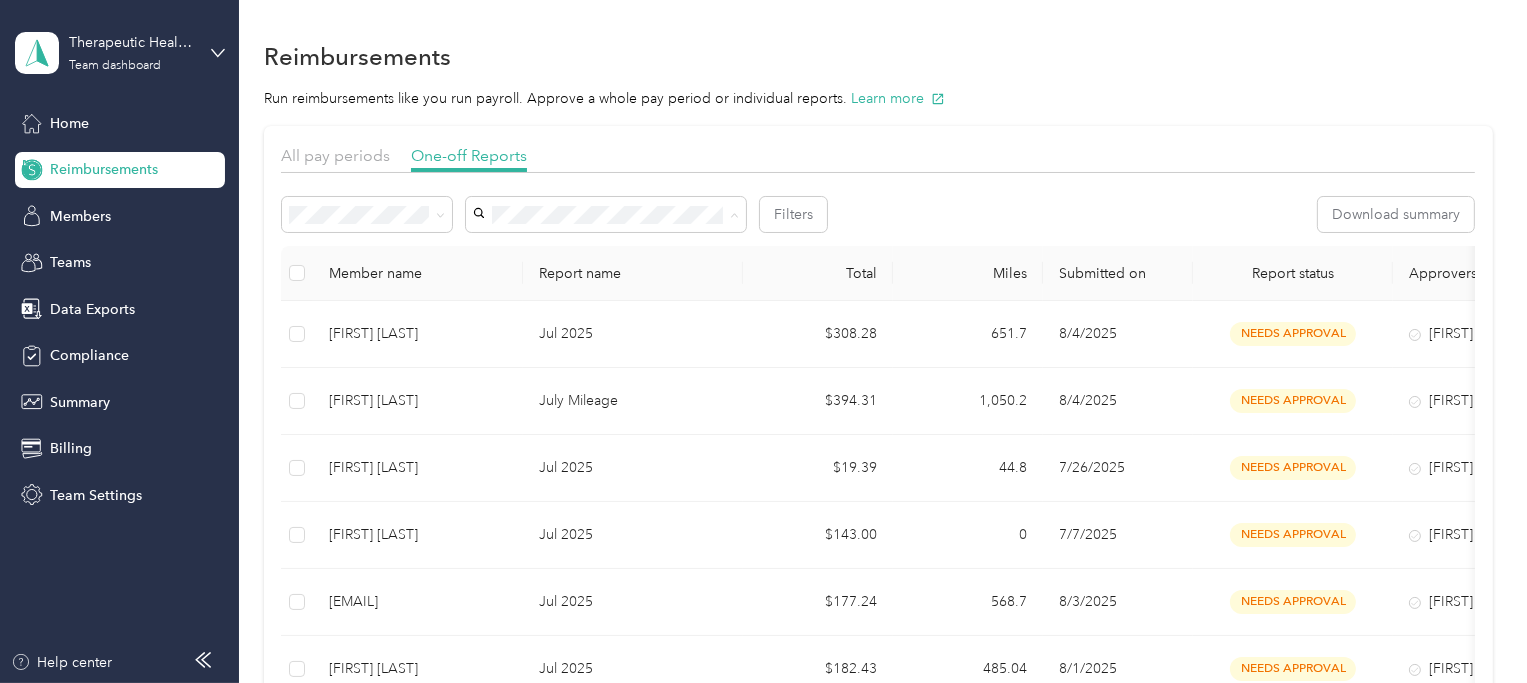 click on "[FIRST] [LAST]" at bounding box center (524, 383) 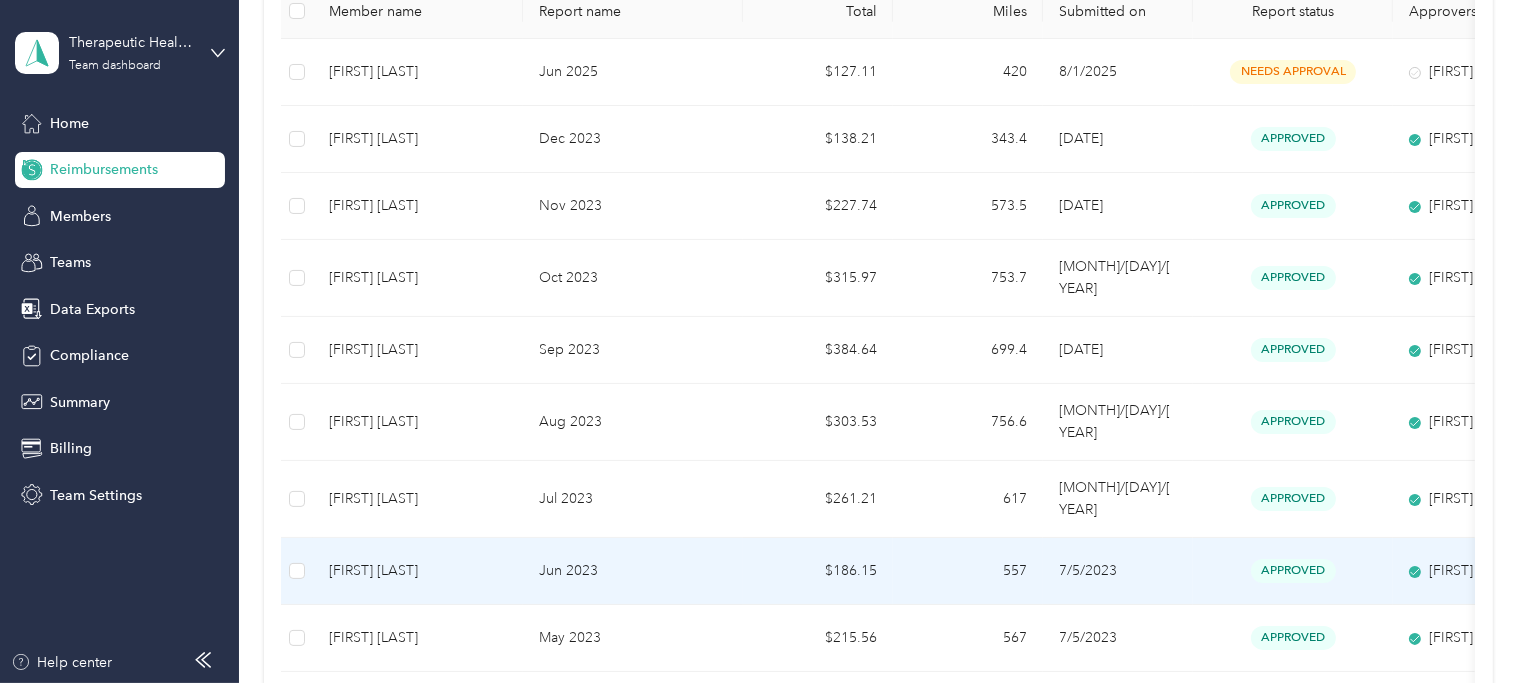 scroll, scrollTop: 0, scrollLeft: 0, axis: both 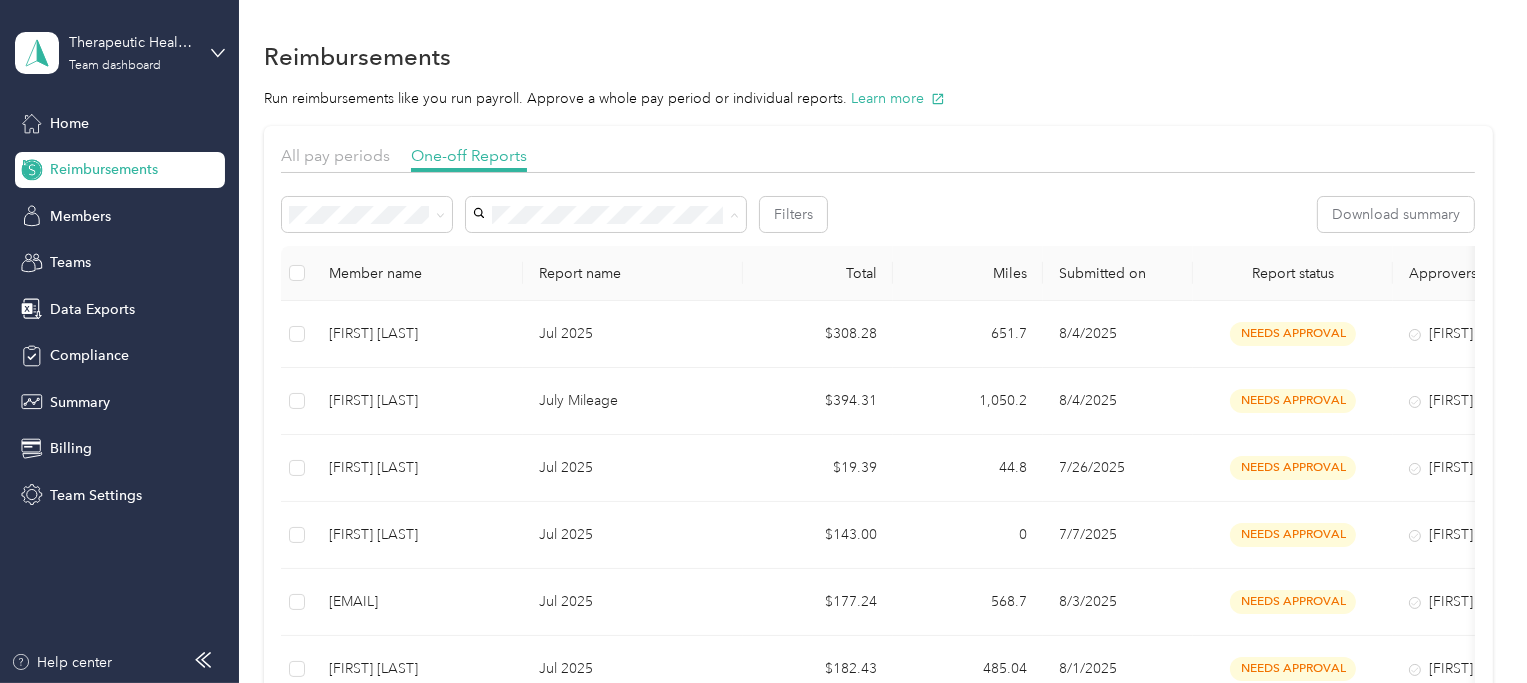 click on "[FIRST] [LAST]" at bounding box center [606, 274] 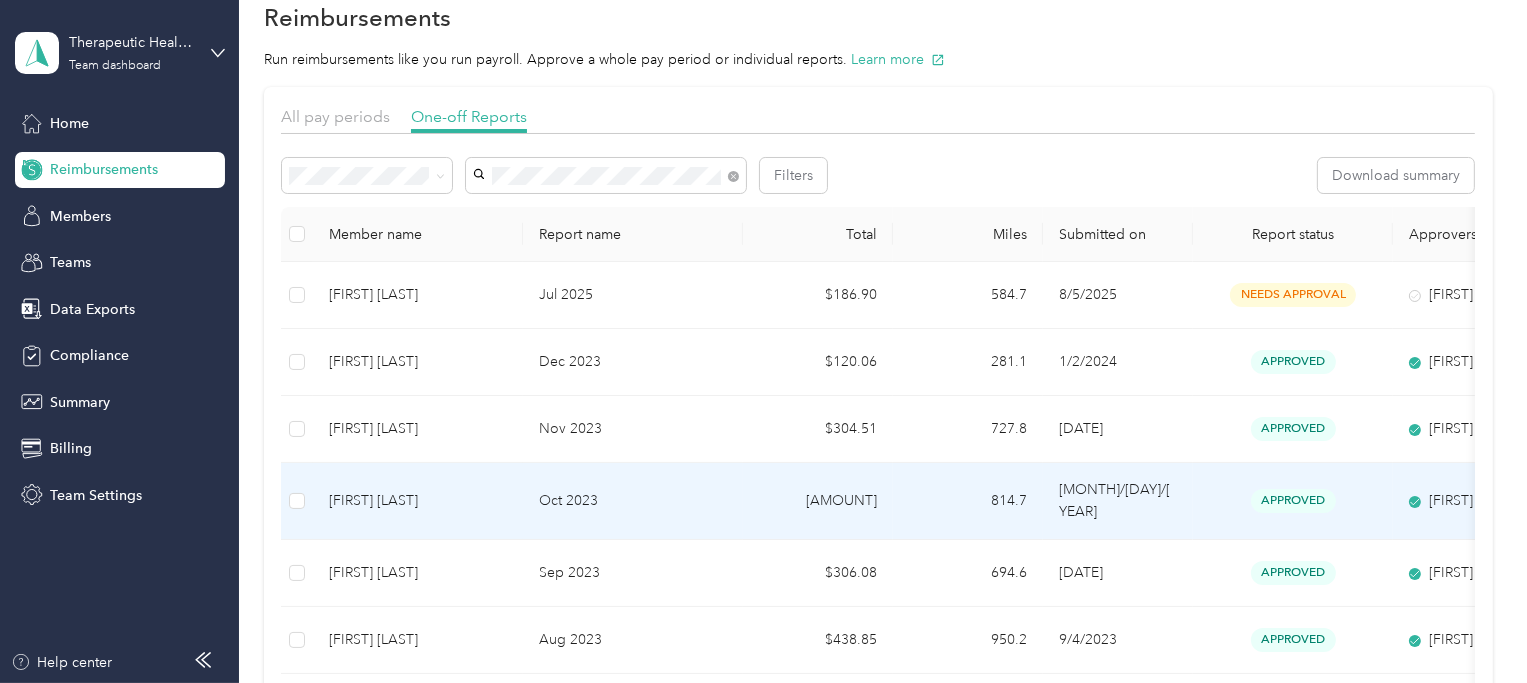 scroll, scrollTop: 0, scrollLeft: 0, axis: both 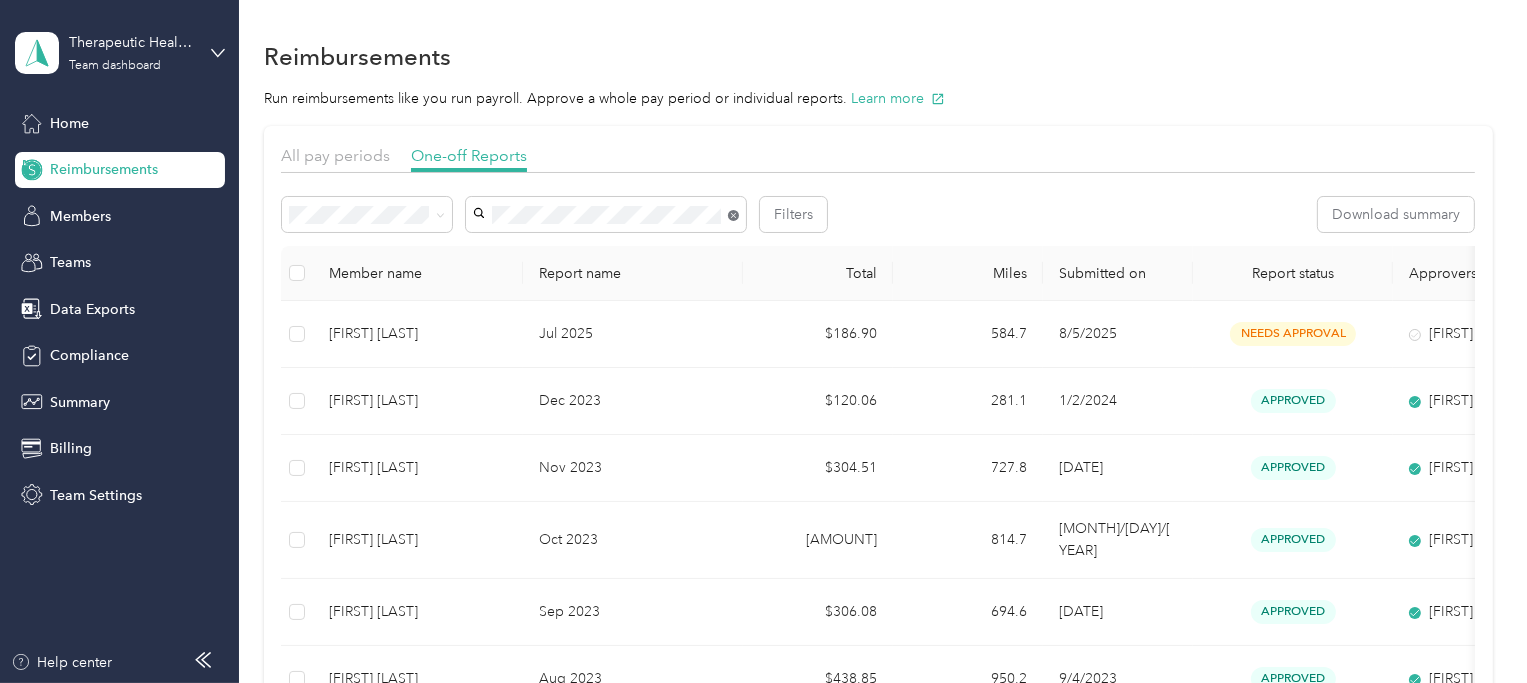 click 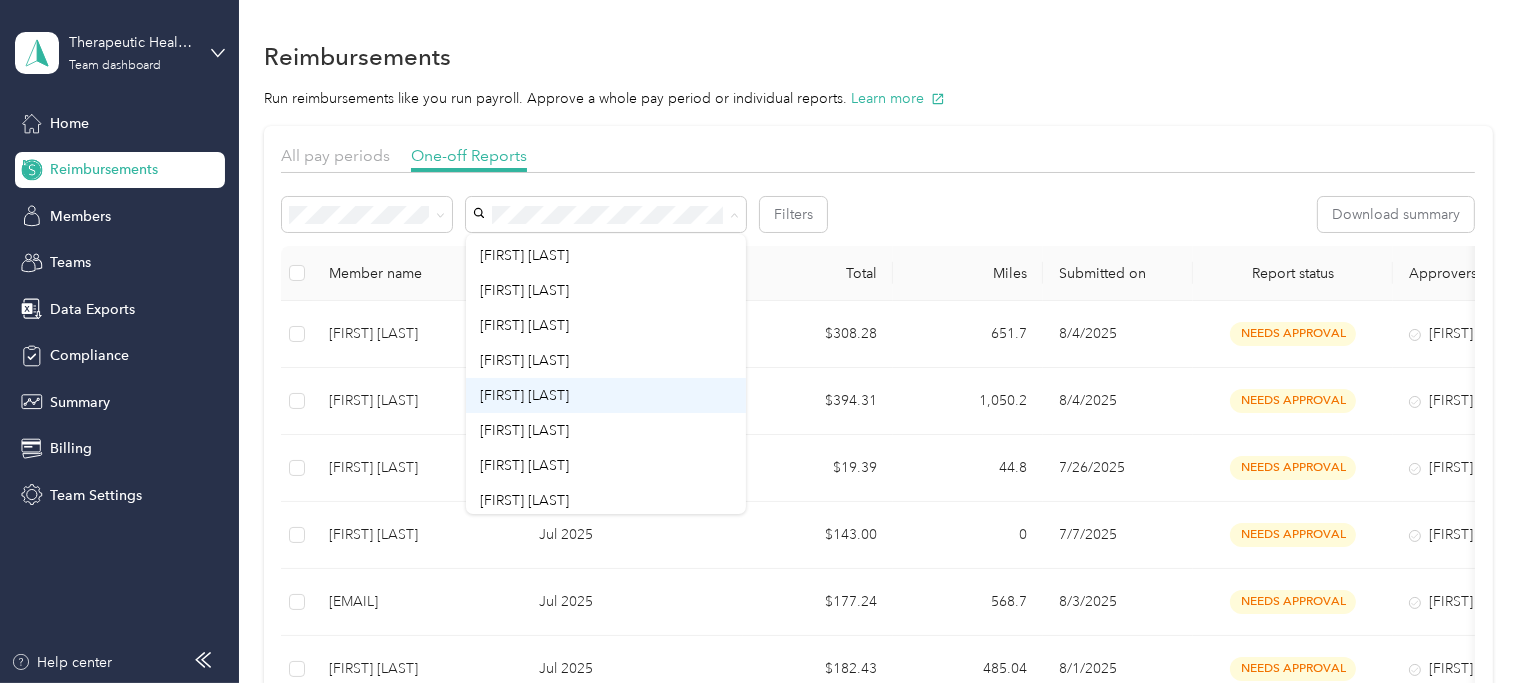 scroll, scrollTop: 272, scrollLeft: 0, axis: vertical 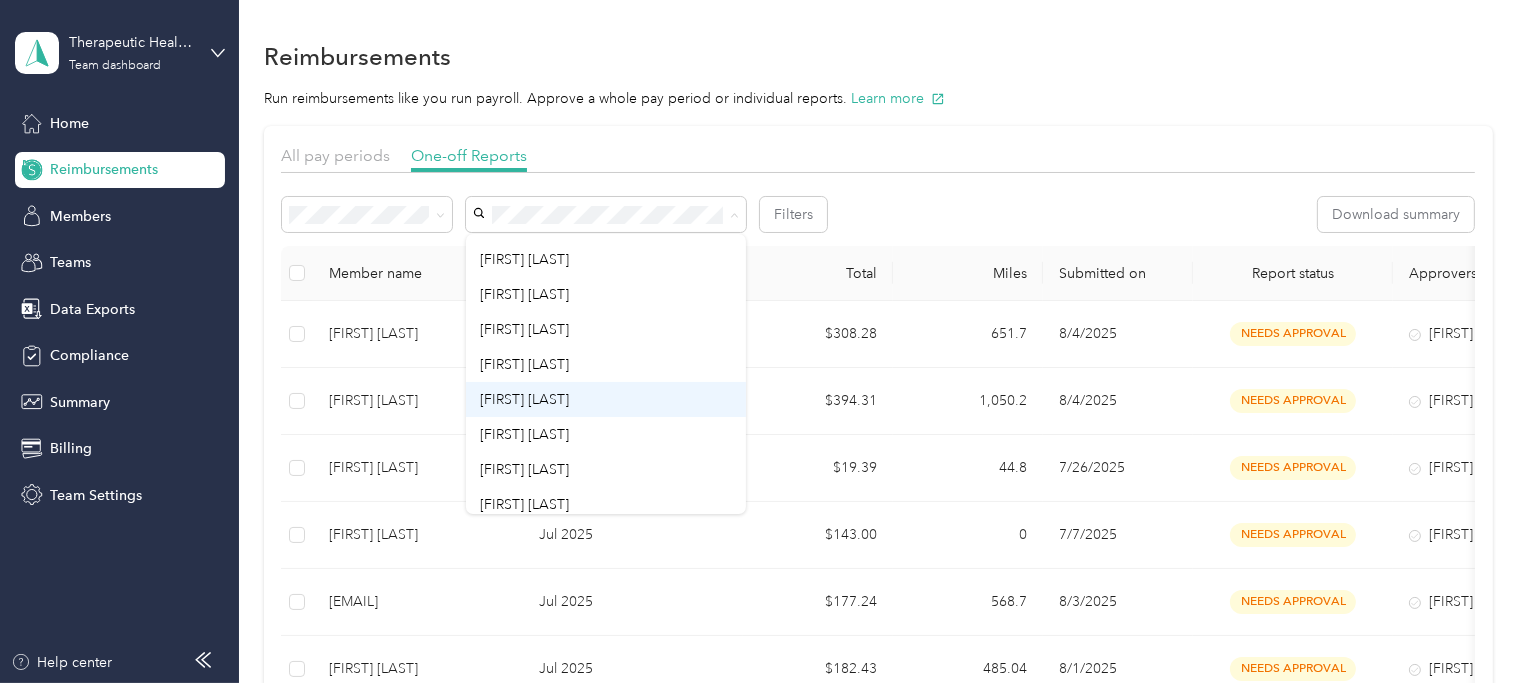 click on "[FIRST] [LAST]" at bounding box center (606, 399) 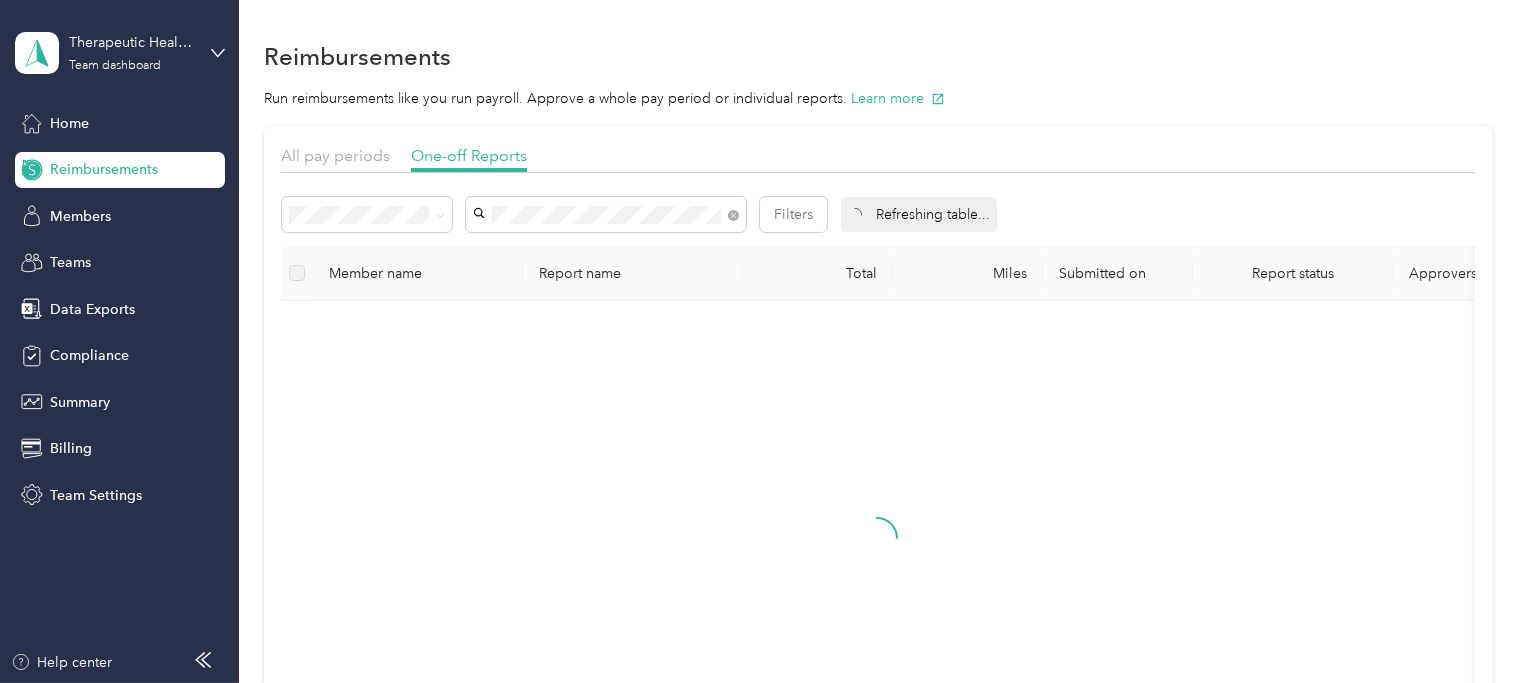 click on "All pay periods One-off Reports" at bounding box center [878, 158] 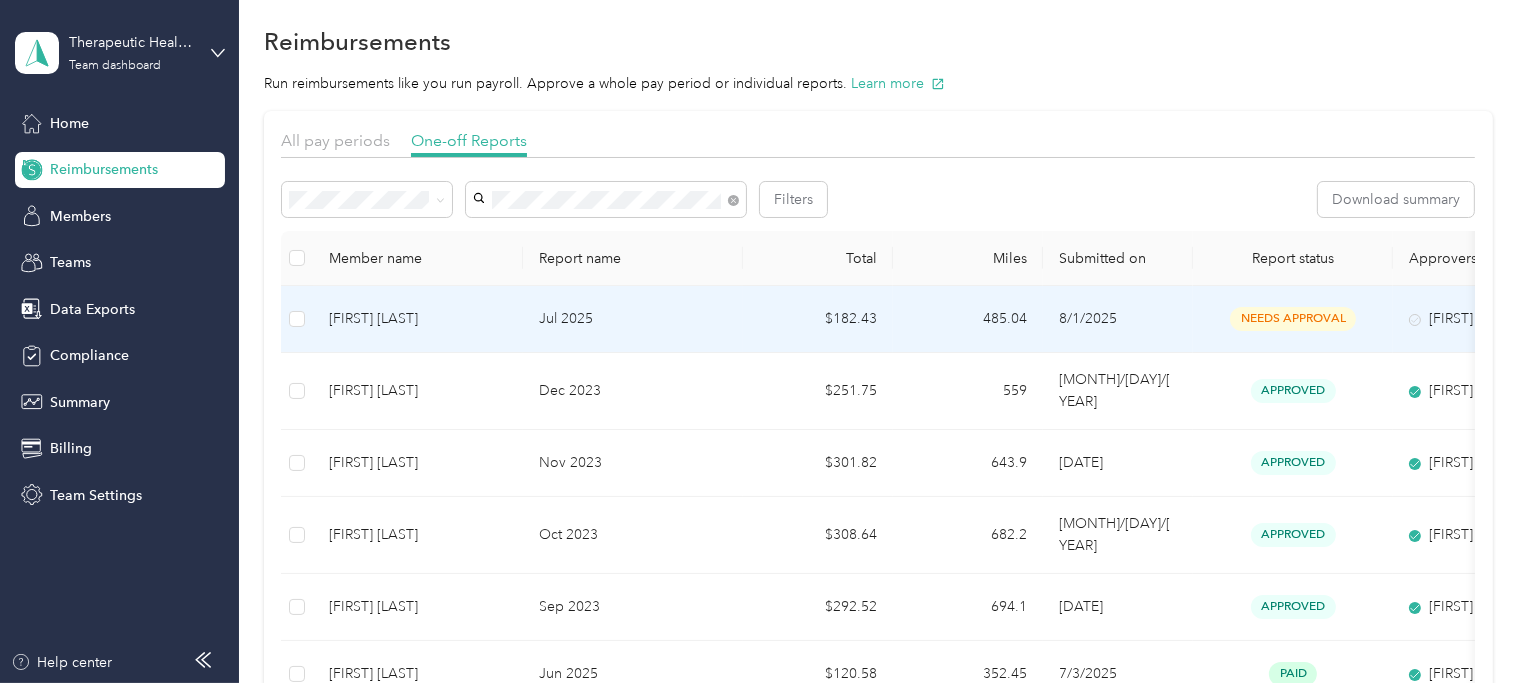 scroll, scrollTop: 16, scrollLeft: 0, axis: vertical 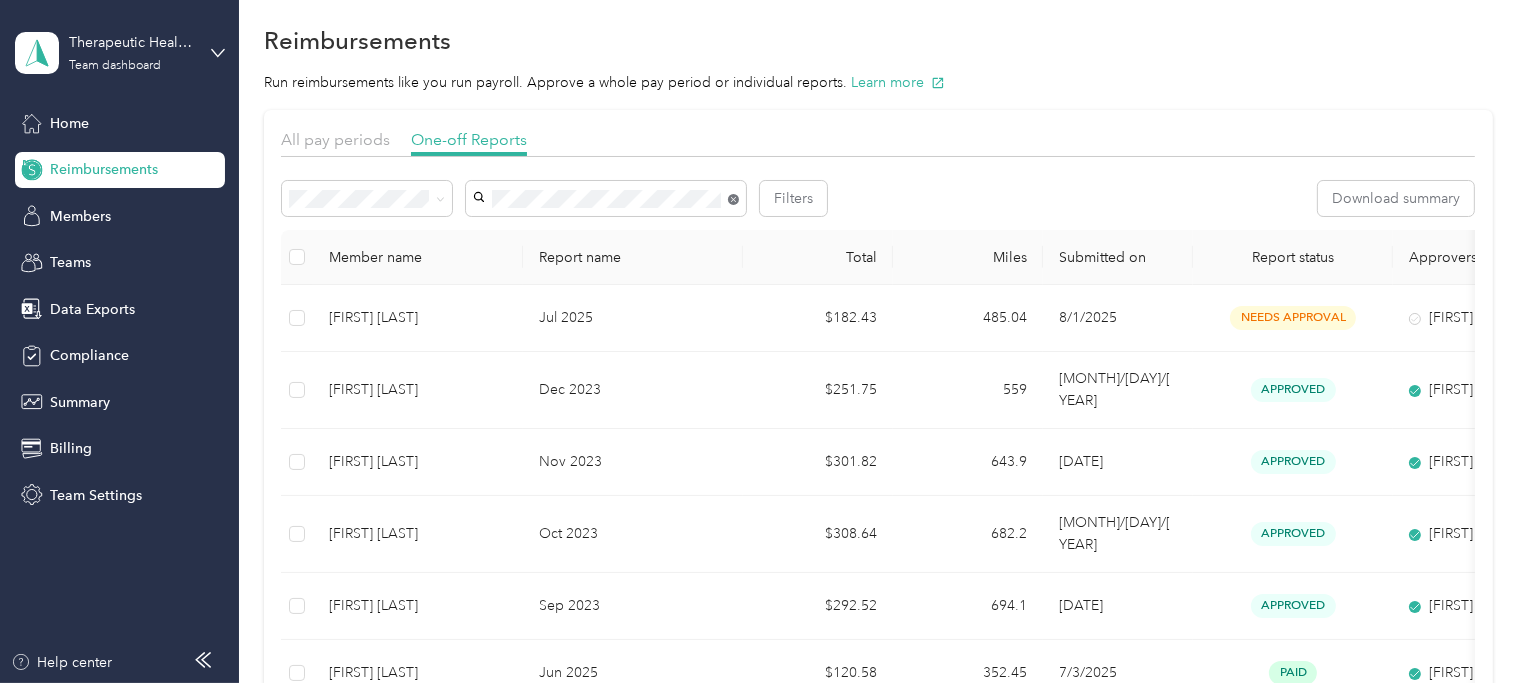 click 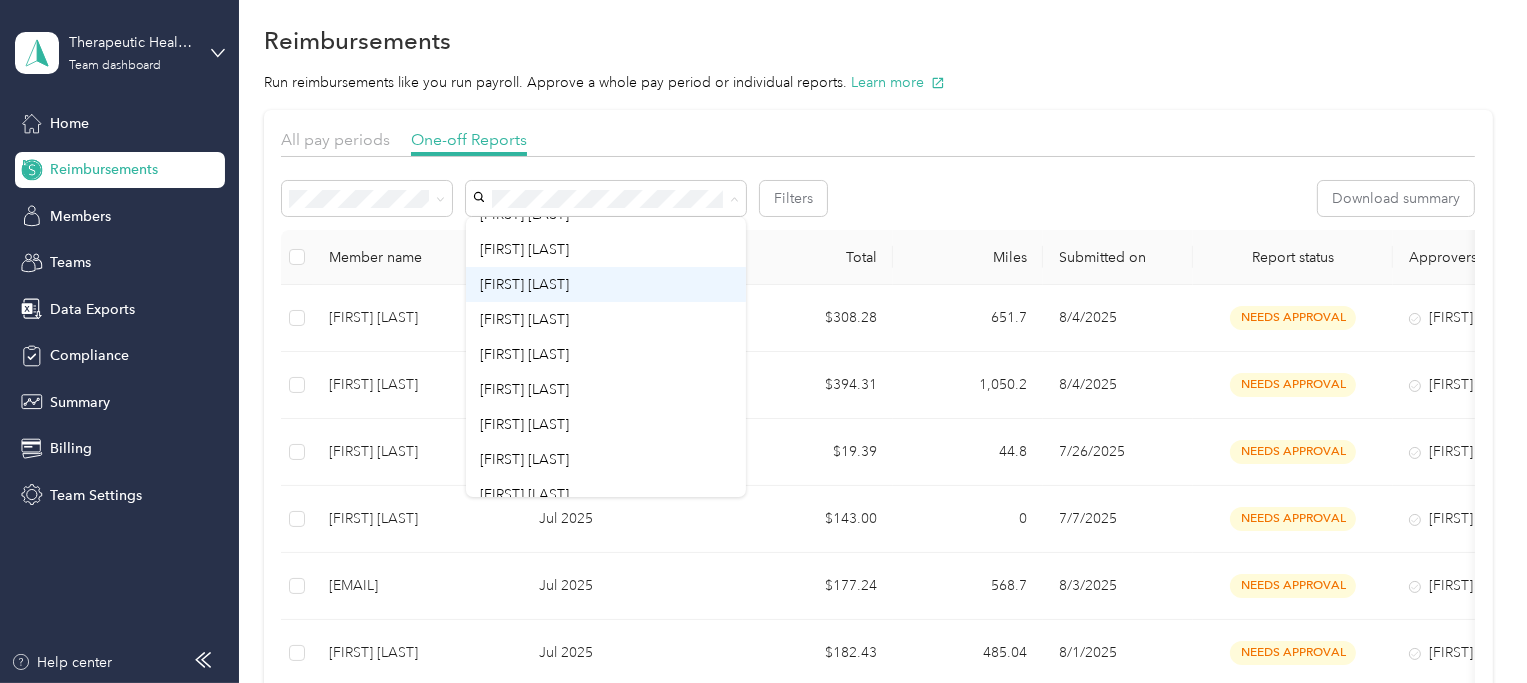 scroll, scrollTop: 287, scrollLeft: 0, axis: vertical 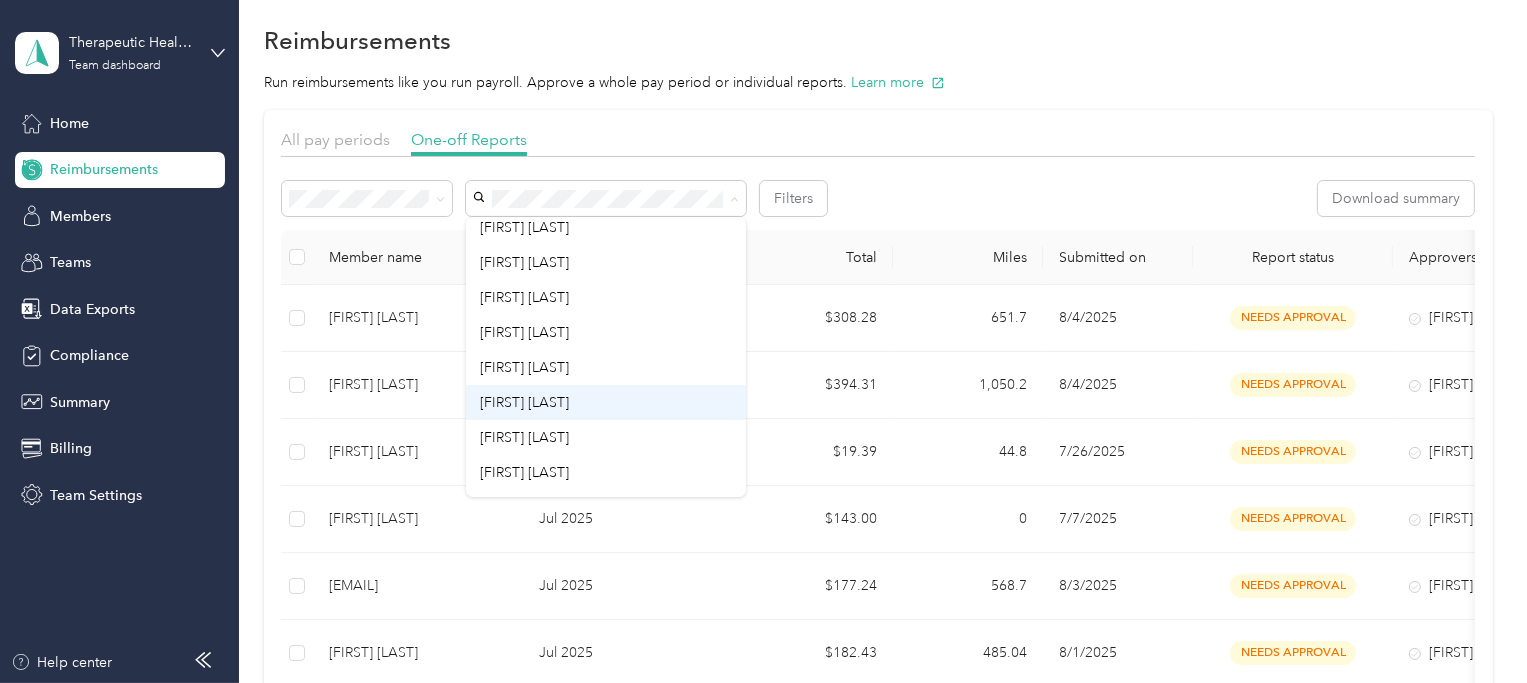 click on "[FIRST] [LAST]" at bounding box center [606, 402] 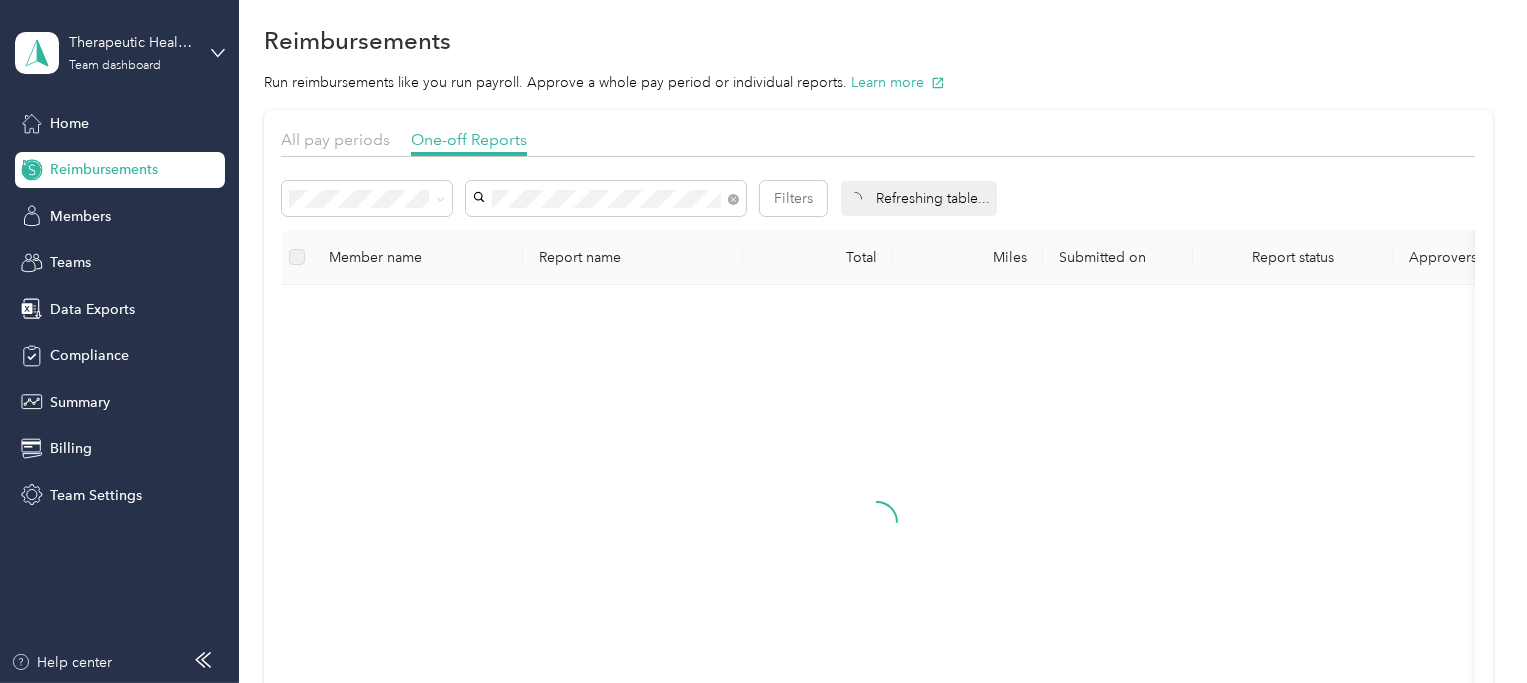 click on "All pay periods One-off Reports" at bounding box center (878, 142) 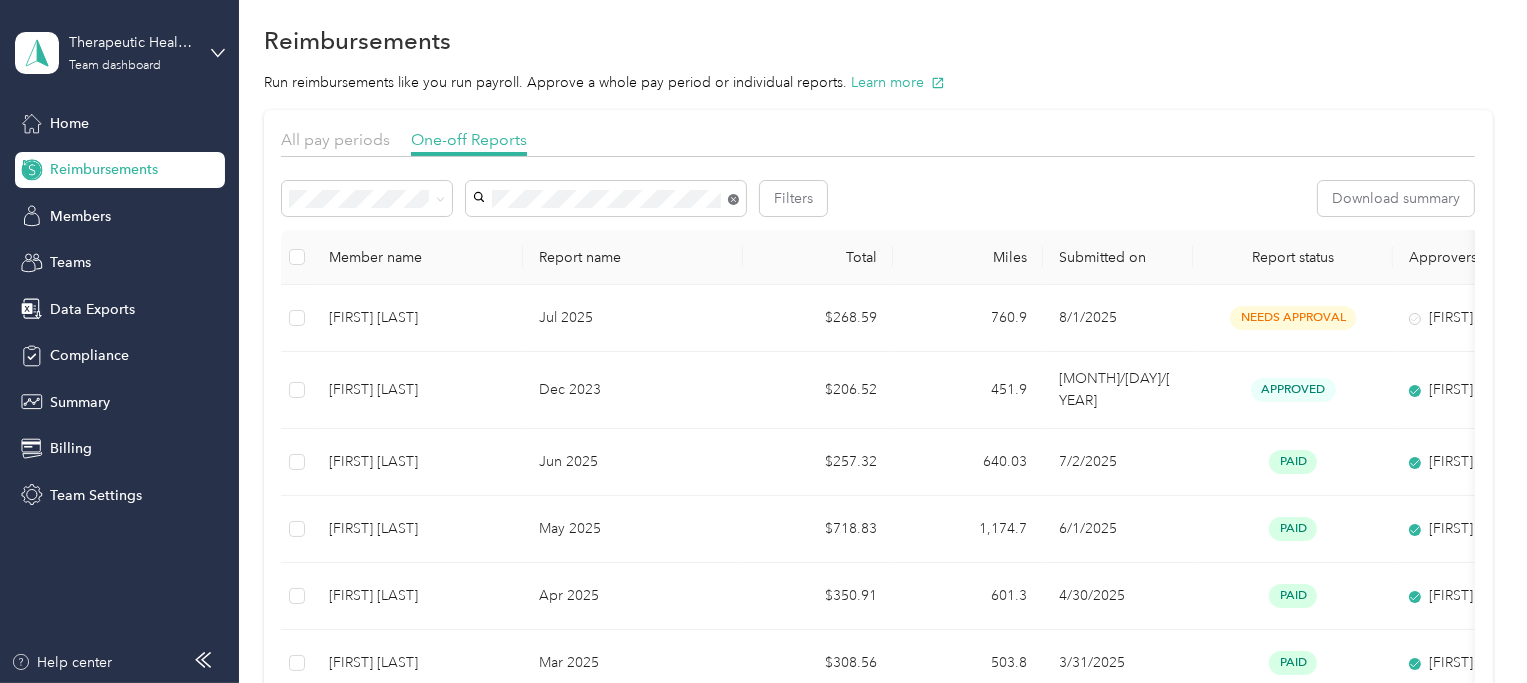 click 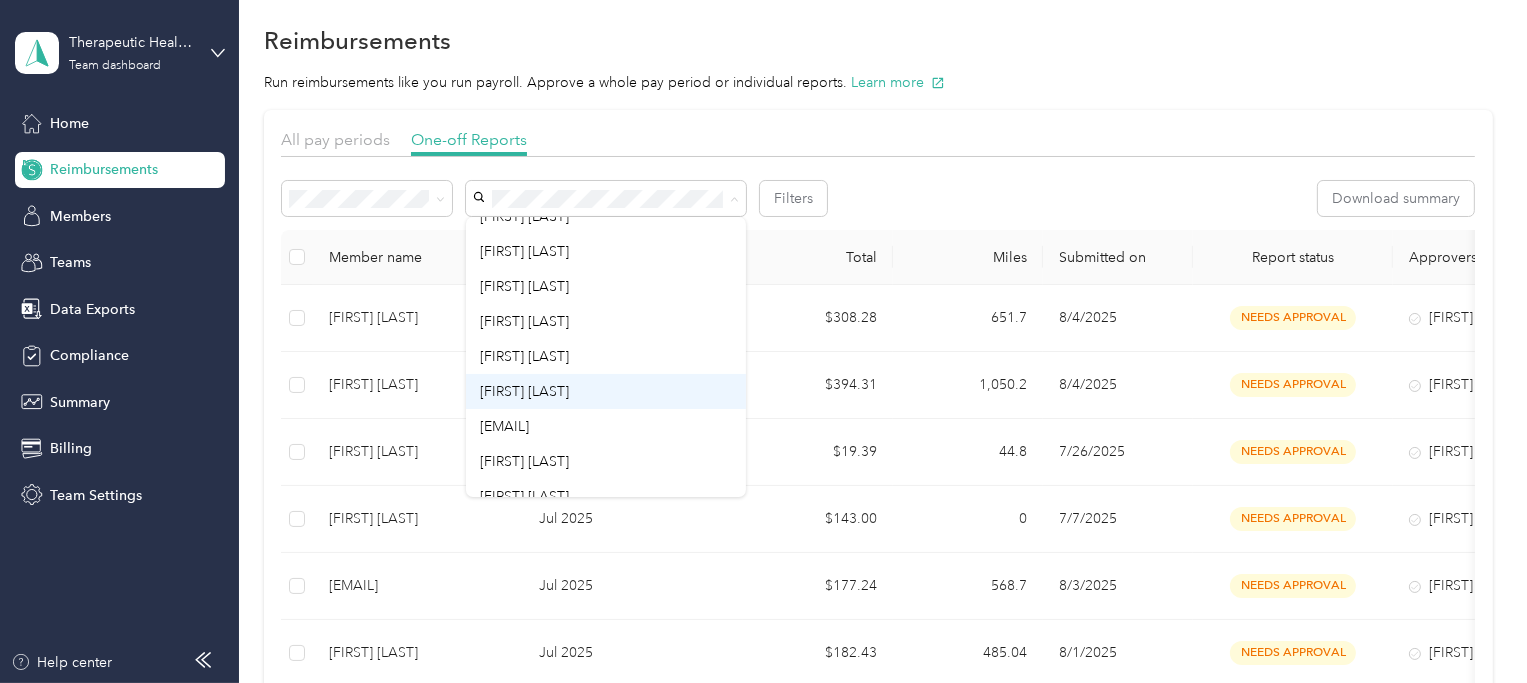 scroll, scrollTop: 476, scrollLeft: 0, axis: vertical 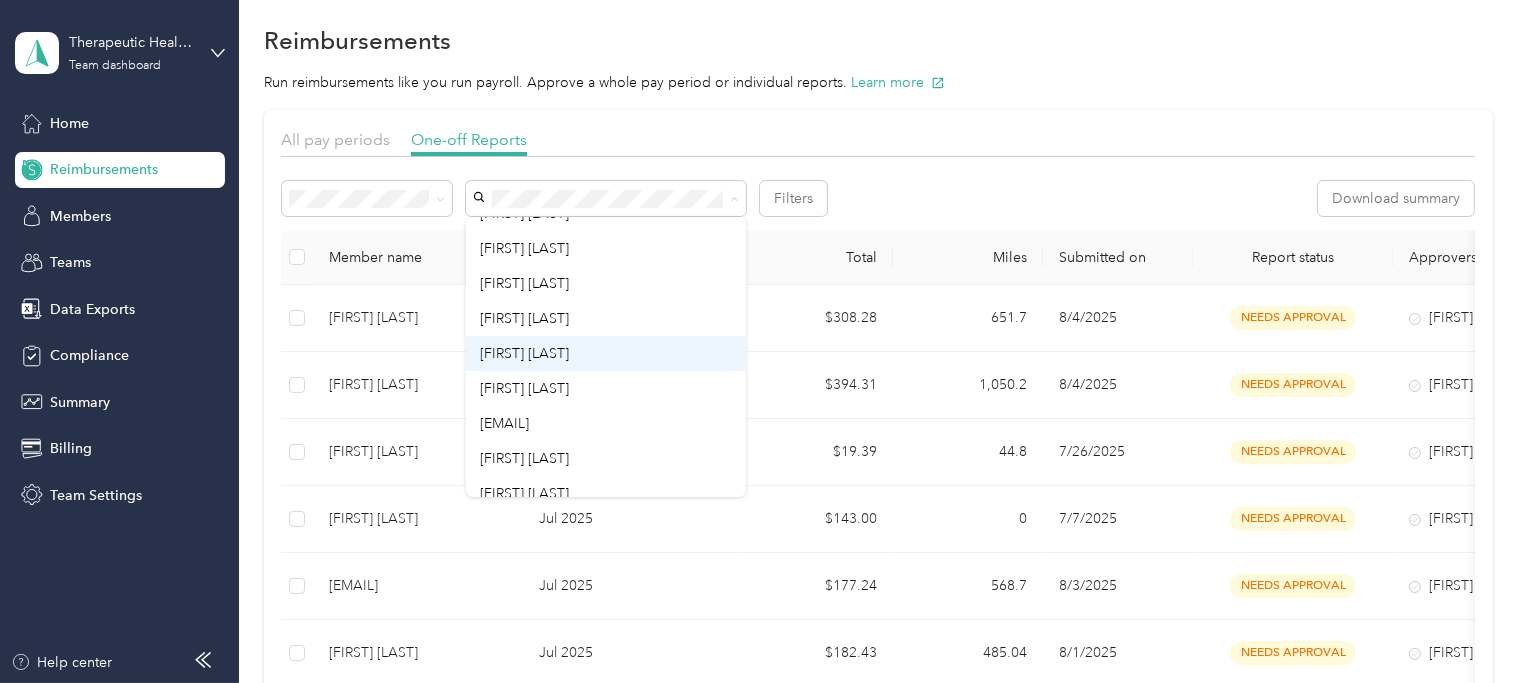 click on "[FIRST] [LAST]" at bounding box center (606, 388) 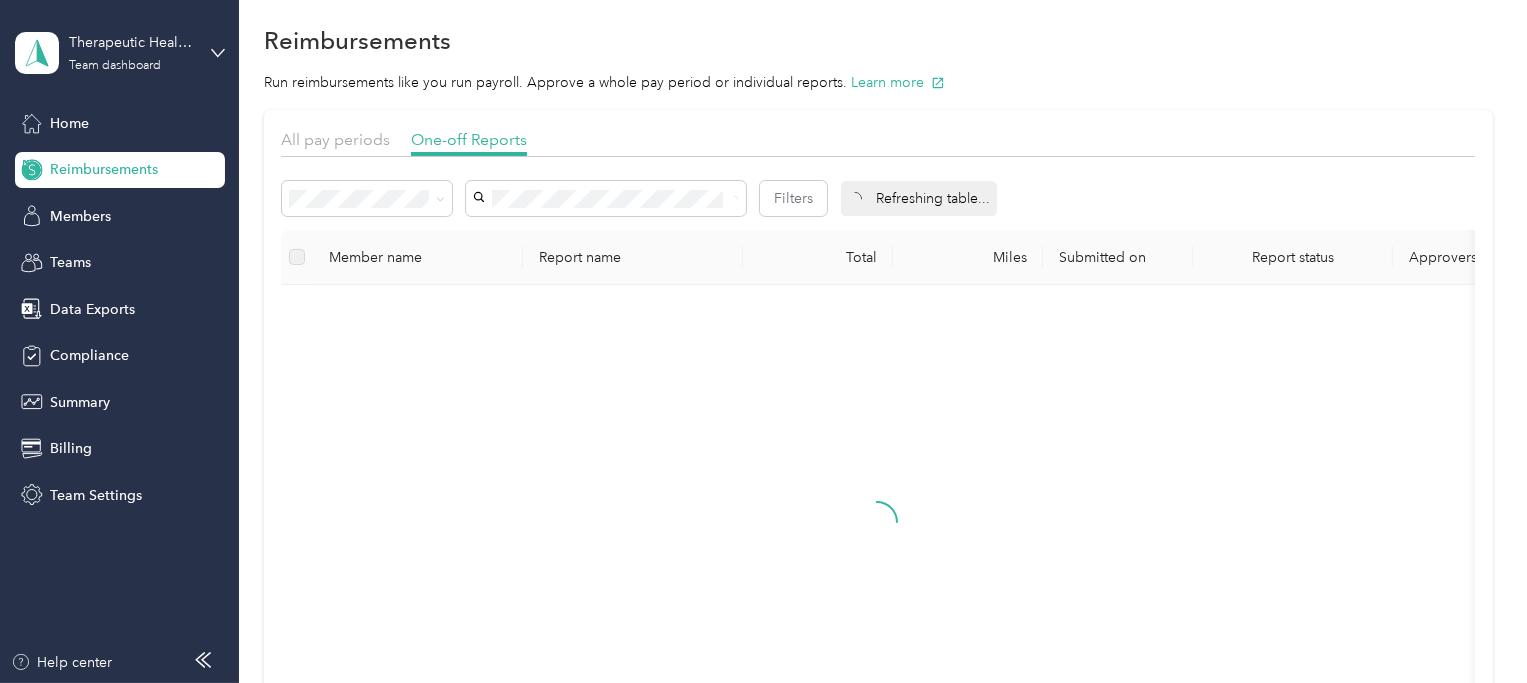 click on "All pay periods One-off Reports" at bounding box center (878, 142) 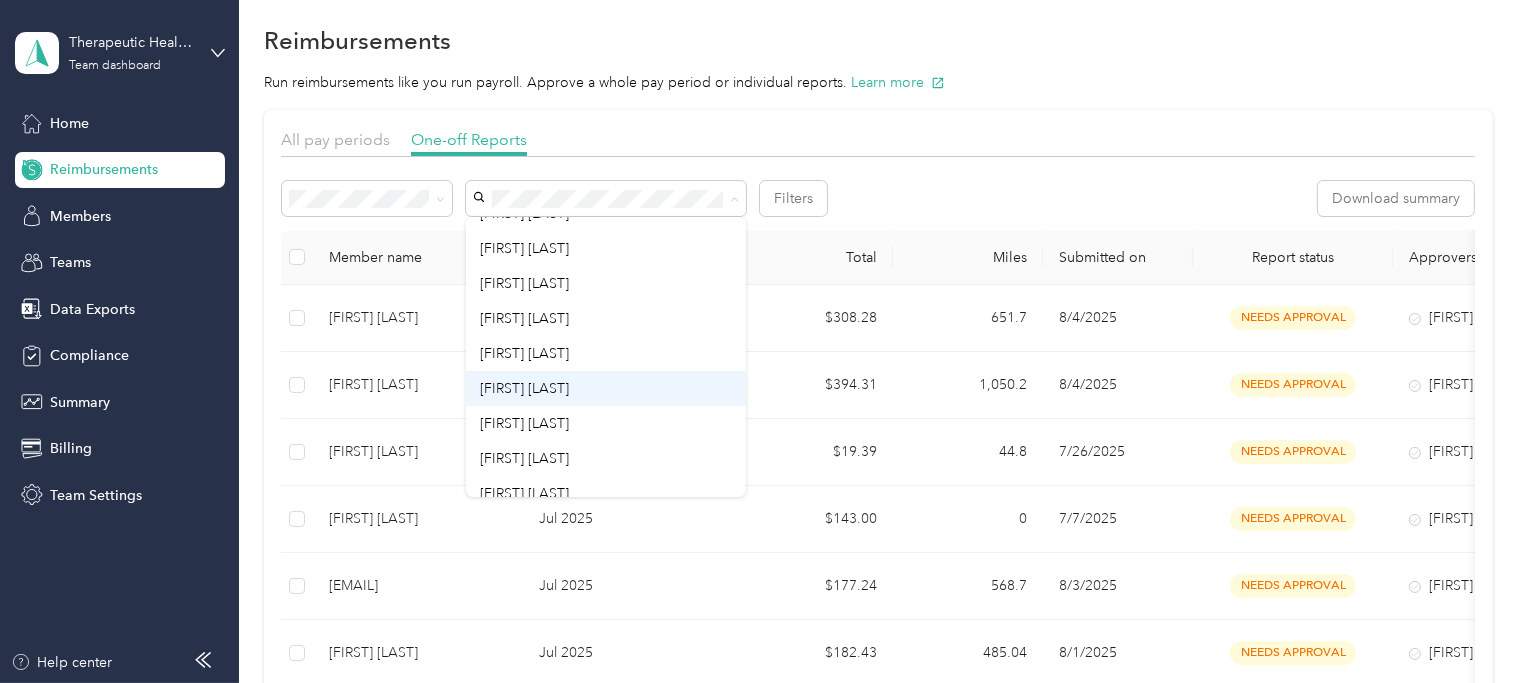 scroll, scrollTop: 337, scrollLeft: 0, axis: vertical 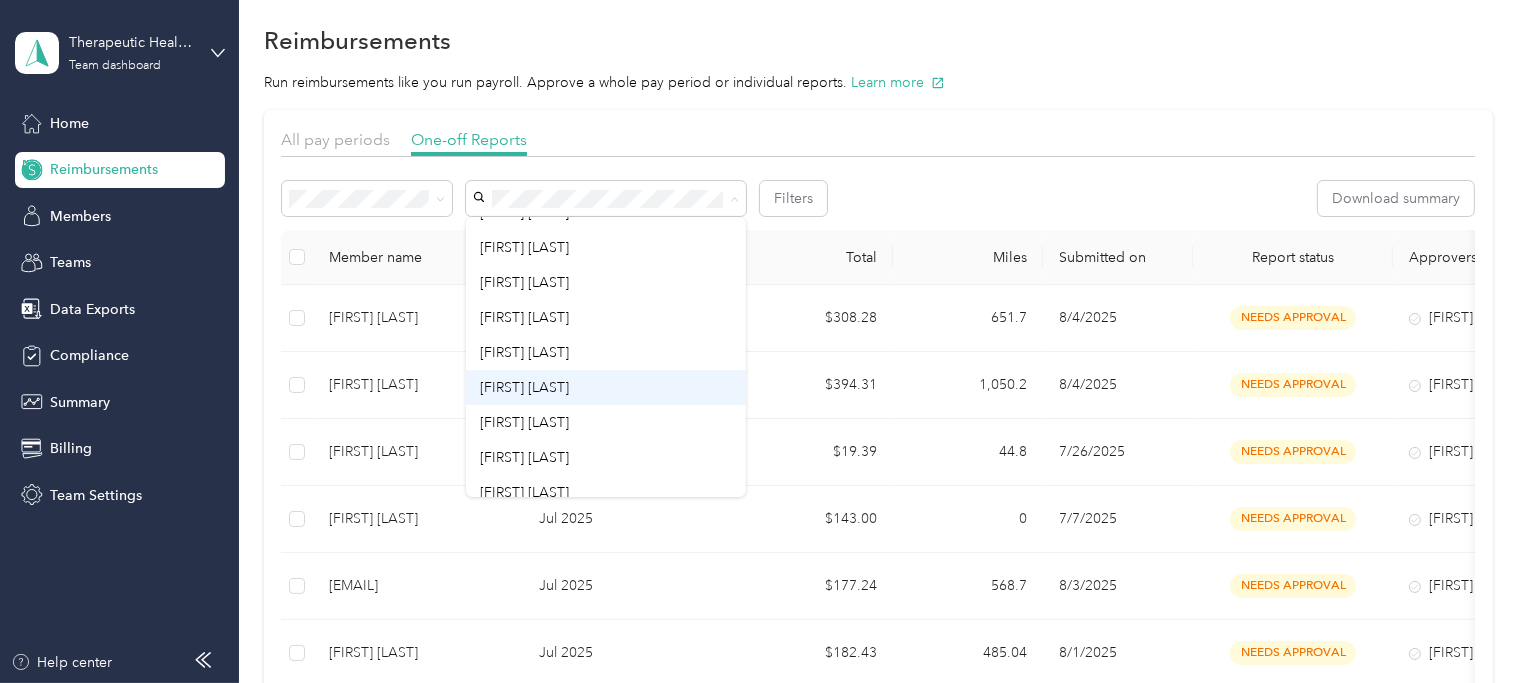 click on "[FIRST] [LAST]" at bounding box center (606, 387) 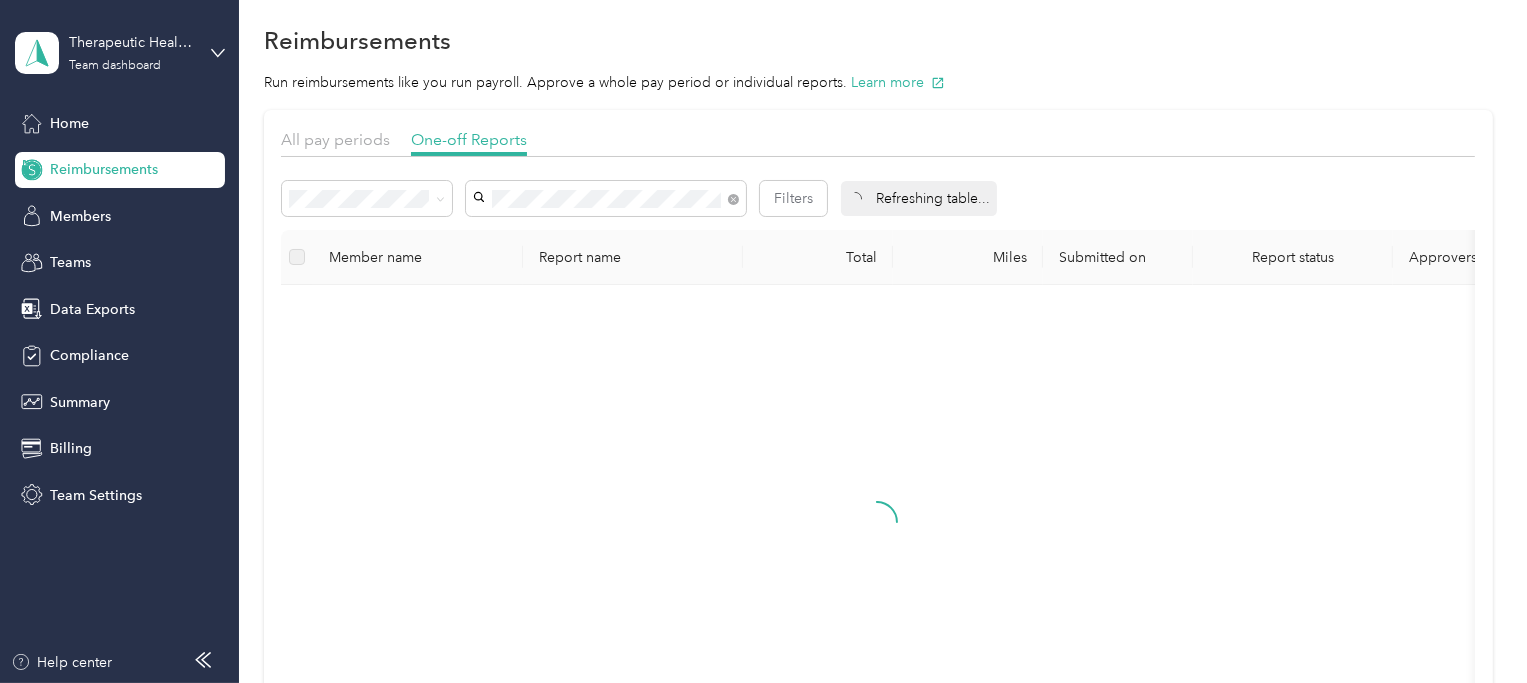 click on "All pay periods One-off Reports" at bounding box center [878, 142] 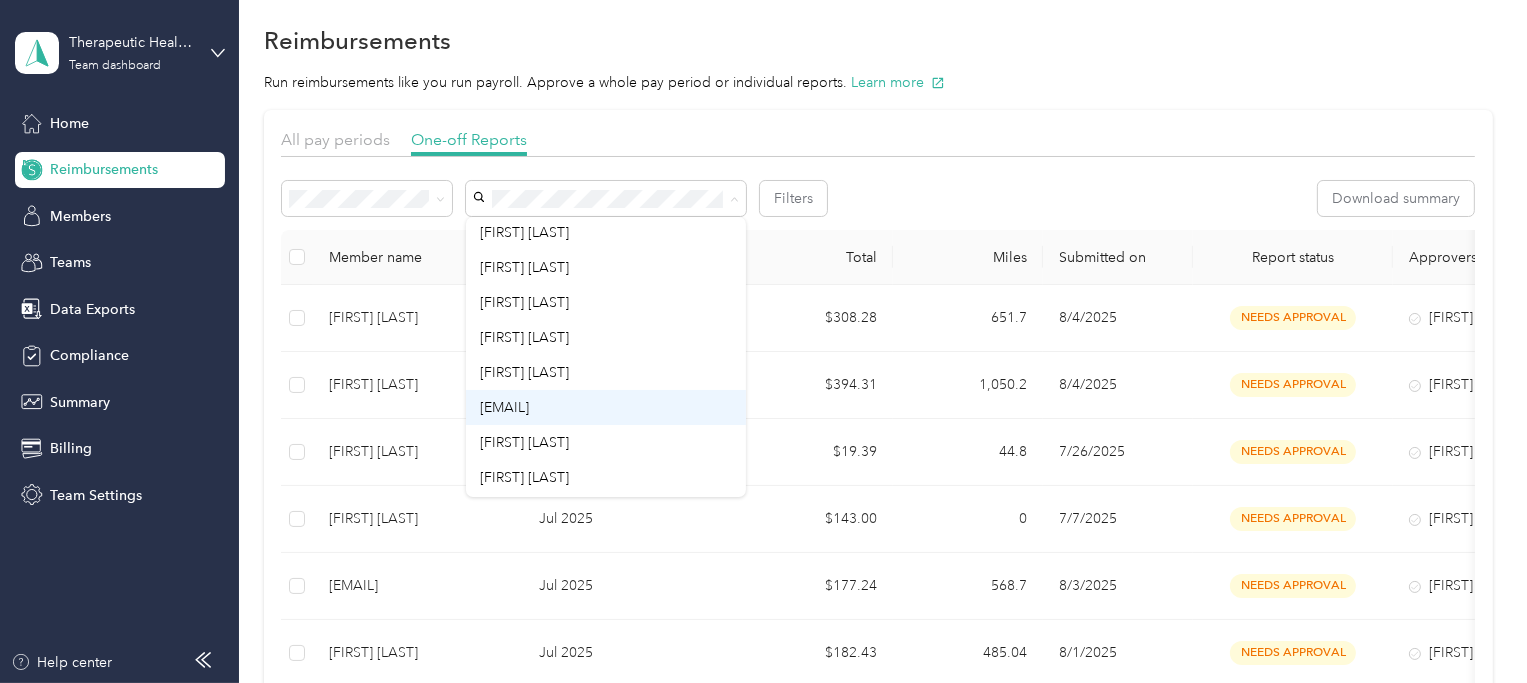 scroll, scrollTop: 495, scrollLeft: 0, axis: vertical 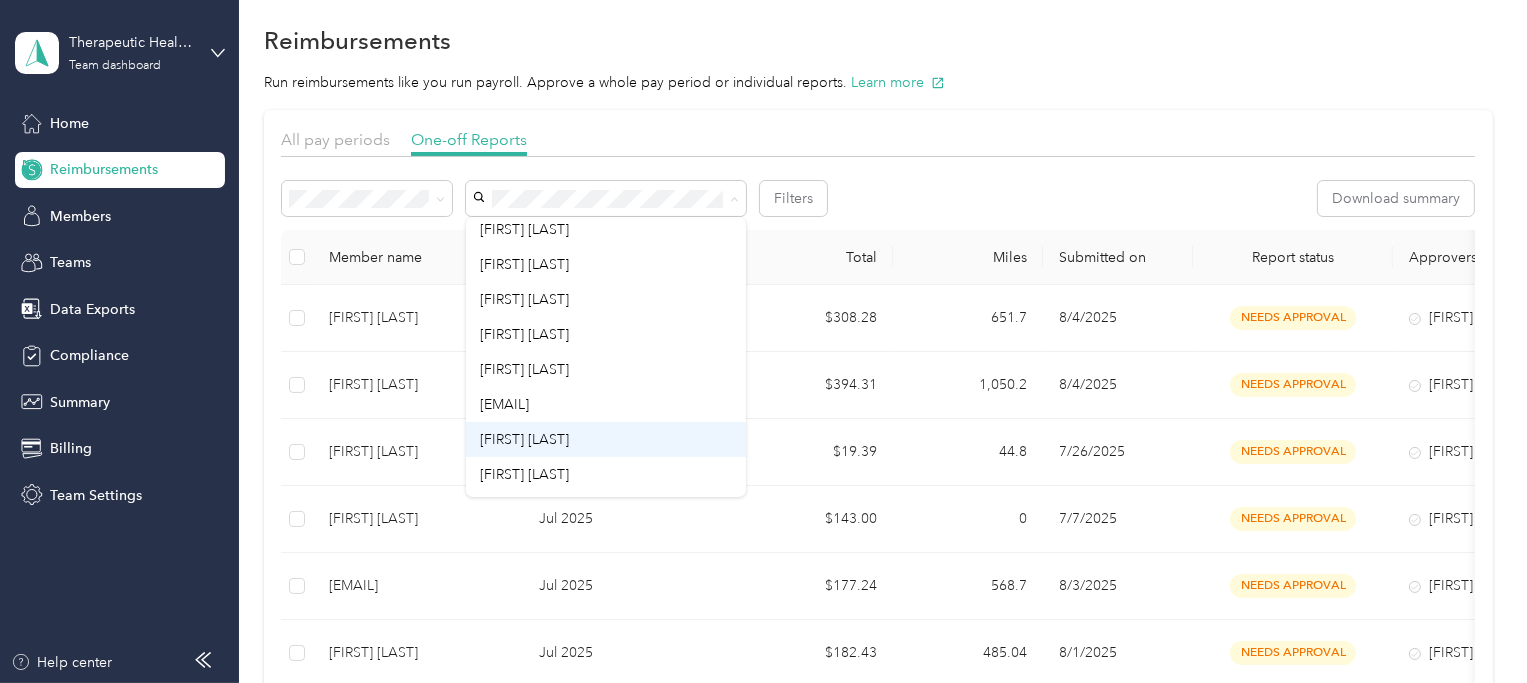 click on "[FIRST] [LAST]" at bounding box center (606, 439) 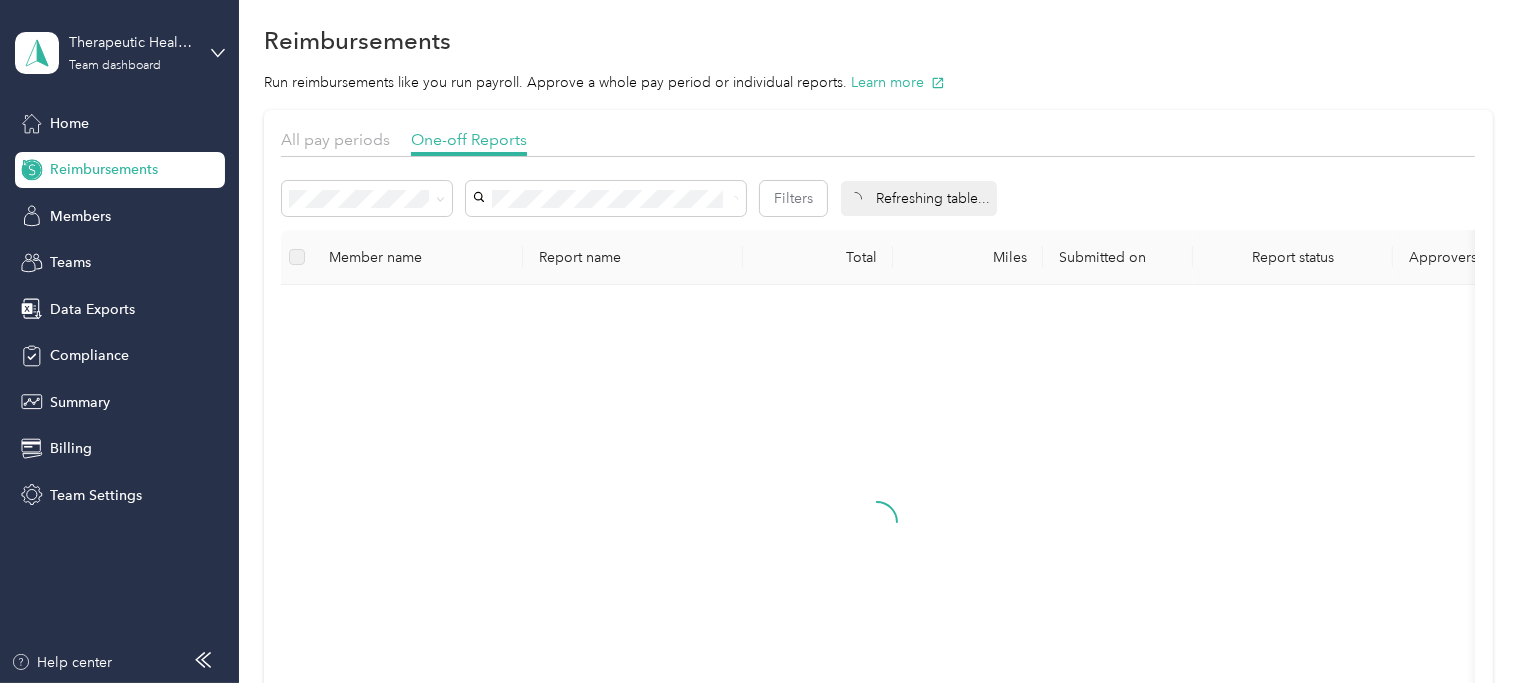 click on "All pay periods One-off Reports" at bounding box center (878, 142) 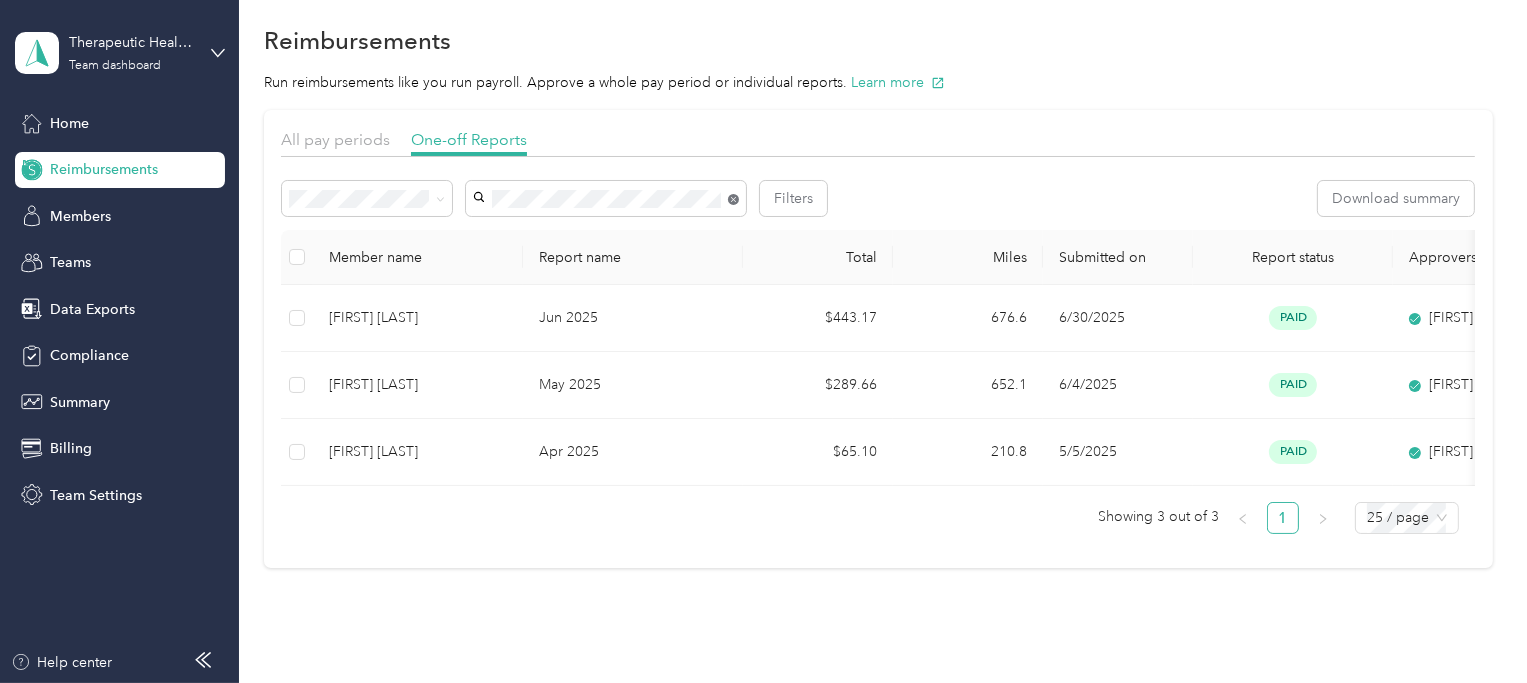 click 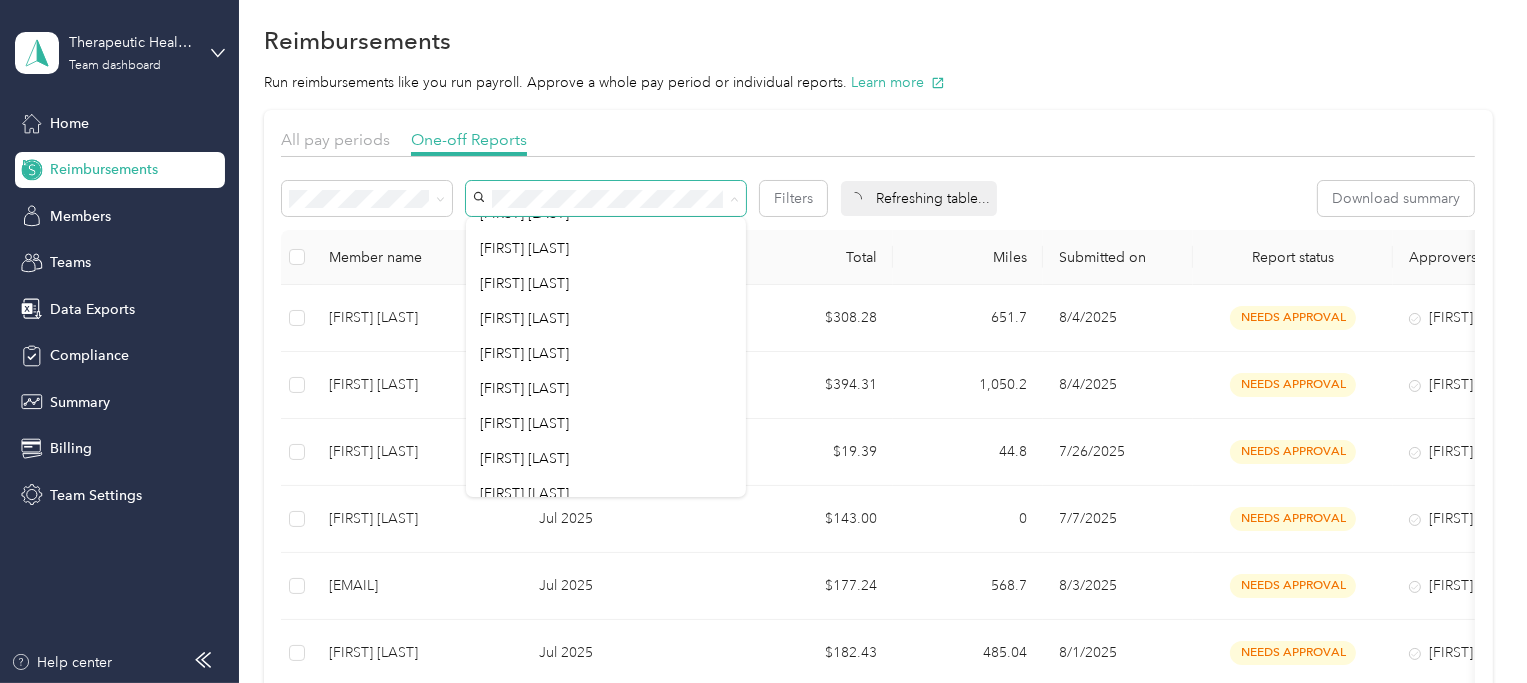 scroll, scrollTop: 595, scrollLeft: 0, axis: vertical 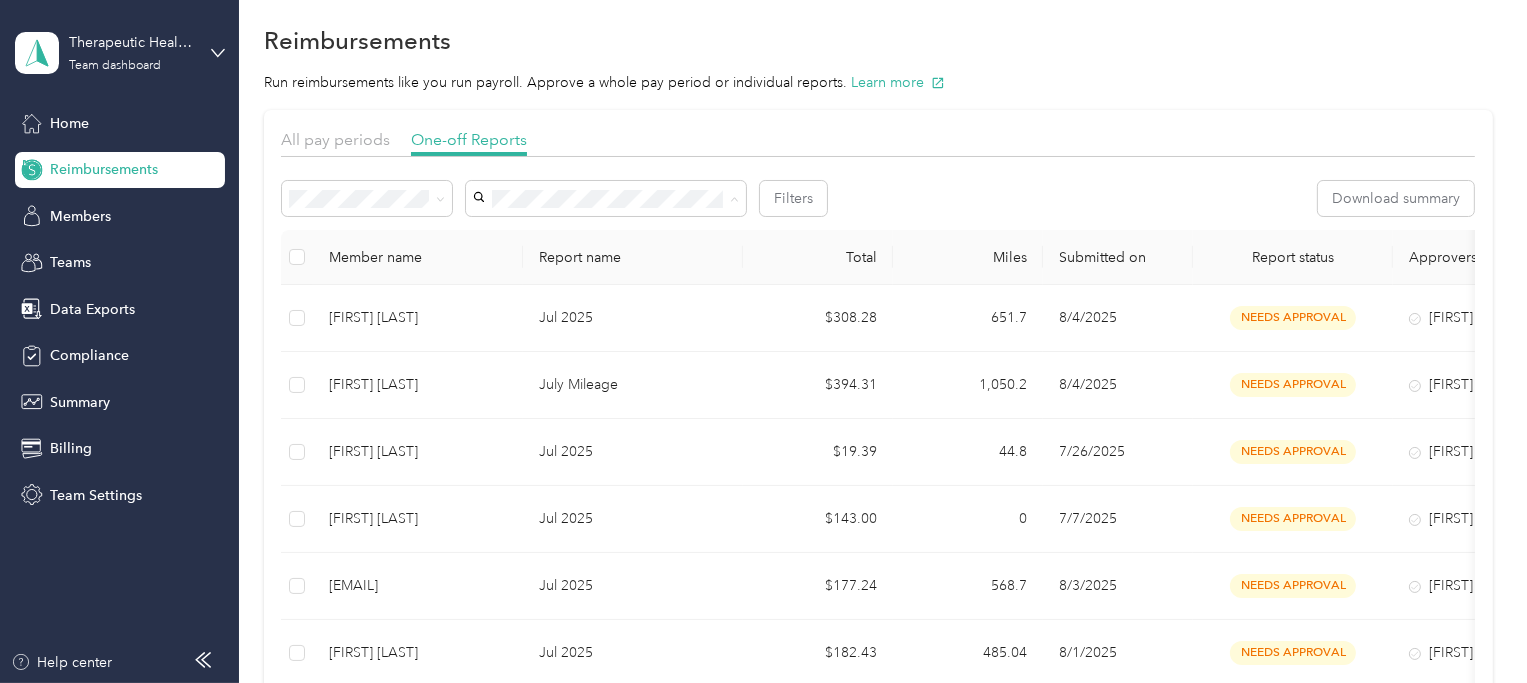 click on "[FIRST] [LAST]" at bounding box center (606, 374) 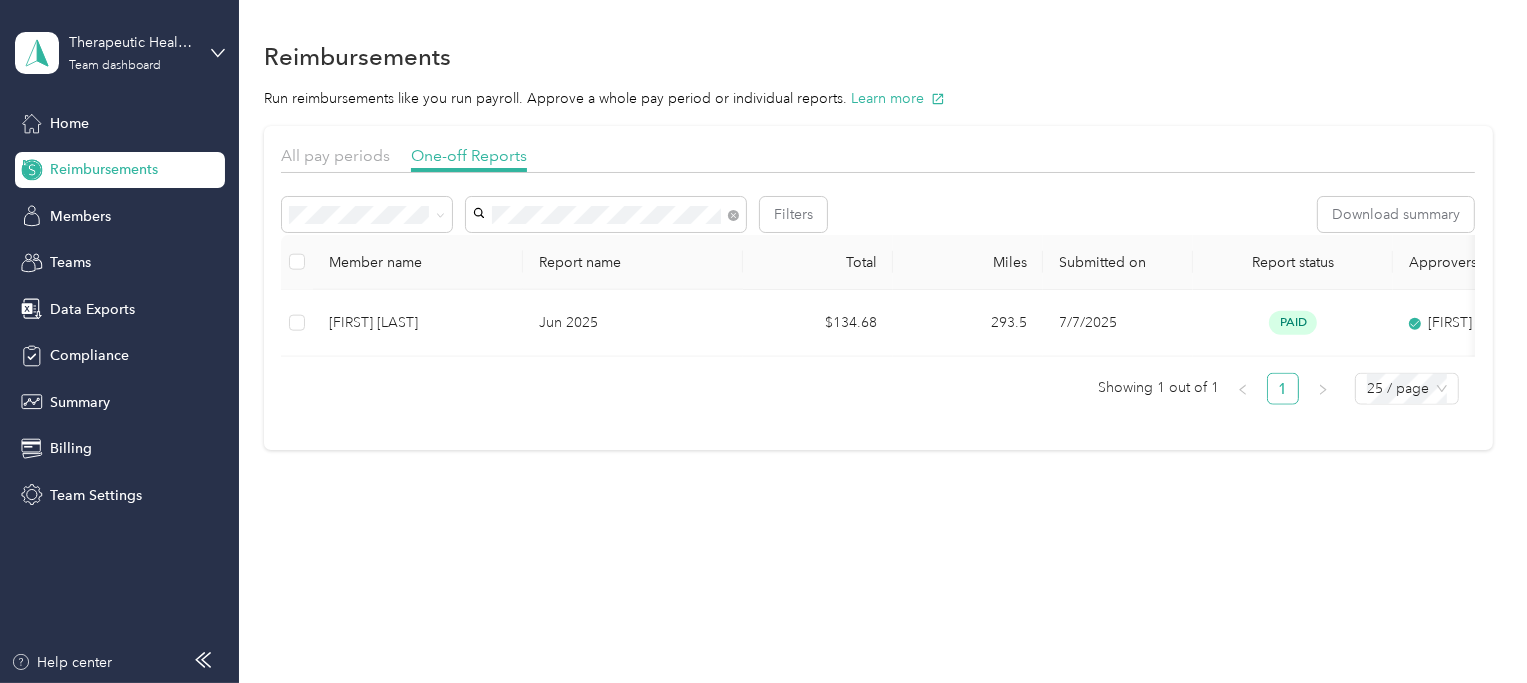 scroll, scrollTop: 0, scrollLeft: 0, axis: both 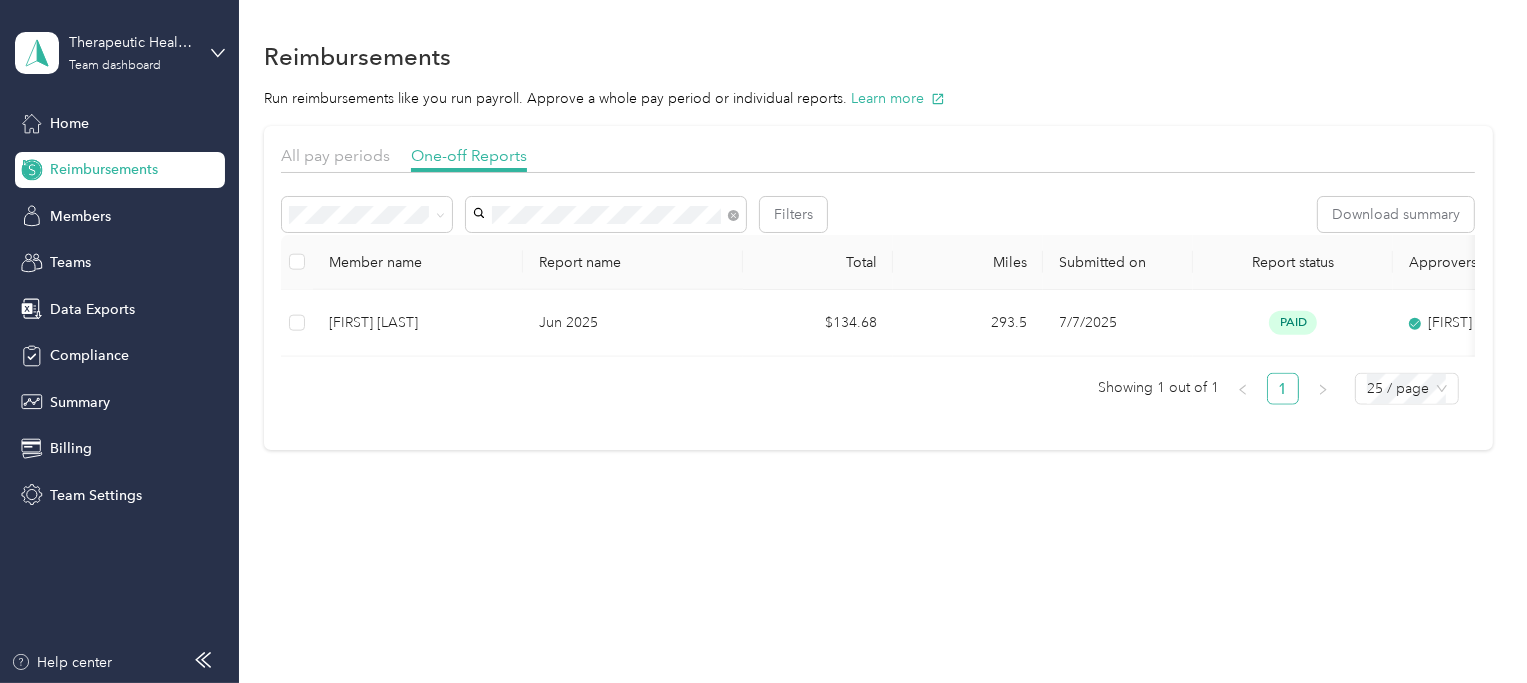 click on "All pay periods One-off Reports Filters Download summary Member name Report name Total Miles Submitted on Report status Approvers                   [FIRST] [LAST] [MONTH] [YEAR] [CURRENCY][AMOUNT] [MILES] [DATE] paid   [FIRST] [LAST]    Showing 1 out of 1 1 25 / page" at bounding box center [878, 288] 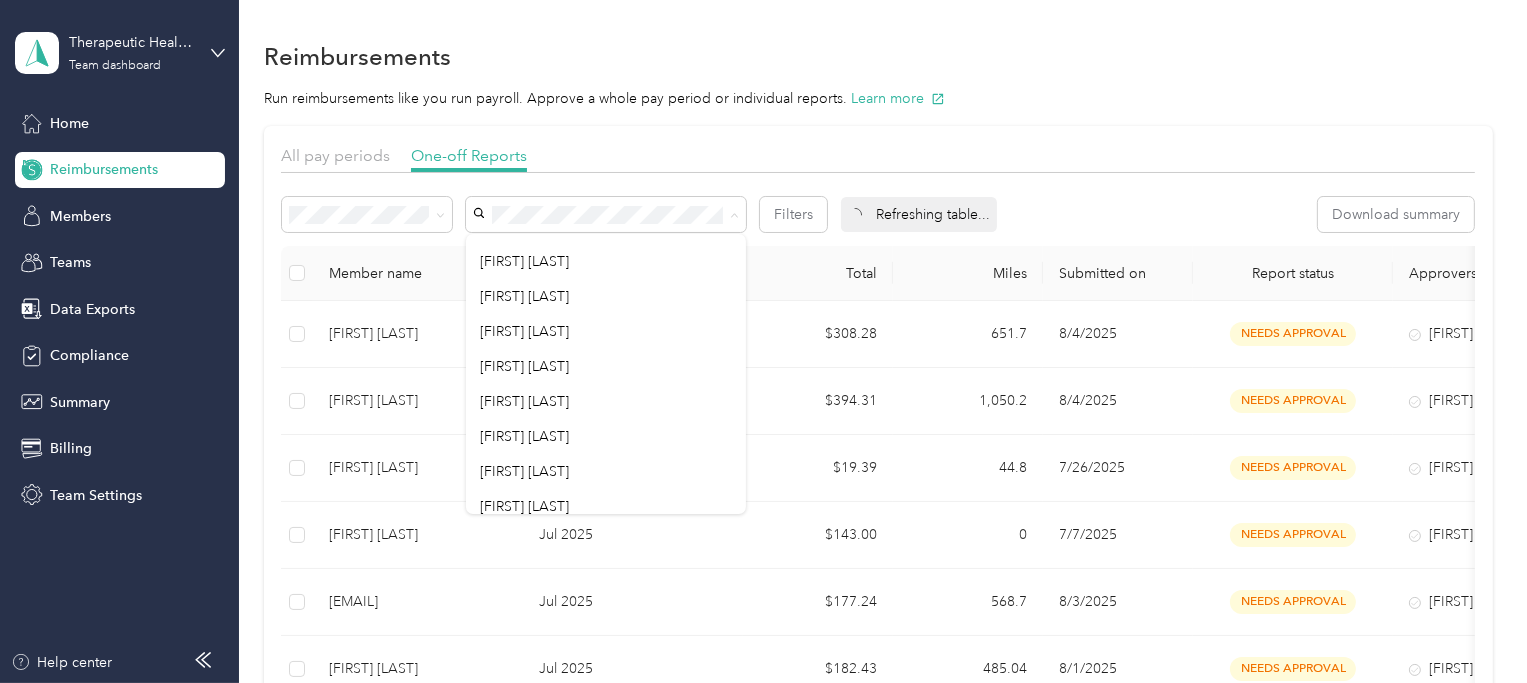 scroll, scrollTop: 595, scrollLeft: 0, axis: vertical 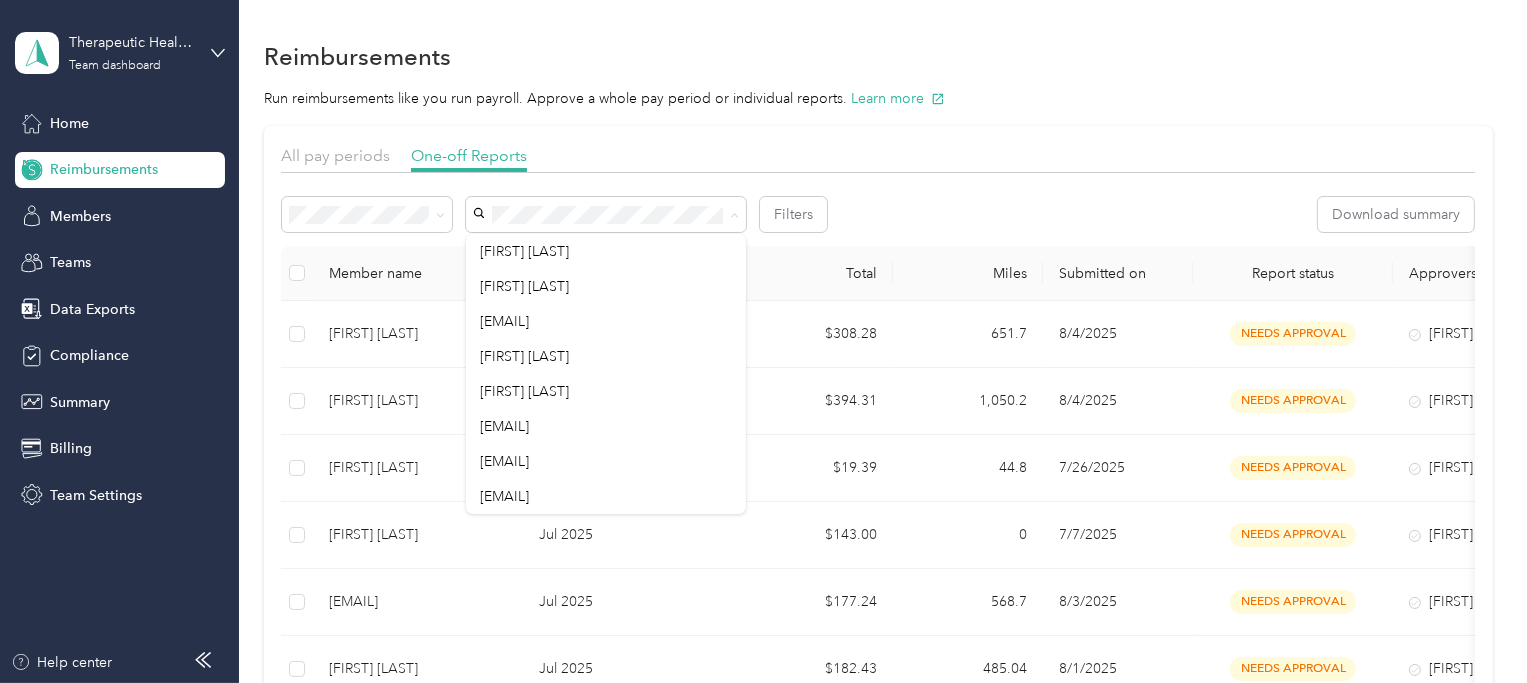 click on "Member name Report name Total Miles Submitted on Report status Approvers [FIRST] [LAST] [MONTH] [YEAR] [AMOUNT] [NUMBER] [DATE] needs approval [FIRST] [LAST] [FIRST] [LAST] [MONTH] [YEAR] [AMOUNT] [NUMBER] [DATE] needs approval [FIRST] [LAST] [FIRST] [LAST] [MONTH] [YEAR] [AMOUNT] [NUMBER] [DATE] needs approval [FIRST] [LAST] [EMAIL] [MONTH] [YEAR] [AMOUNT] [NUMBER] [DATE] needs approval [FIRST] [LAST] [FIRST] [LAST] [MONTH] [YEAR] [AMOUNT] [NUMBER] [DATE] needs approval [FIRST] [LAST] [FIRST] [LAST] [MONTH] [YEAR] [AMOUNT] [NUMBER] [DATE] needs approval [FIRST] [LAST] [FIRST] [LAST] [MONTH] [YEAR] [AMOUNT] [NUMBER] [DATE] needs approval [FIRST] [LAST] [EMAIL] [MONTH] [YEAR] [AMOUNT] [NUMBER] [DATE] needs approval [FIRST] [LAST] [FIRST] [LAST] [MONTH] [YEAR] [AMOUNT] [NUMBER] [DATE] needs approval [FIRST] [LAST]" at bounding box center (878, 1107) 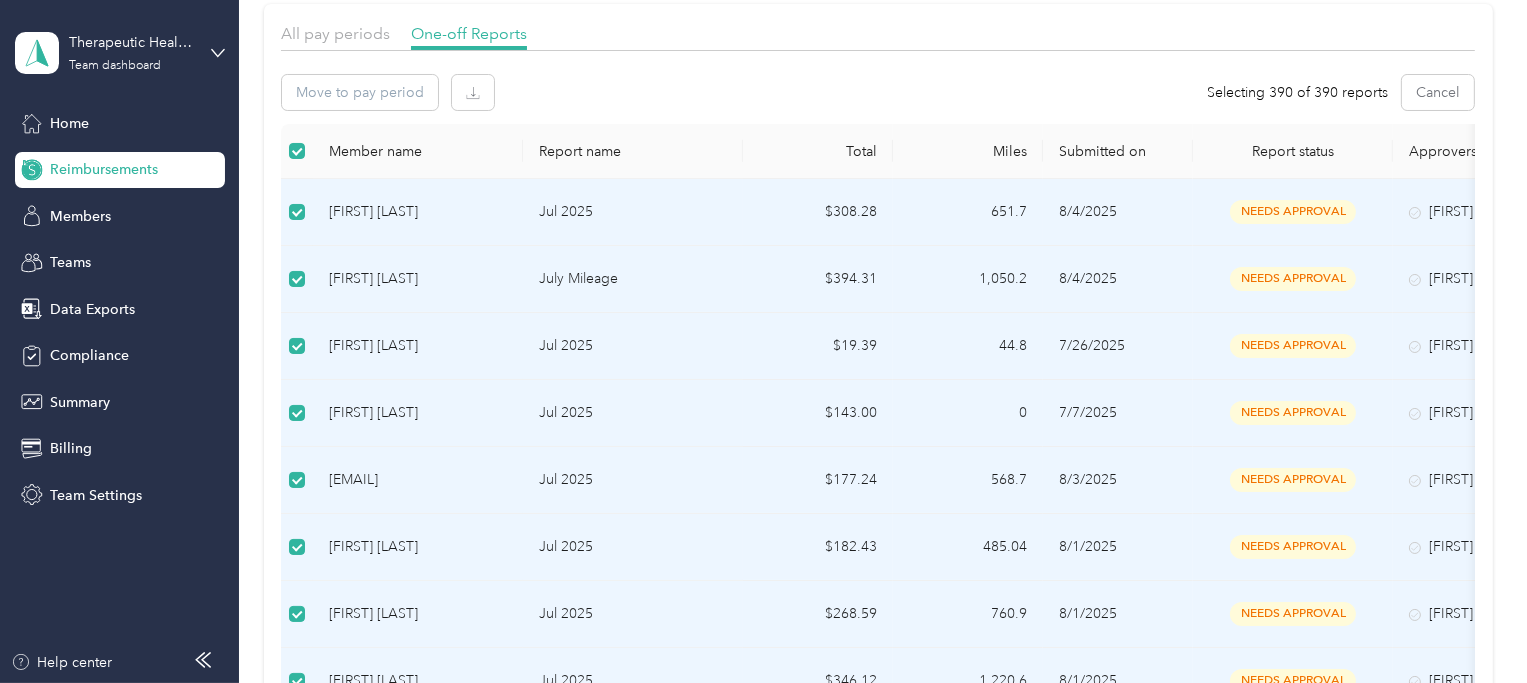 scroll, scrollTop: 0, scrollLeft: 0, axis: both 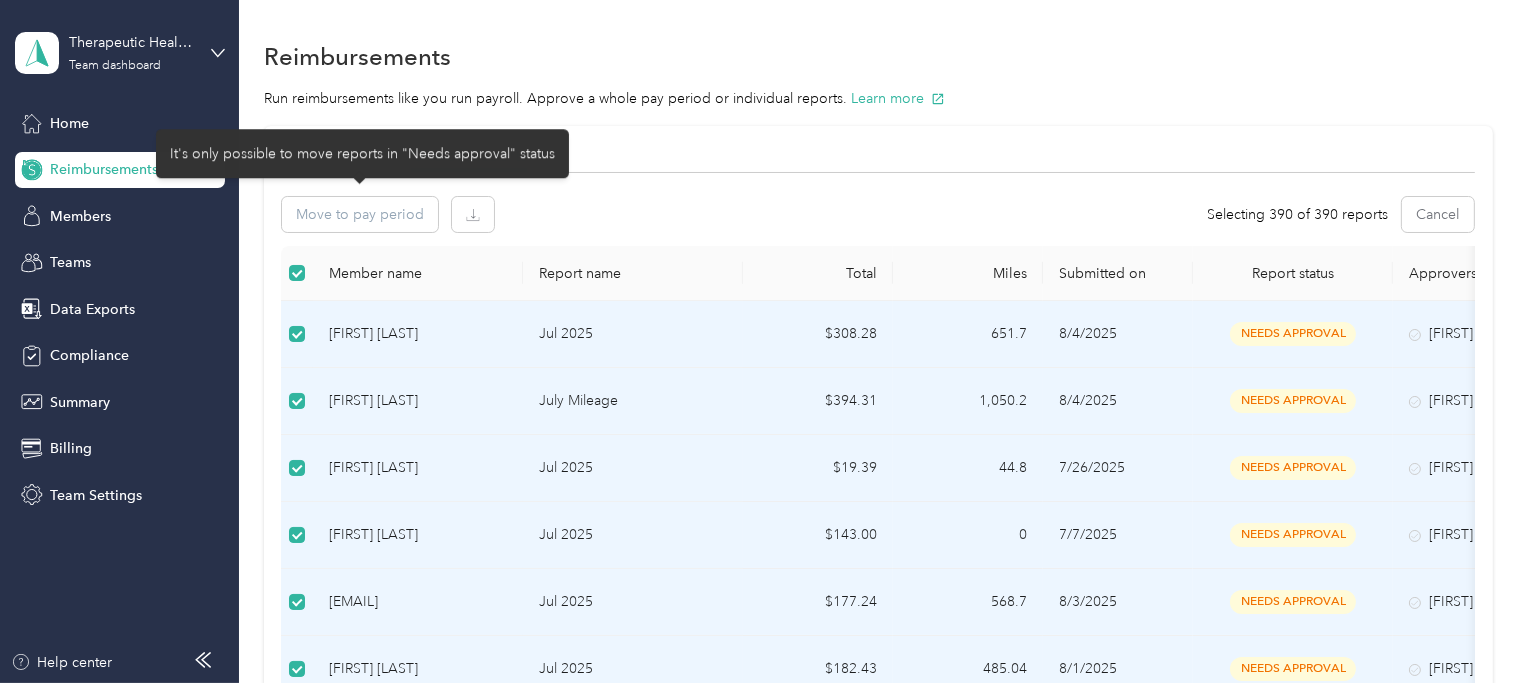 click on "Move to pay period Selecting [NUMBER] of [NUMBER] reports Cancel" at bounding box center [878, 214] 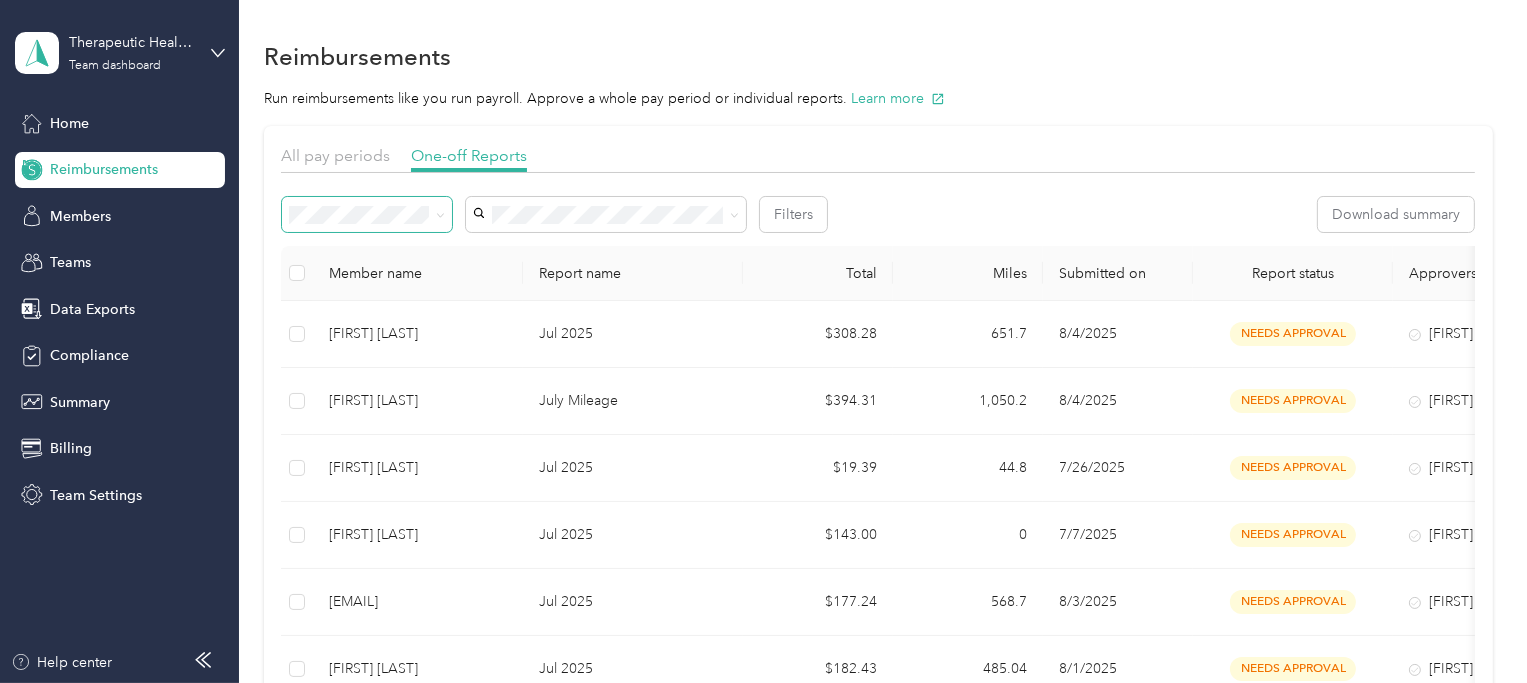 click 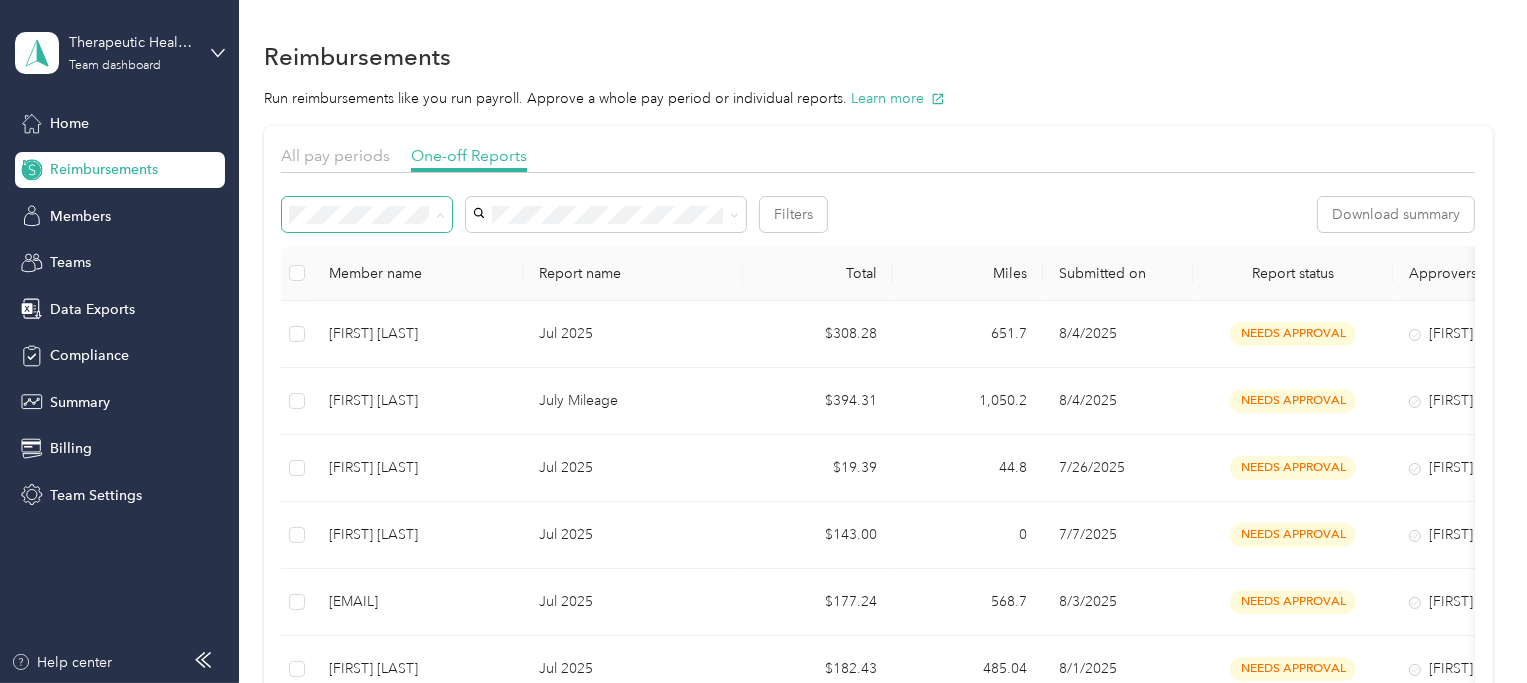 click on "Needs approval" at bounding box center (367, 286) 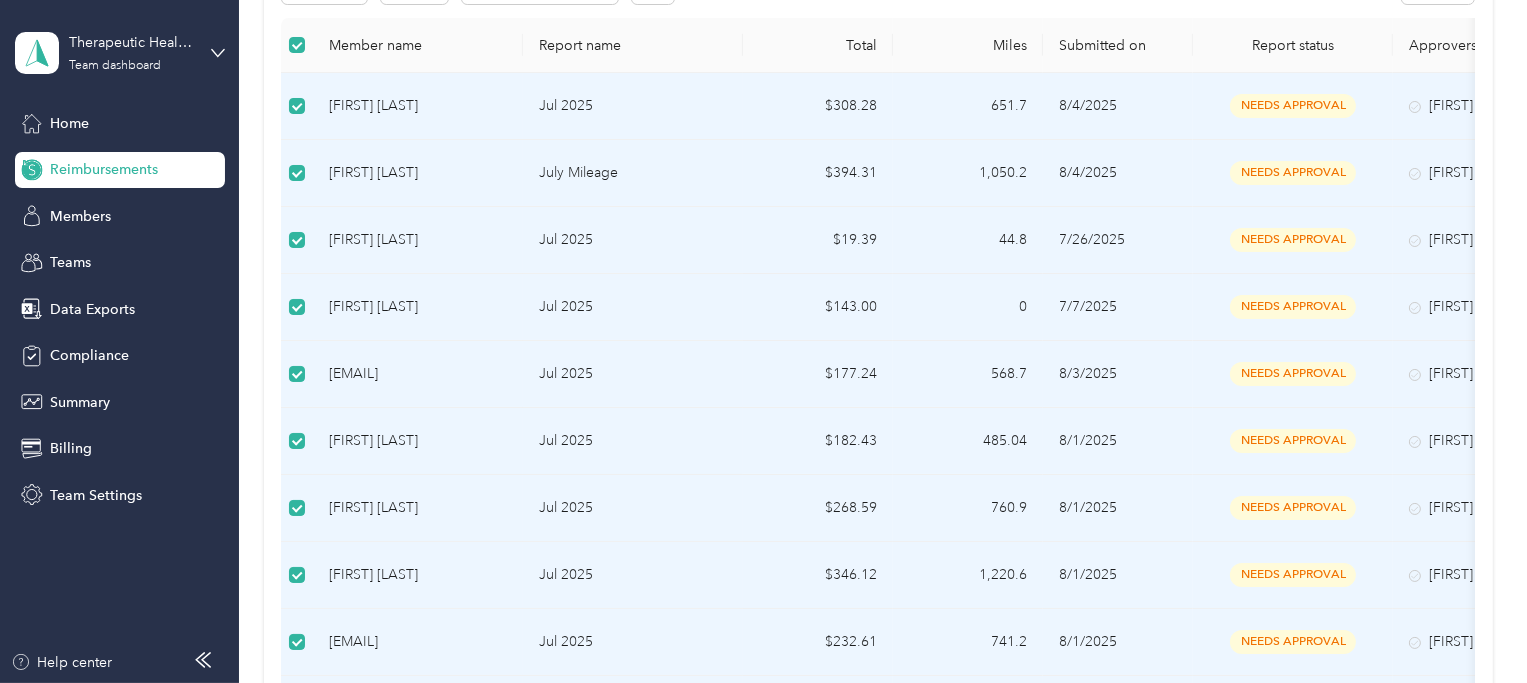 scroll, scrollTop: 0, scrollLeft: 0, axis: both 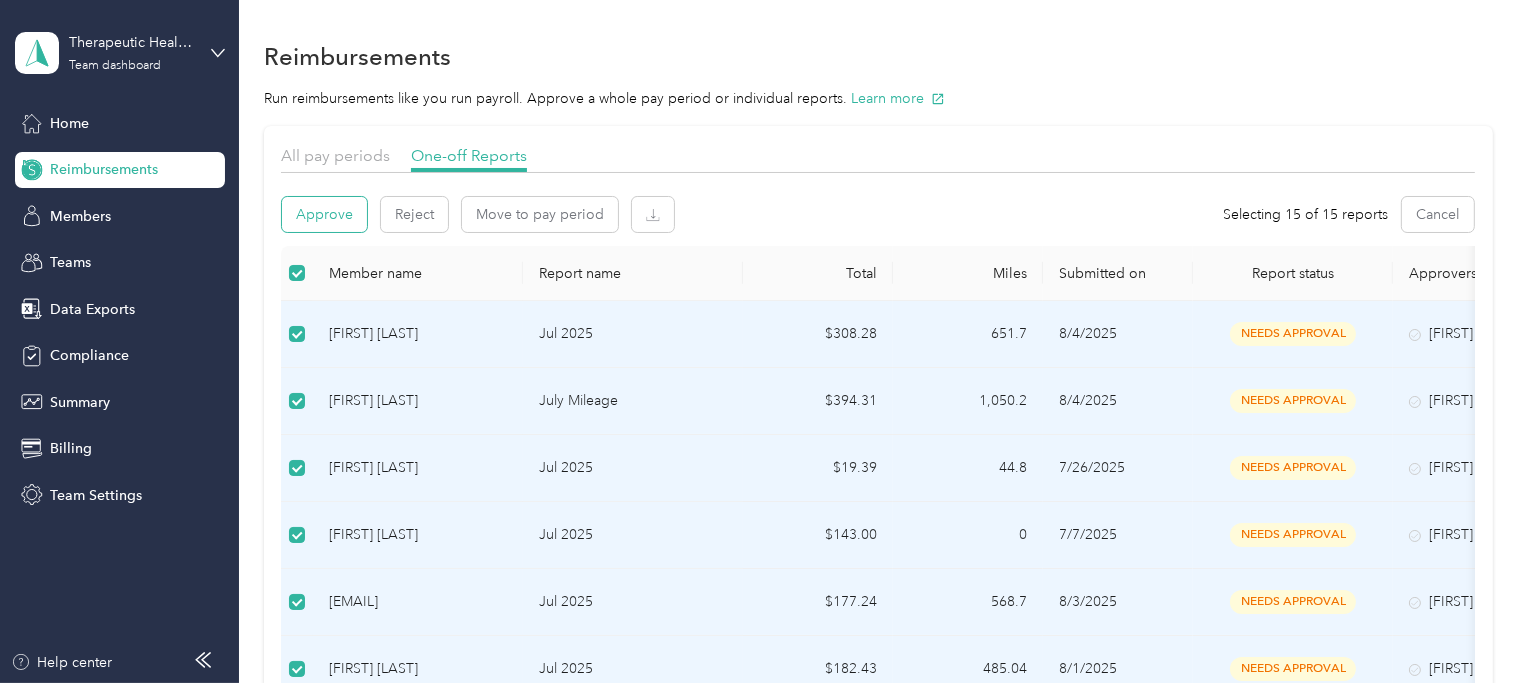 click on "Approve" at bounding box center [324, 214] 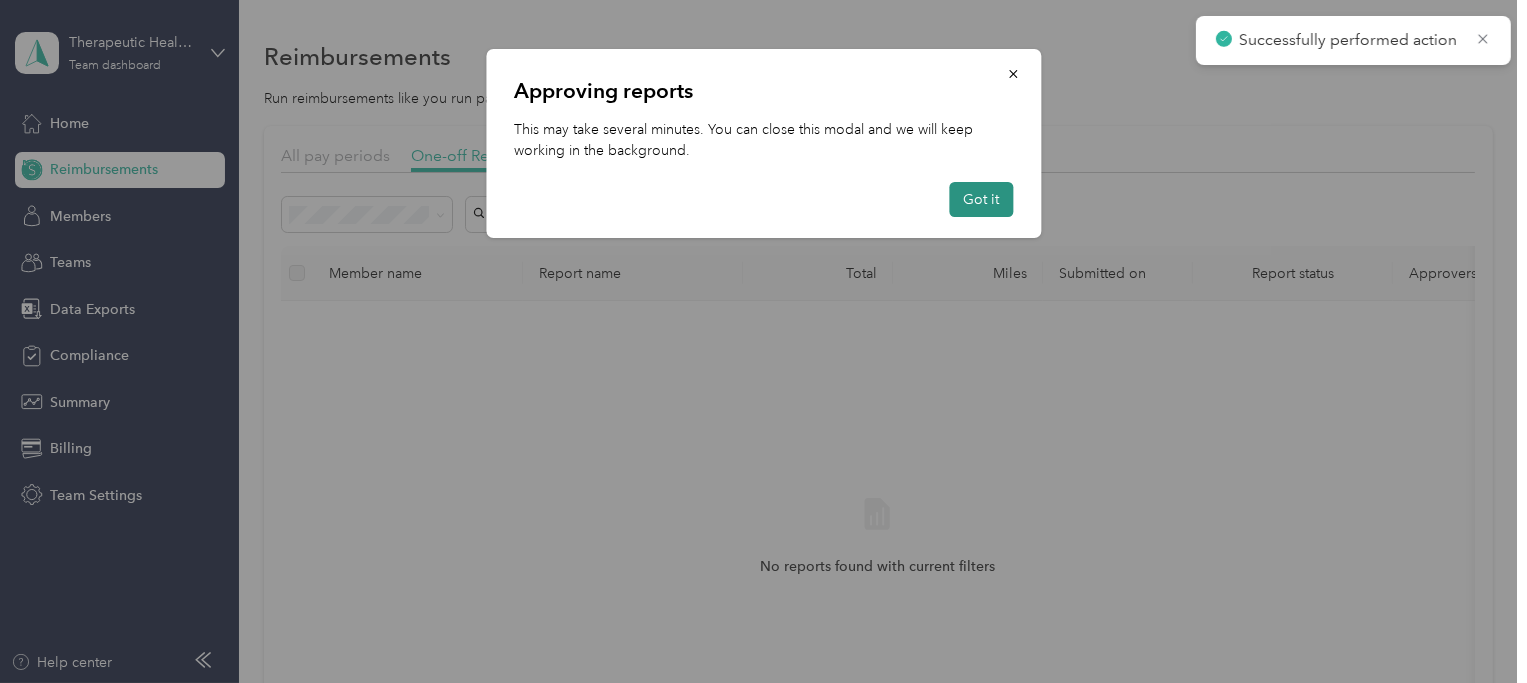 click on "Got it" at bounding box center (981, 199) 